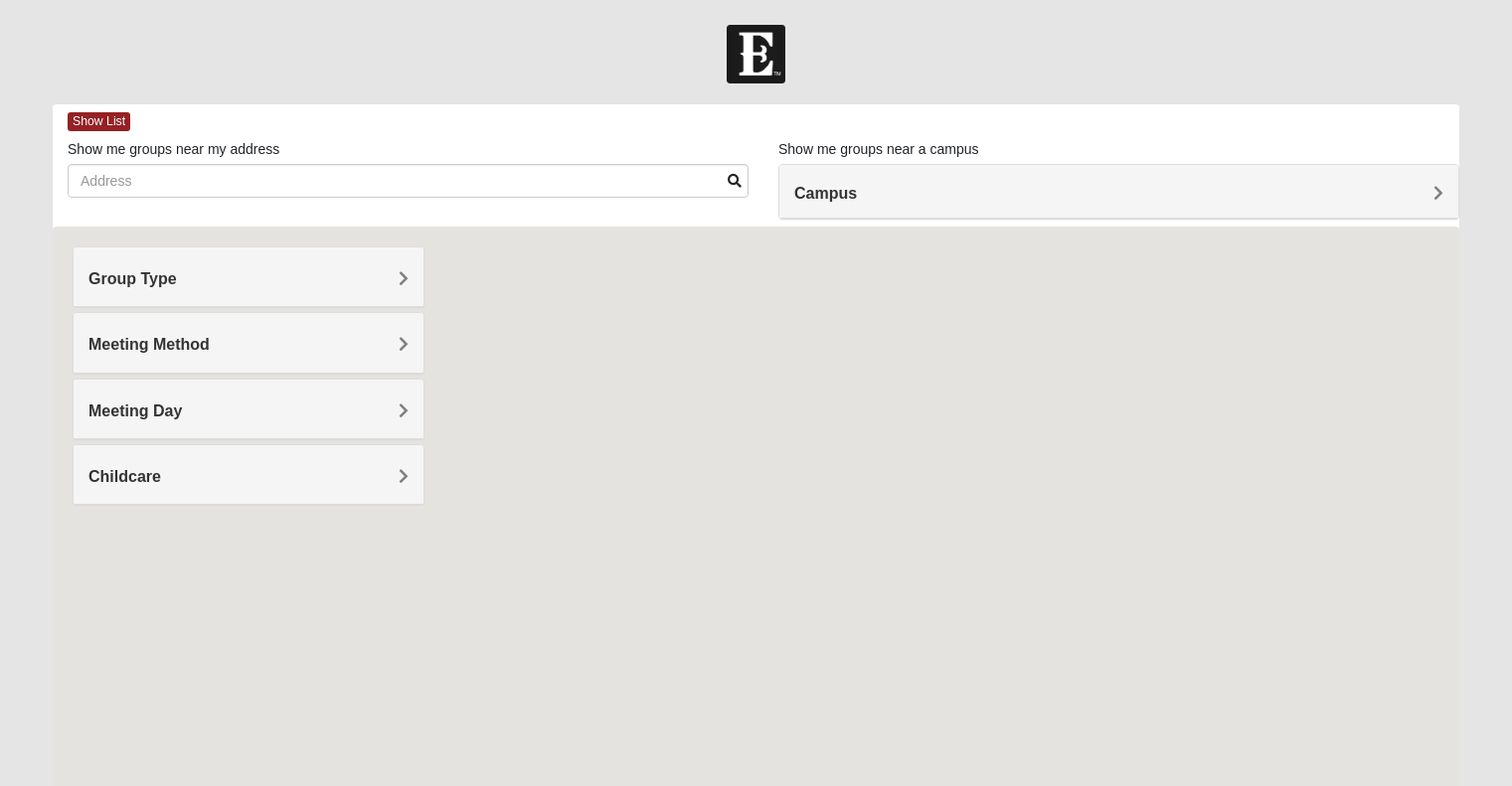 scroll, scrollTop: 0, scrollLeft: 0, axis: both 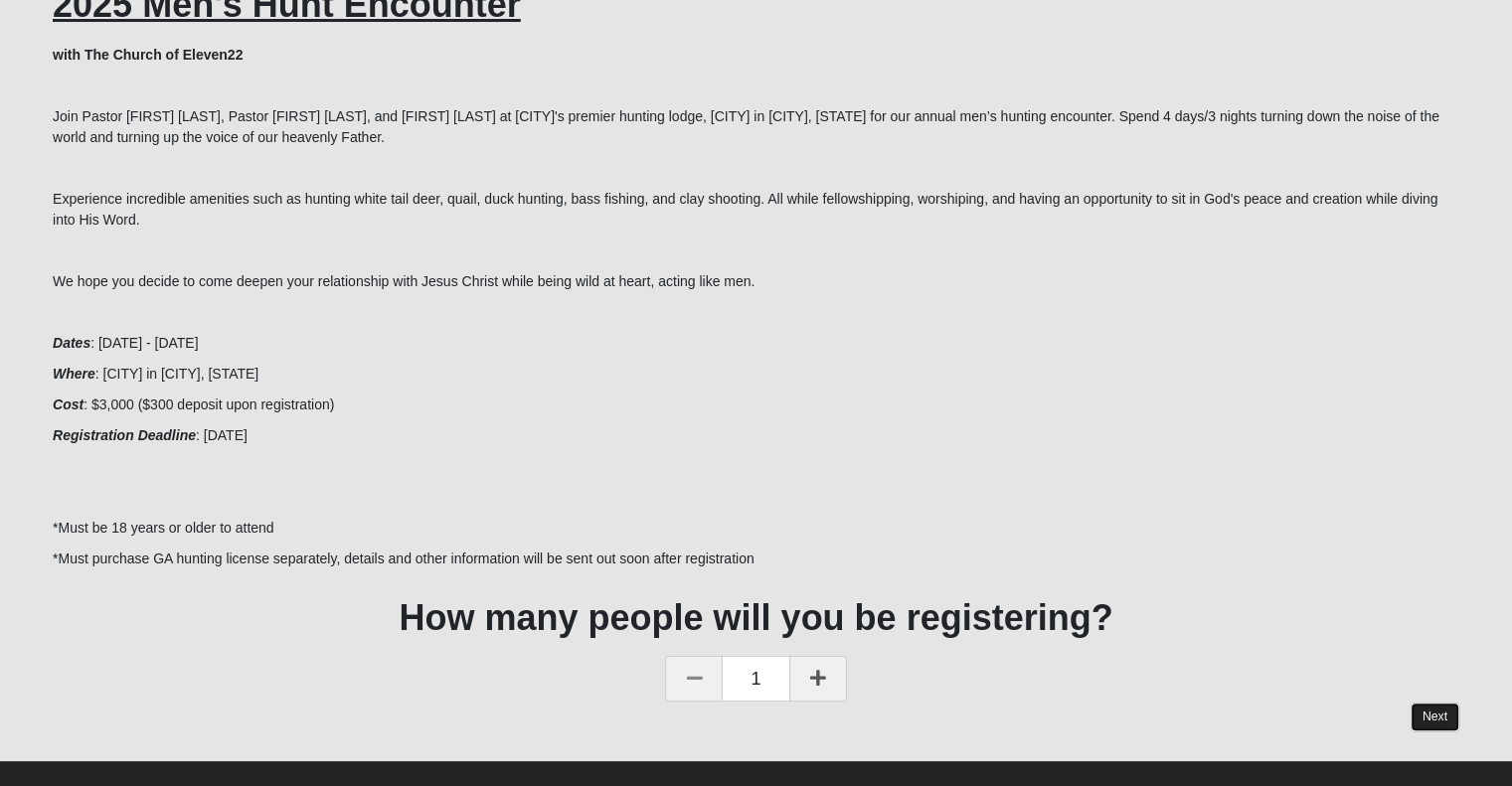 click on "Next" at bounding box center [1434, 716] 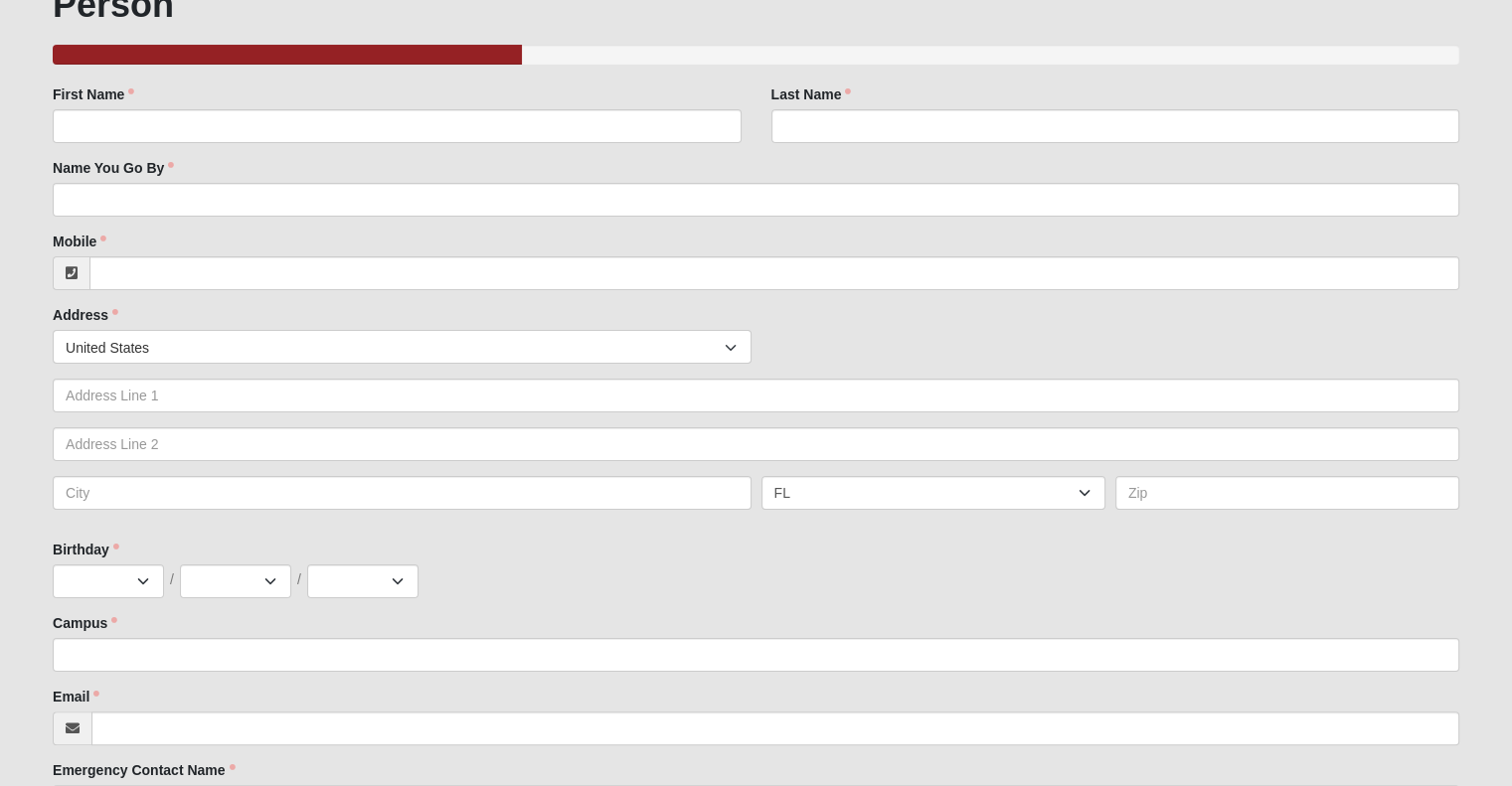 scroll, scrollTop: 0, scrollLeft: 0, axis: both 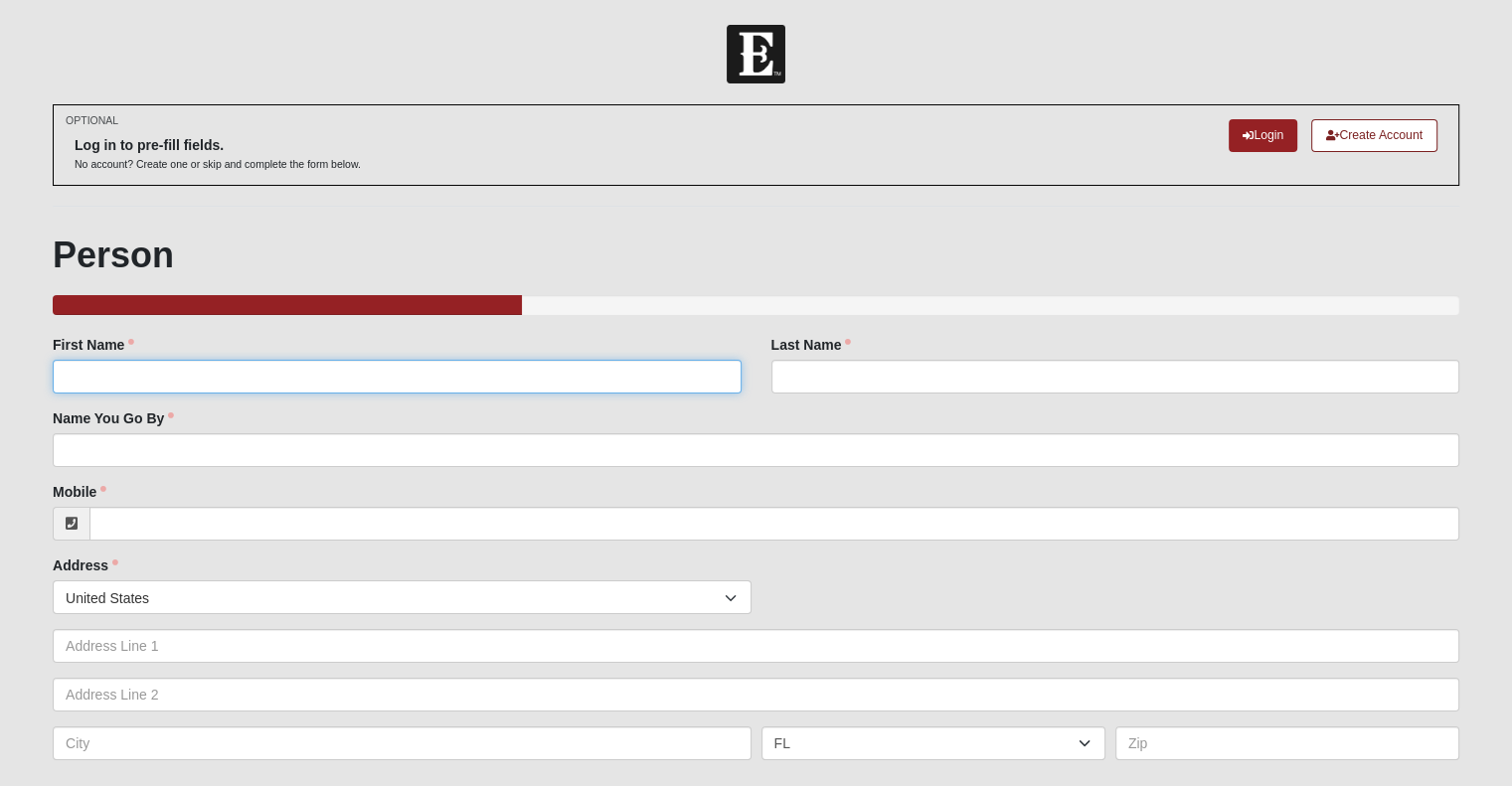 click on "First Name" at bounding box center [397, 377] 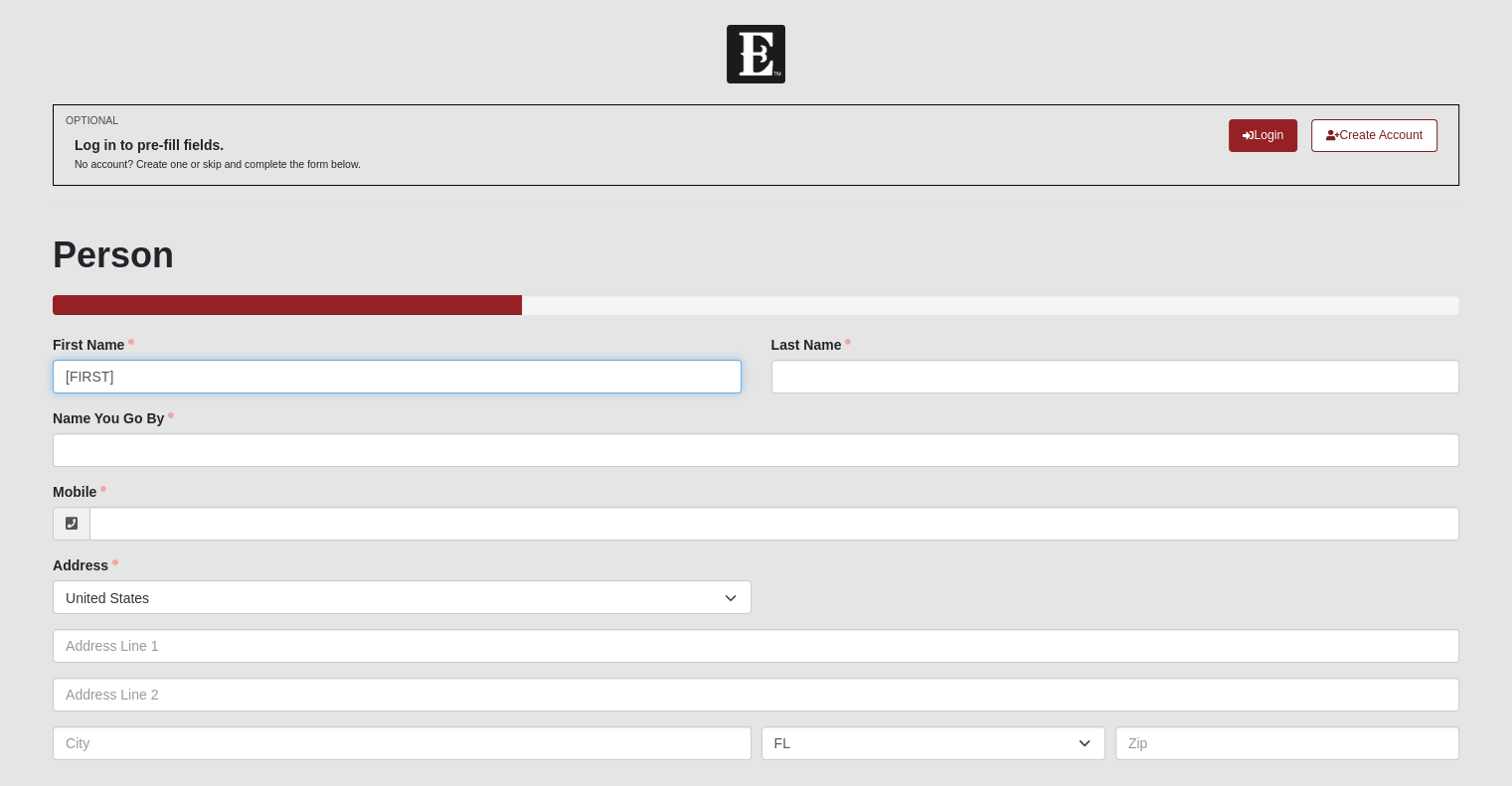 type on "Buddy" 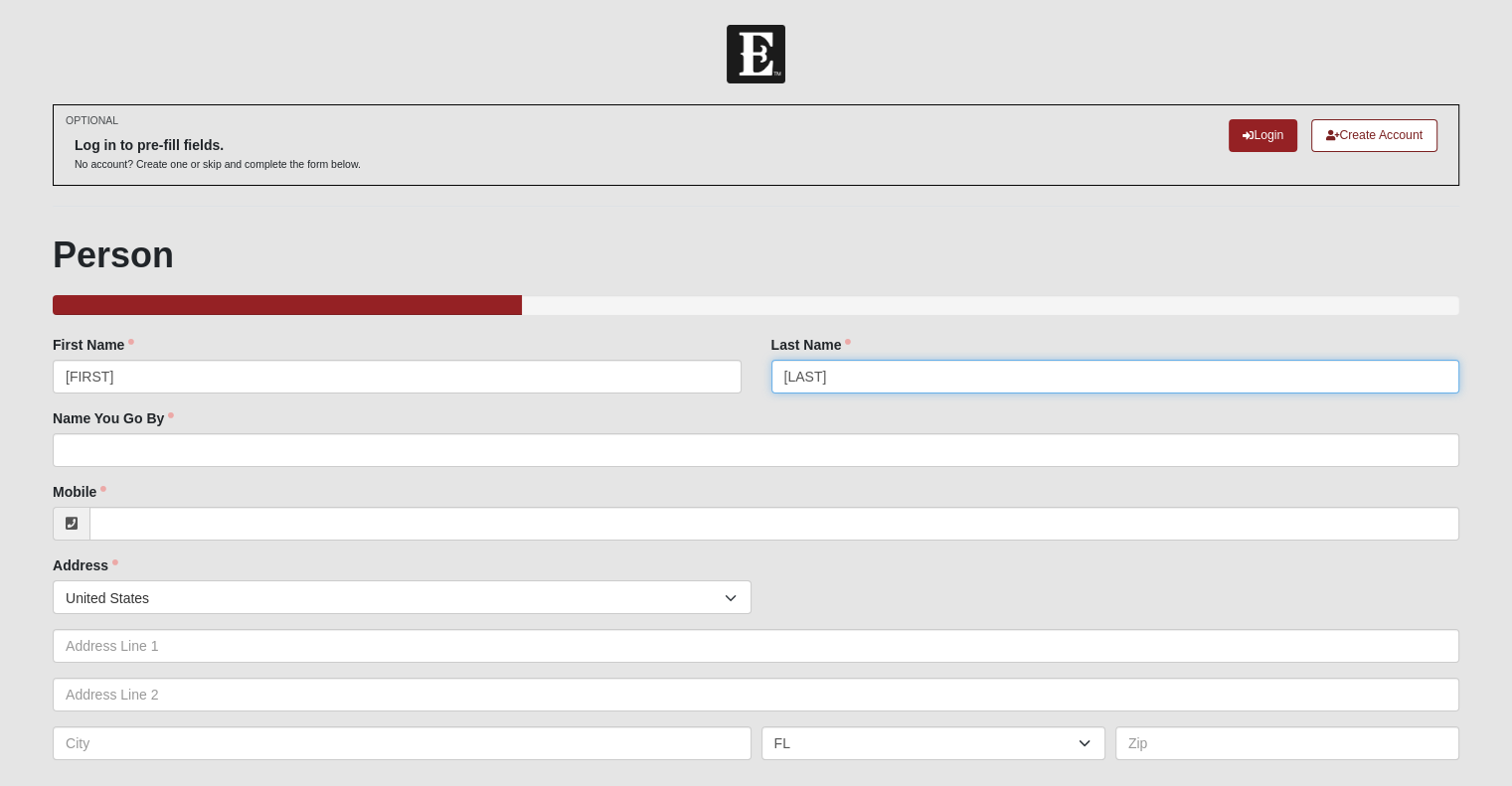 type on "Chadwell" 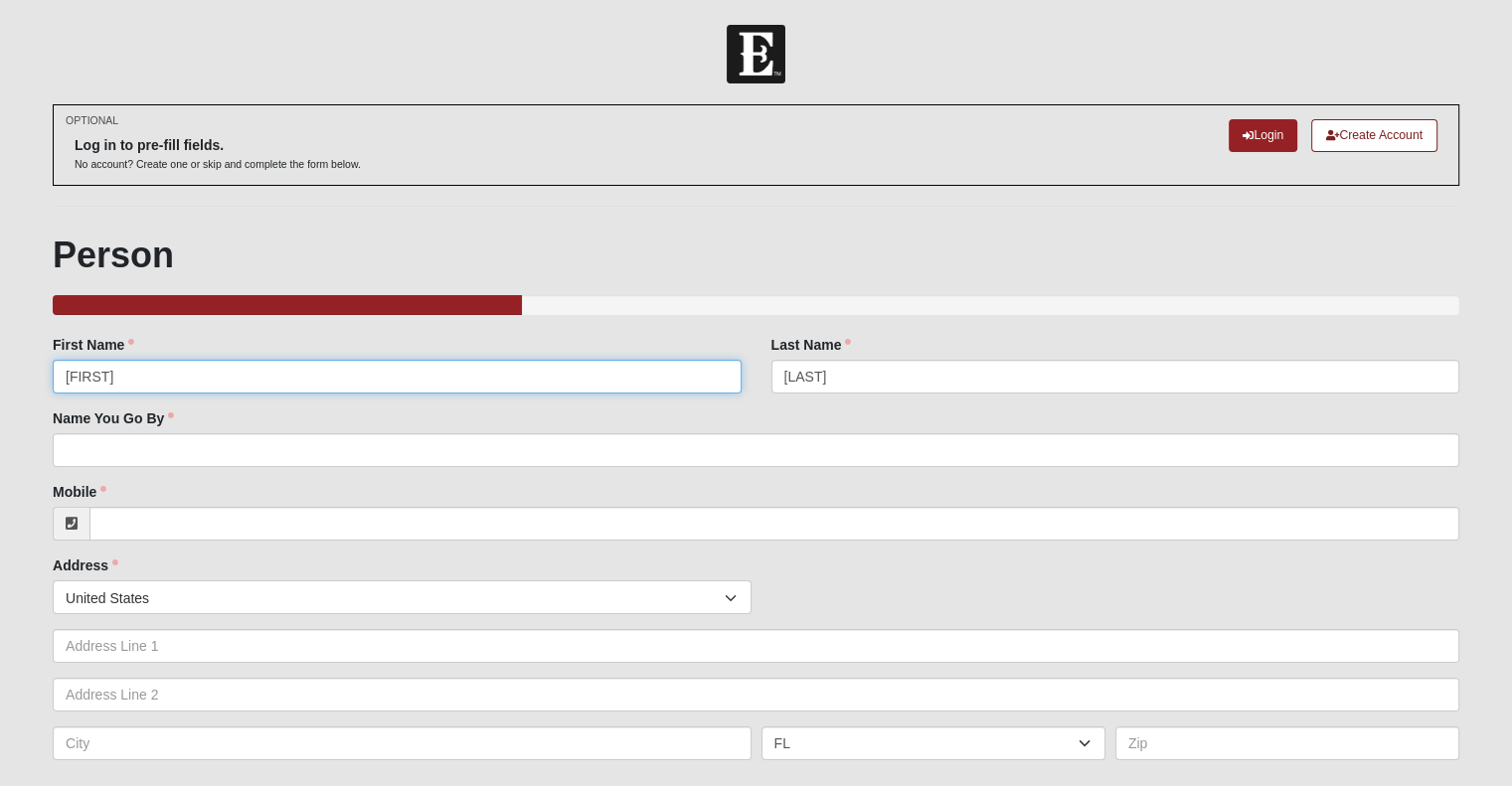 click on "Buddy" at bounding box center (397, 377) 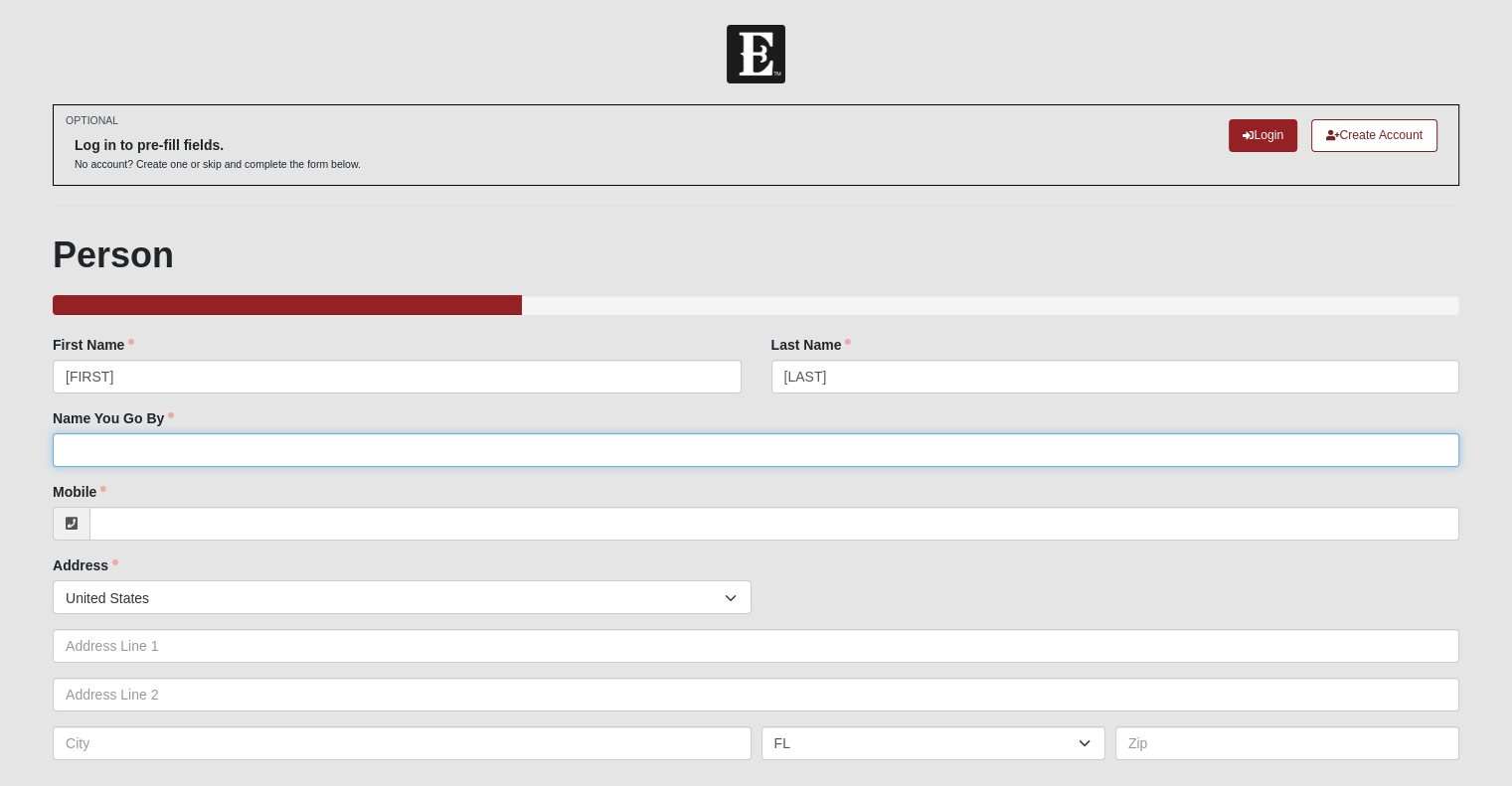 click on "Name You Go By" at bounding box center [756, 450] 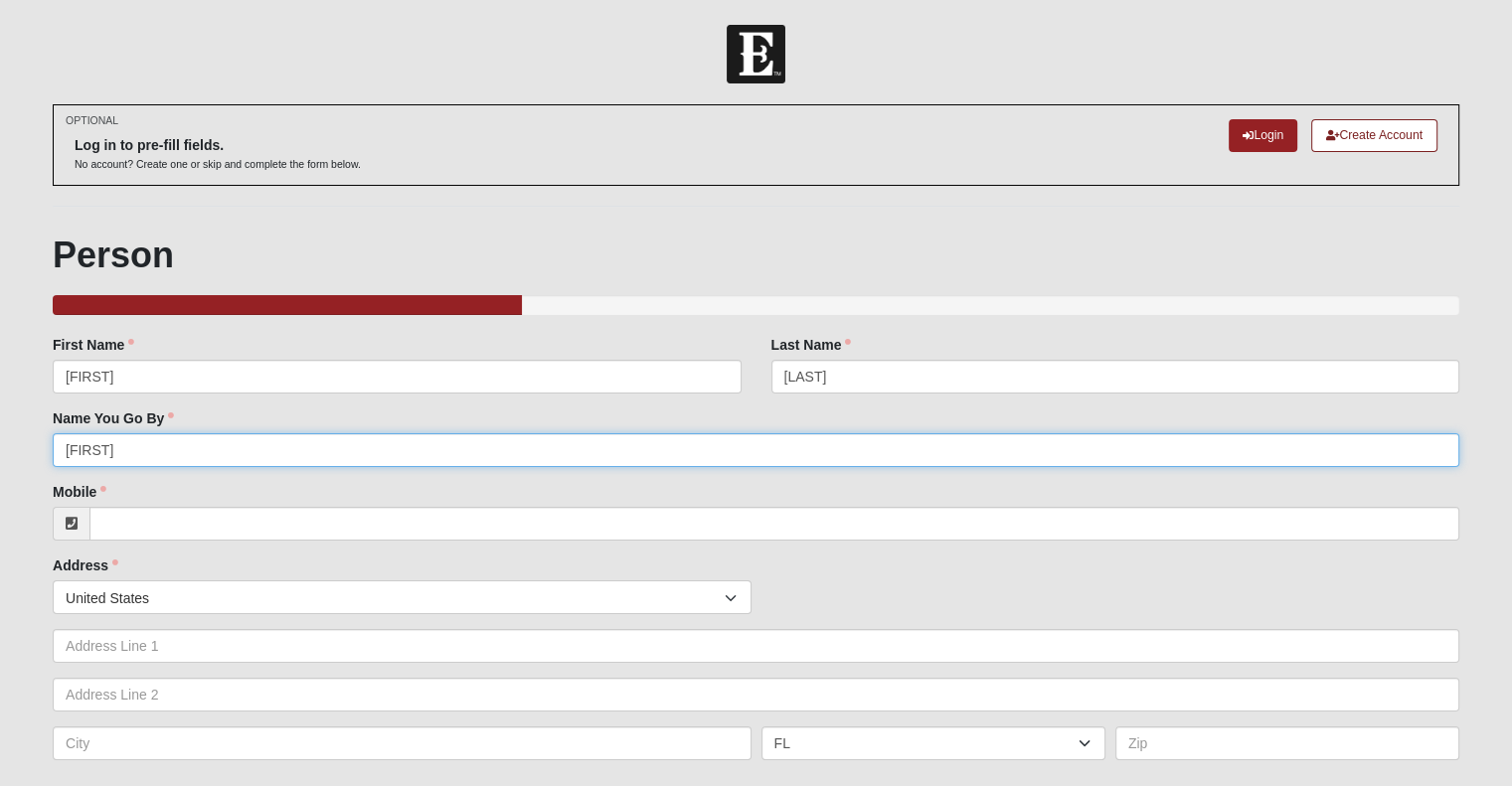 type on "Buddy" 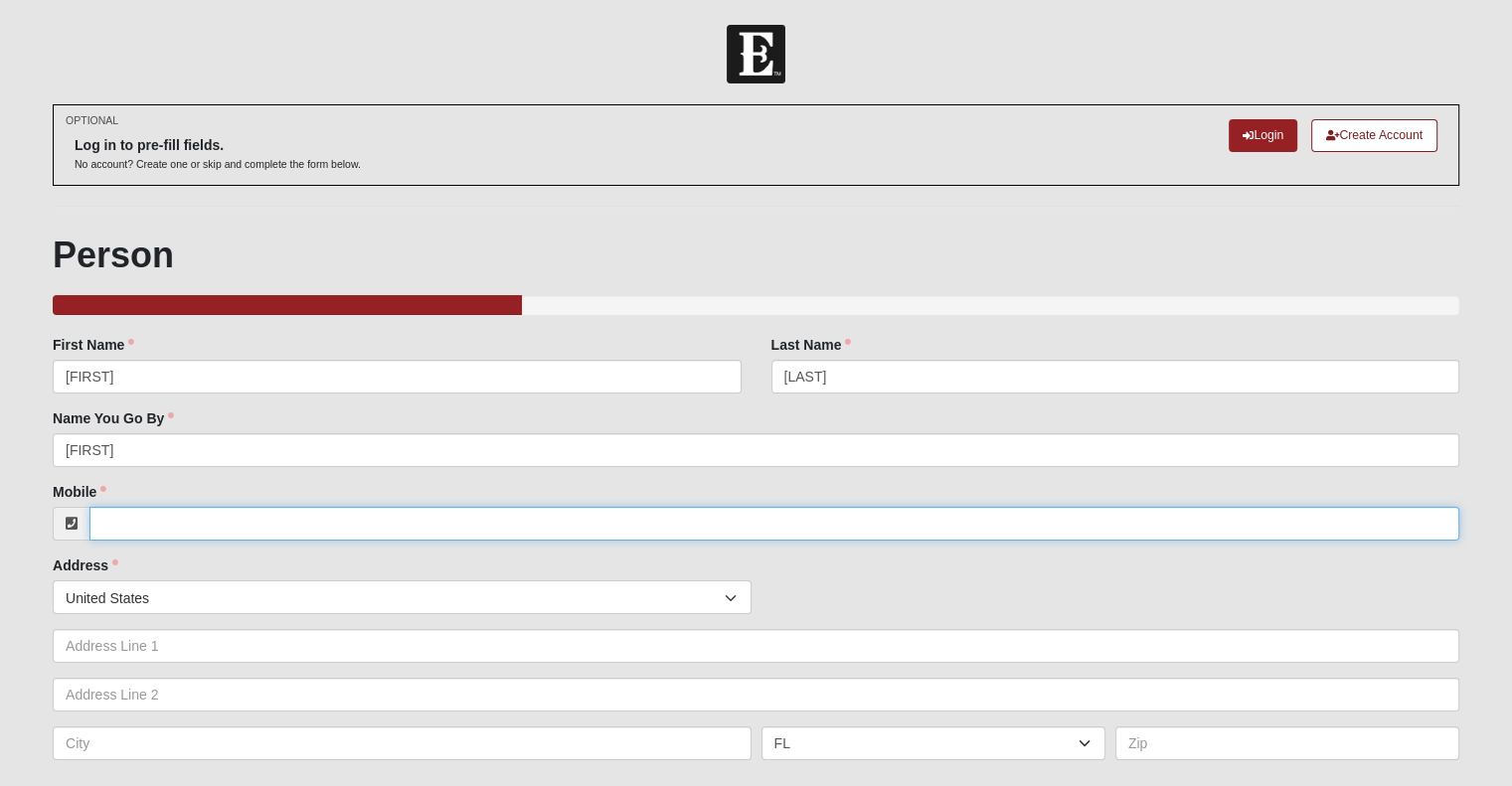 click on "Mobile" at bounding box center (774, 524) 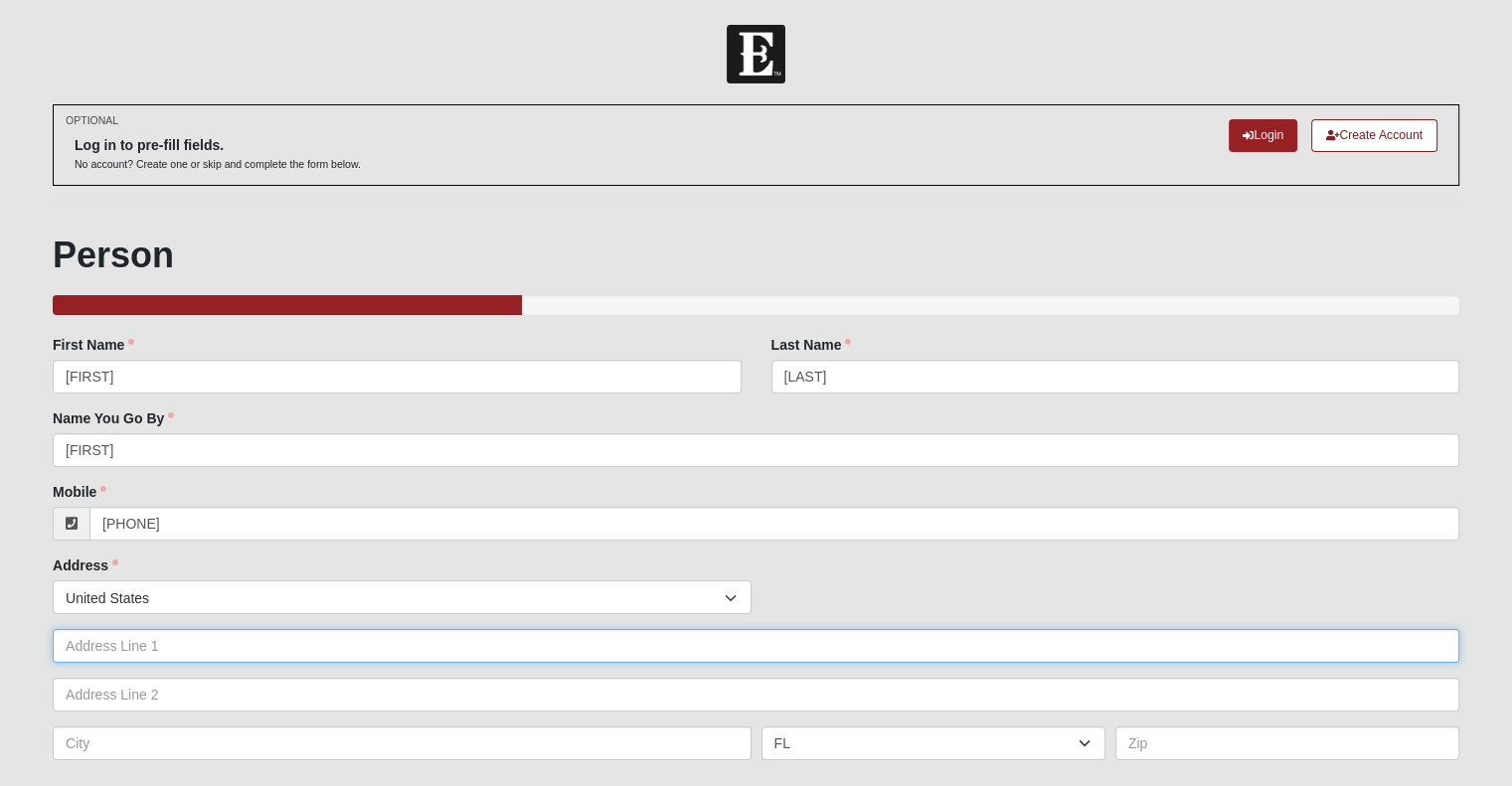 type on "(904) 432-6166" 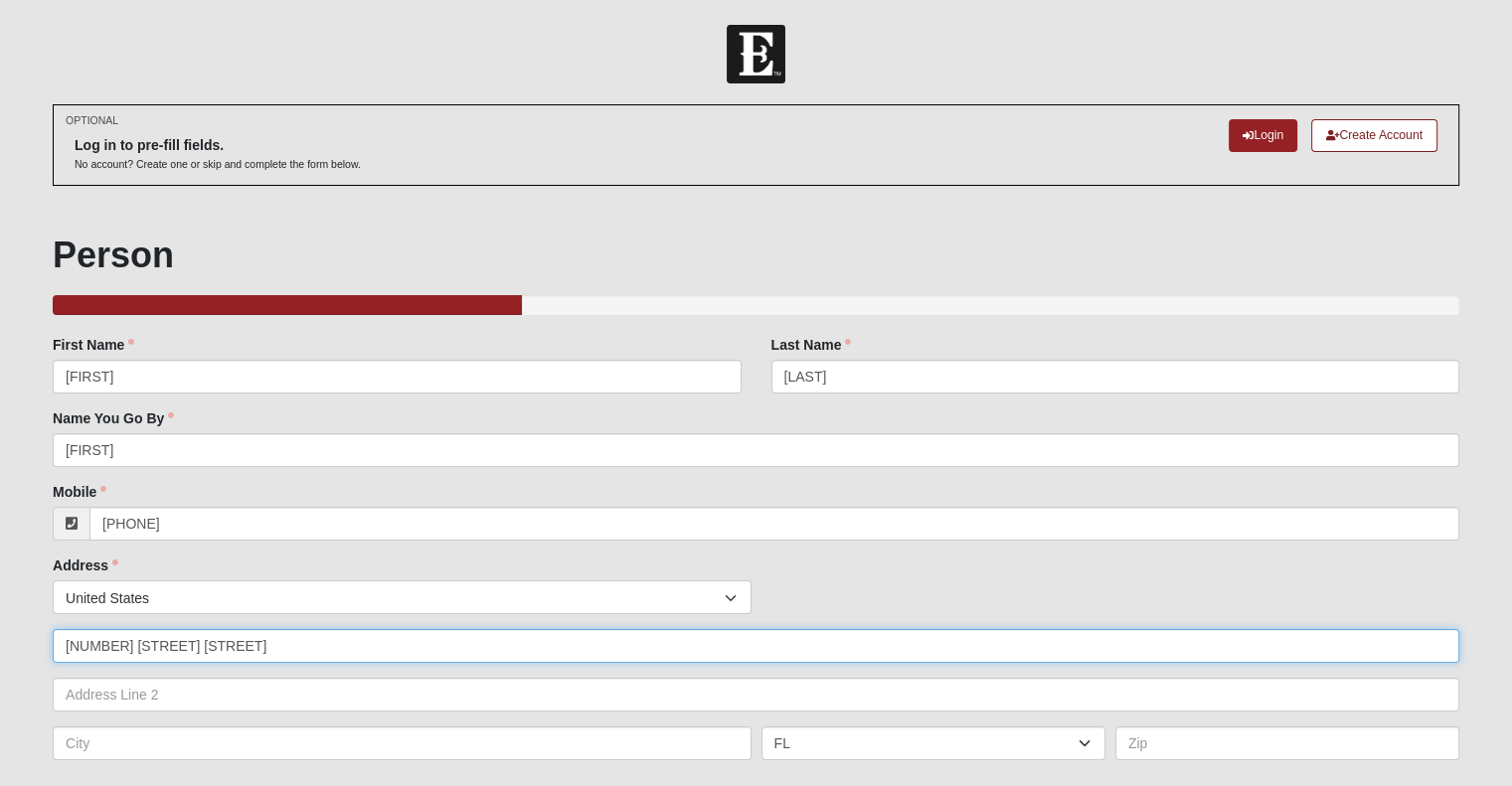 type on "13113 Peaceful Road" 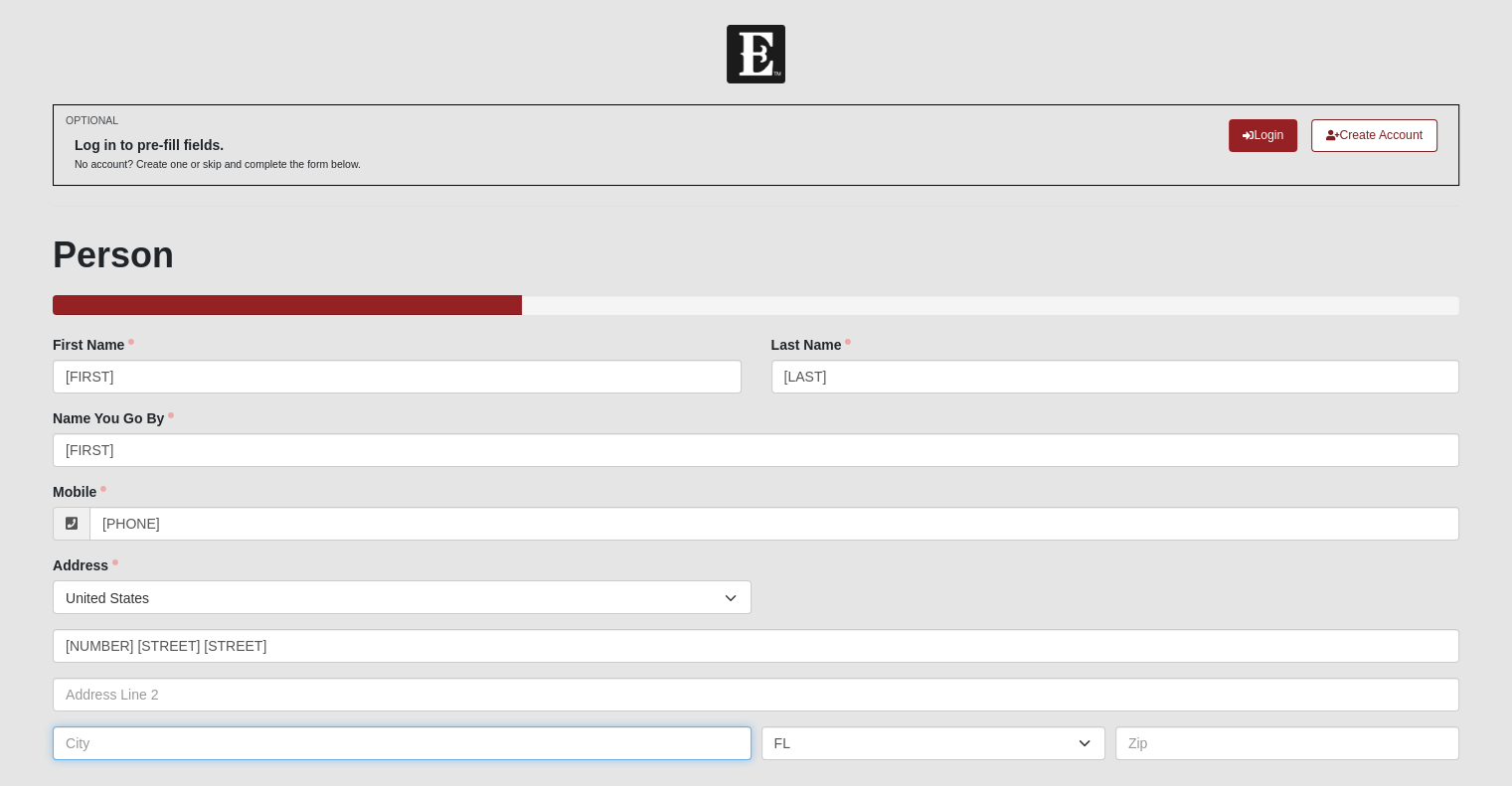 click at bounding box center [402, 743] 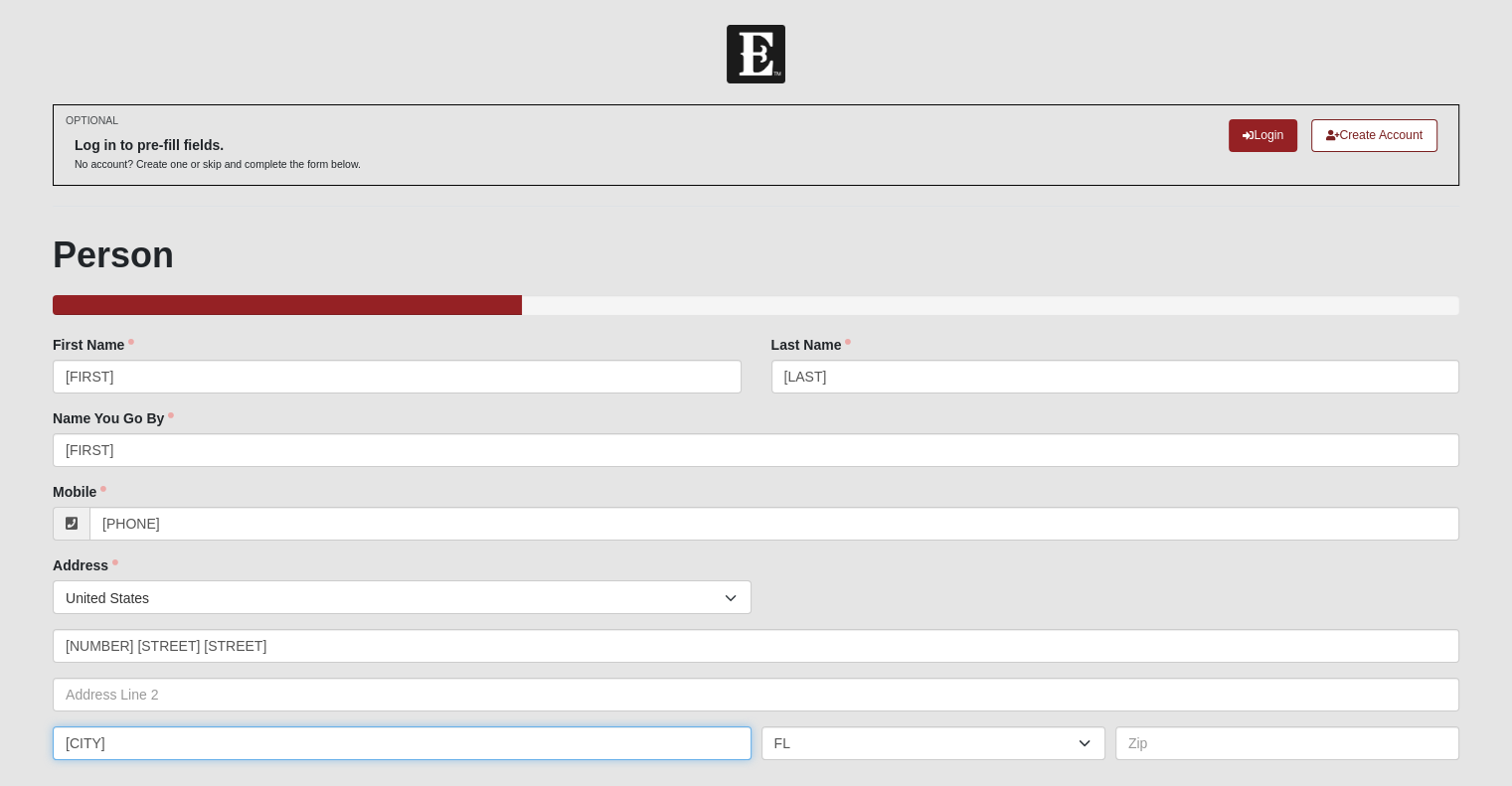type on "Jacksonville" 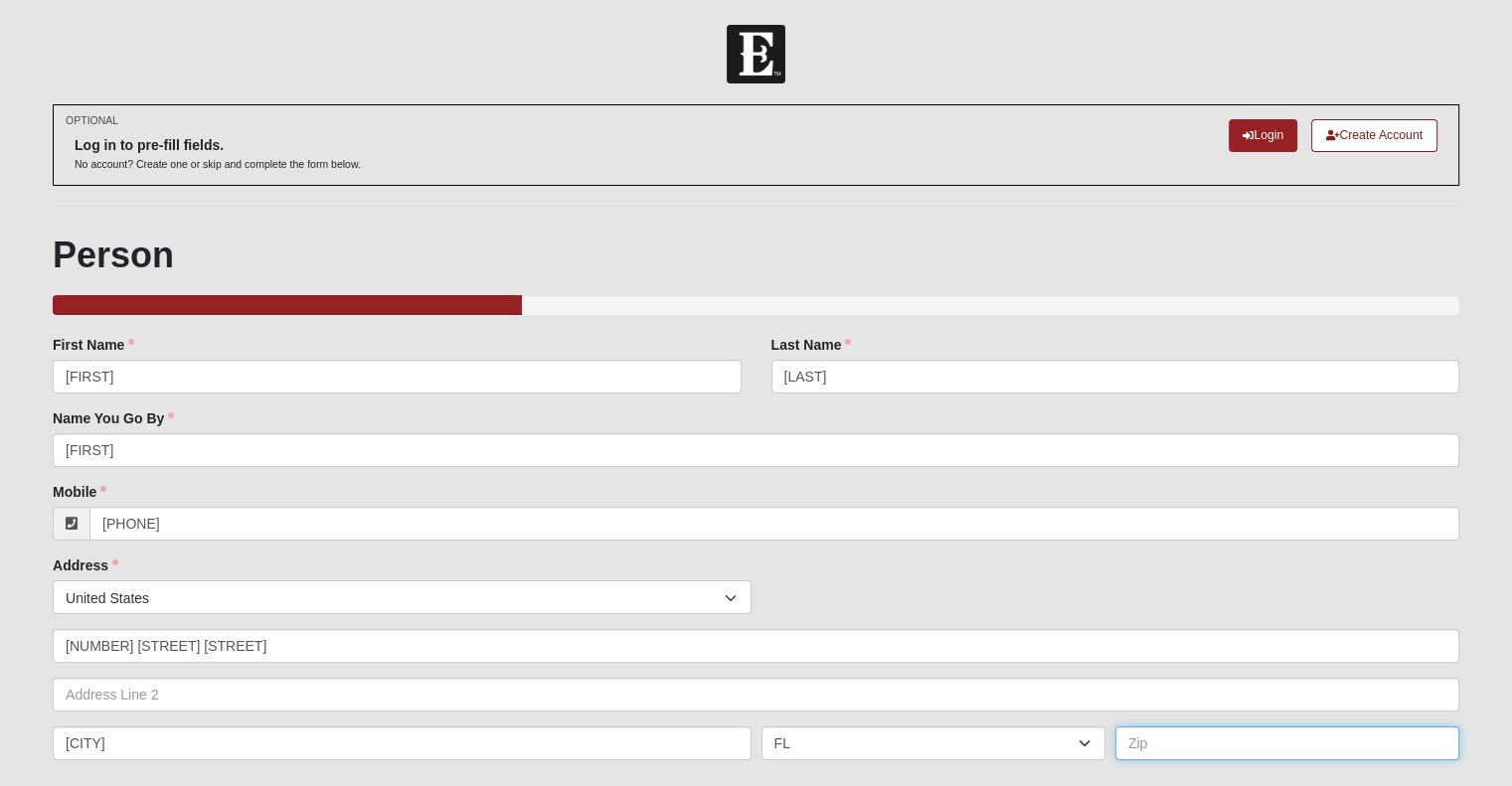 click at bounding box center (1287, 743) 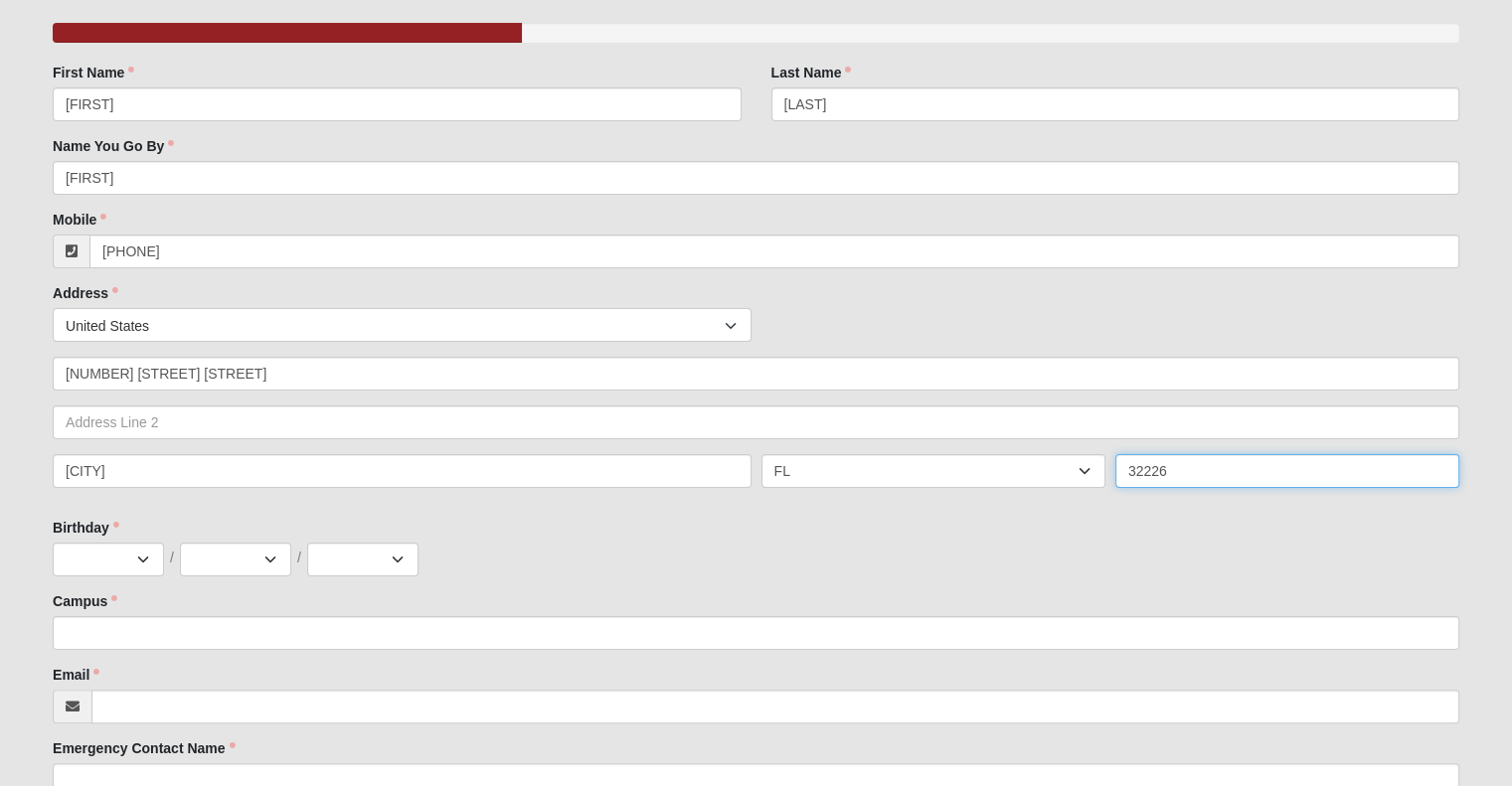 scroll, scrollTop: 306, scrollLeft: 0, axis: vertical 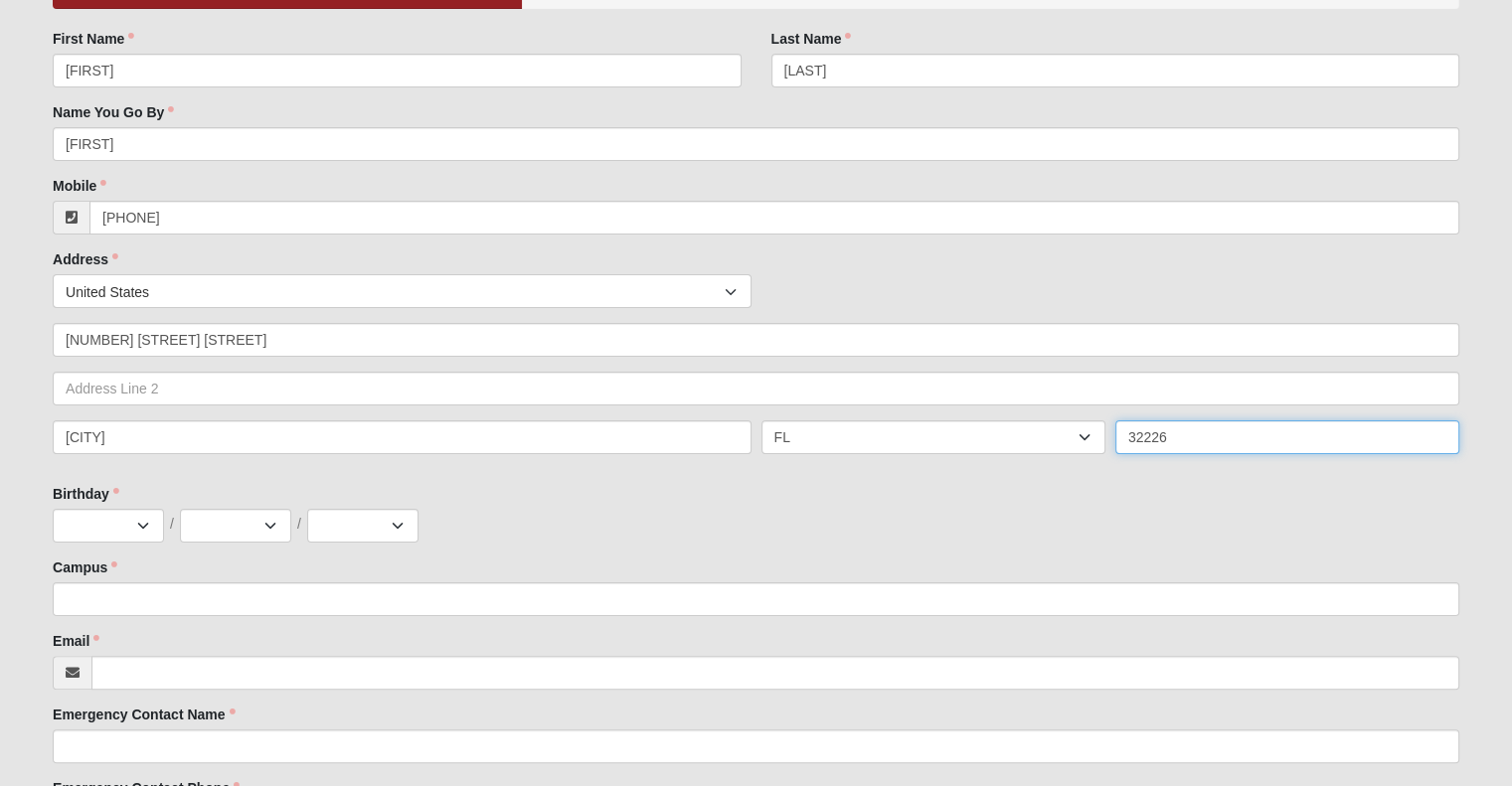 type on "32226" 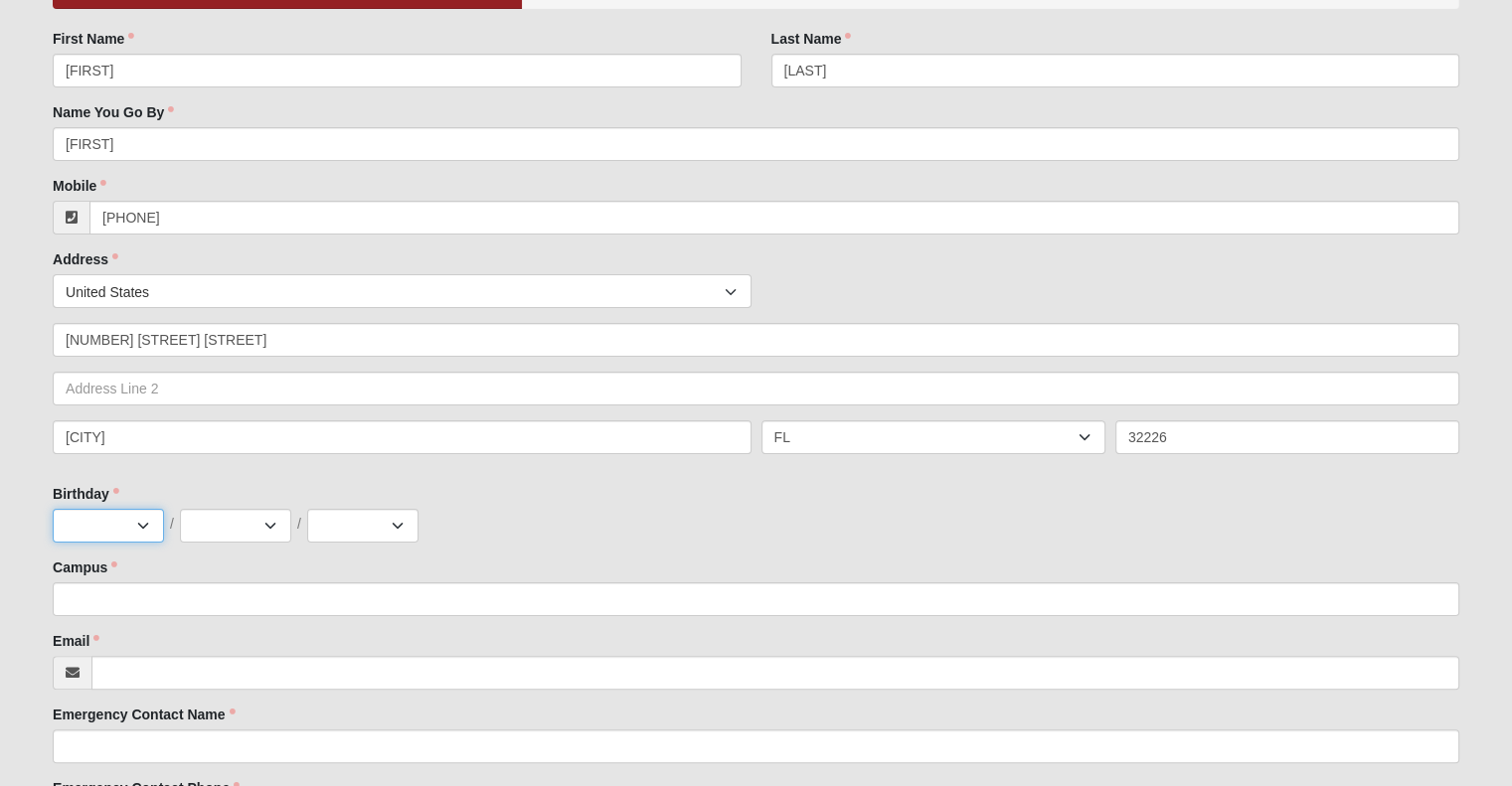 click on "Jan
Feb
Mar
Apr
May
Jun
Jul
Aug
Sep
Oct
Nov
Dec" at bounding box center (108, 526) 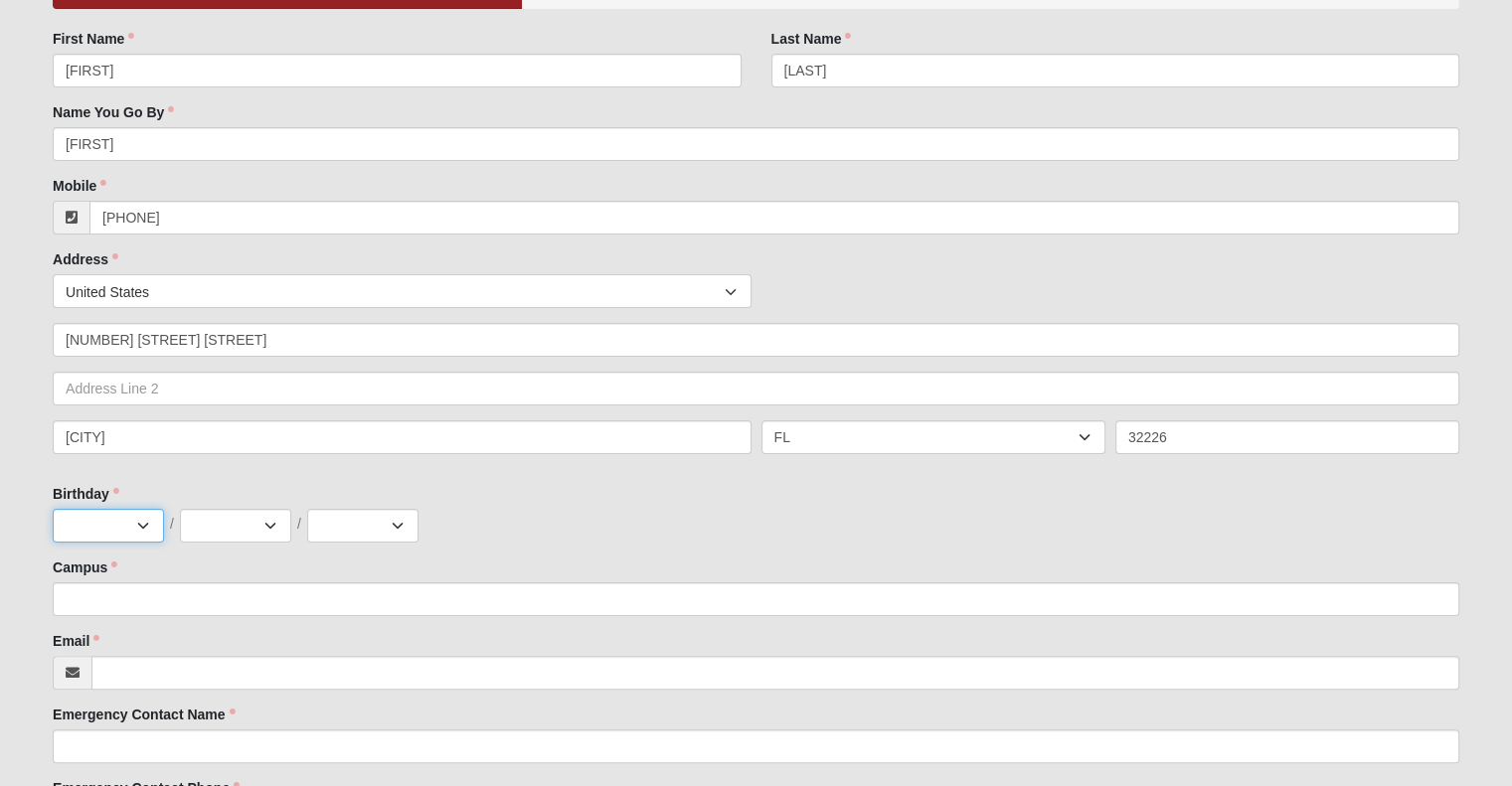 select on "10" 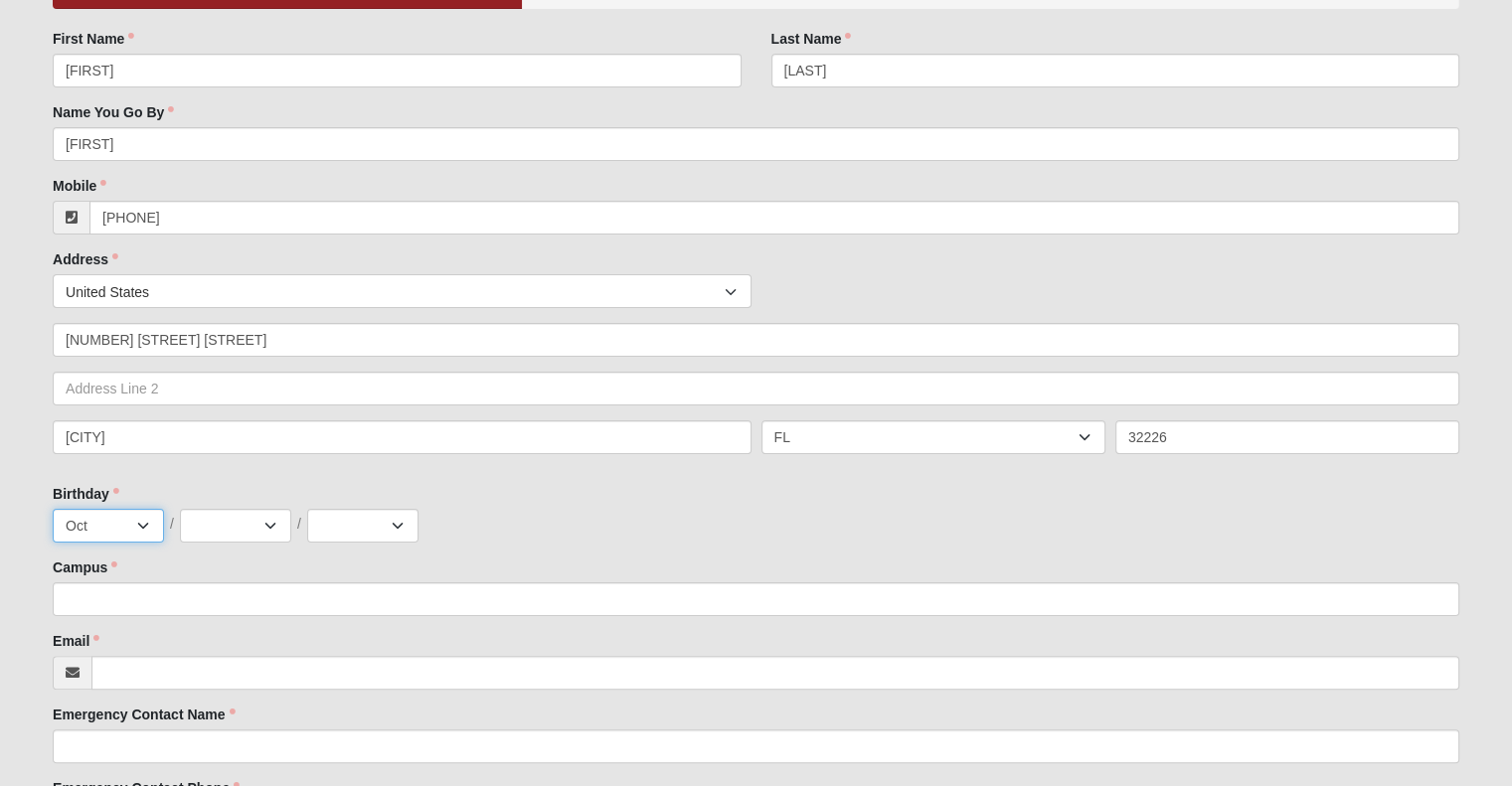 click on "Jan
Feb
Mar
Apr
May
Jun
Jul
Aug
Sep
Oct
Nov
Dec" at bounding box center (108, 526) 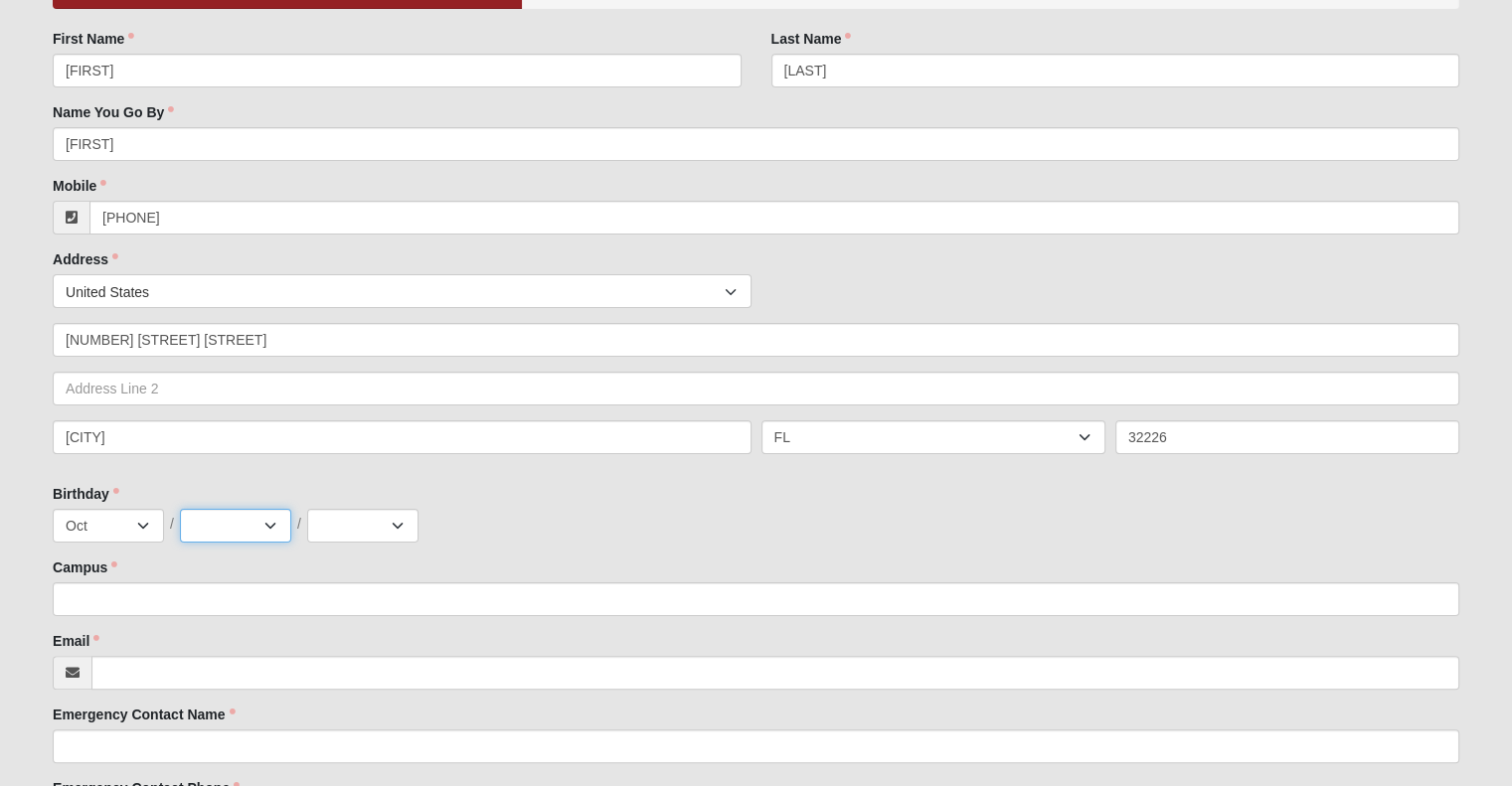 click on "1
2
3
4
5
6
7
8
9
10
11
12
13
14
15
16
17
18
19
20
21
22
23
24
25
26
27
28
29
30
31" at bounding box center [236, 526] 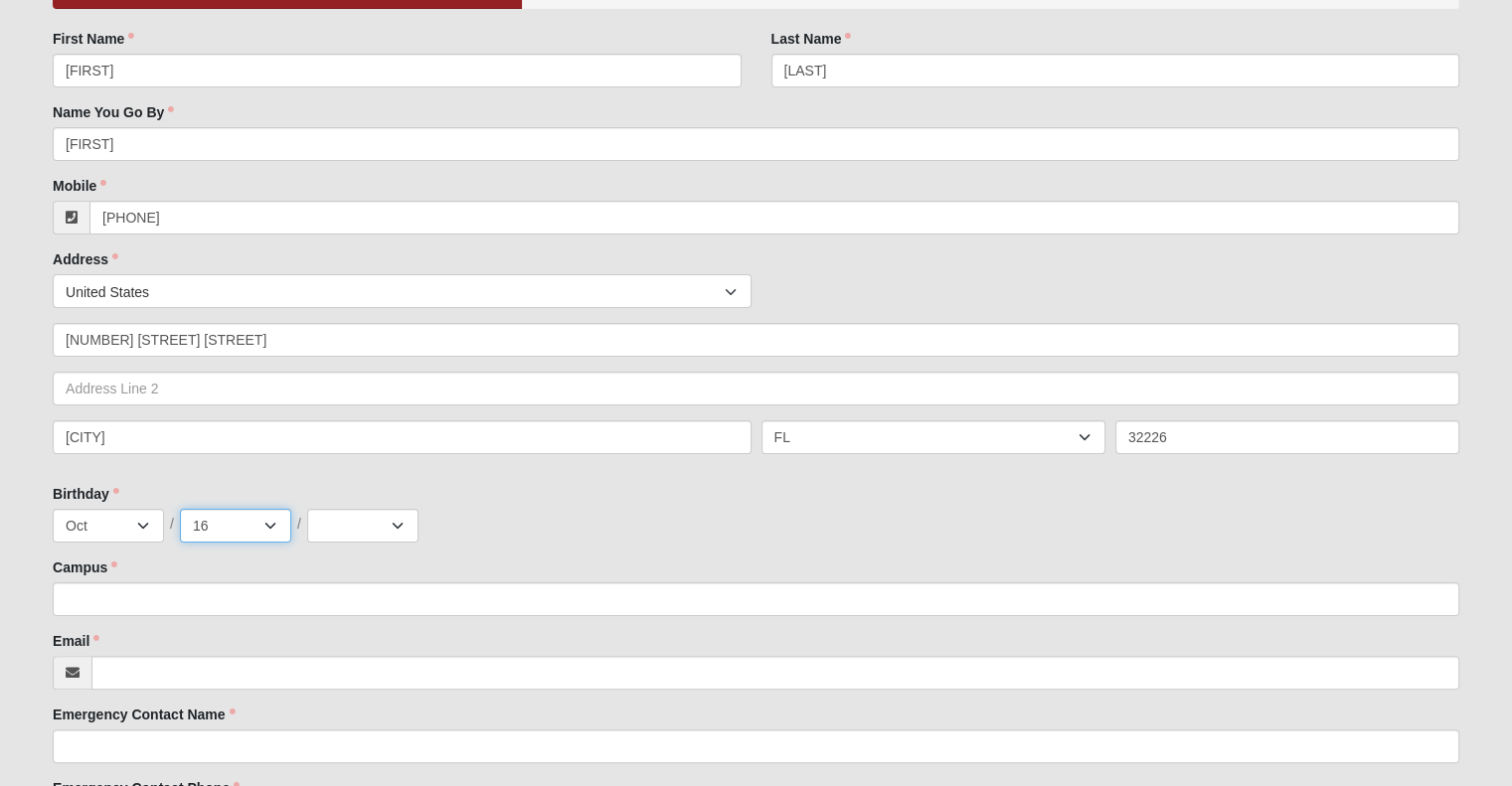 click on "1
2
3
4
5
6
7
8
9
10
11
12
13
14
15
16
17
18
19
20
21
22
23
24
25
26
27
28
29
30
31" at bounding box center (236, 526) 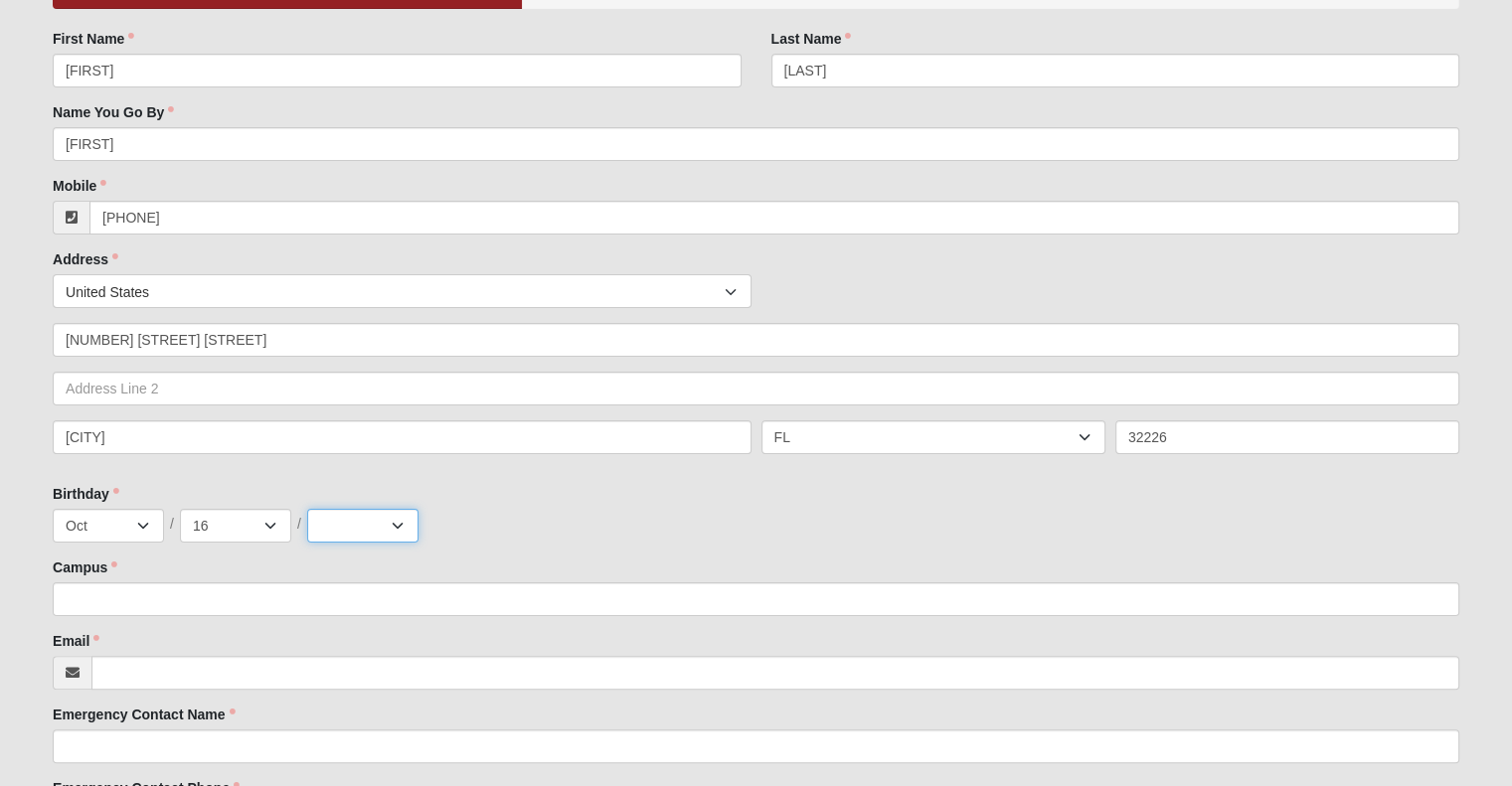 click on "2025
2024
2023
2022
2021
2020
2019
2018
2017
2016
2015
2014
2013
2012
2011
2010
2009
2008
2007
2006
2005
2004
2003
2002
2001
2000
1999
1998
1997
1996
1995
1994
1993
1992
1991
1990
1989
1988
1987
1986
1985
1984
1983
1982
1981
1980
1979
1978
1977
1976
1975
1974
1973
1972
1971
1970
1969
1968
1967
1966
1965
1964
1963
1962
1961
1960
1959
1958
1957
1956
1955
1954
1953
1952
1951
1950
1949
1948" at bounding box center (363, 526) 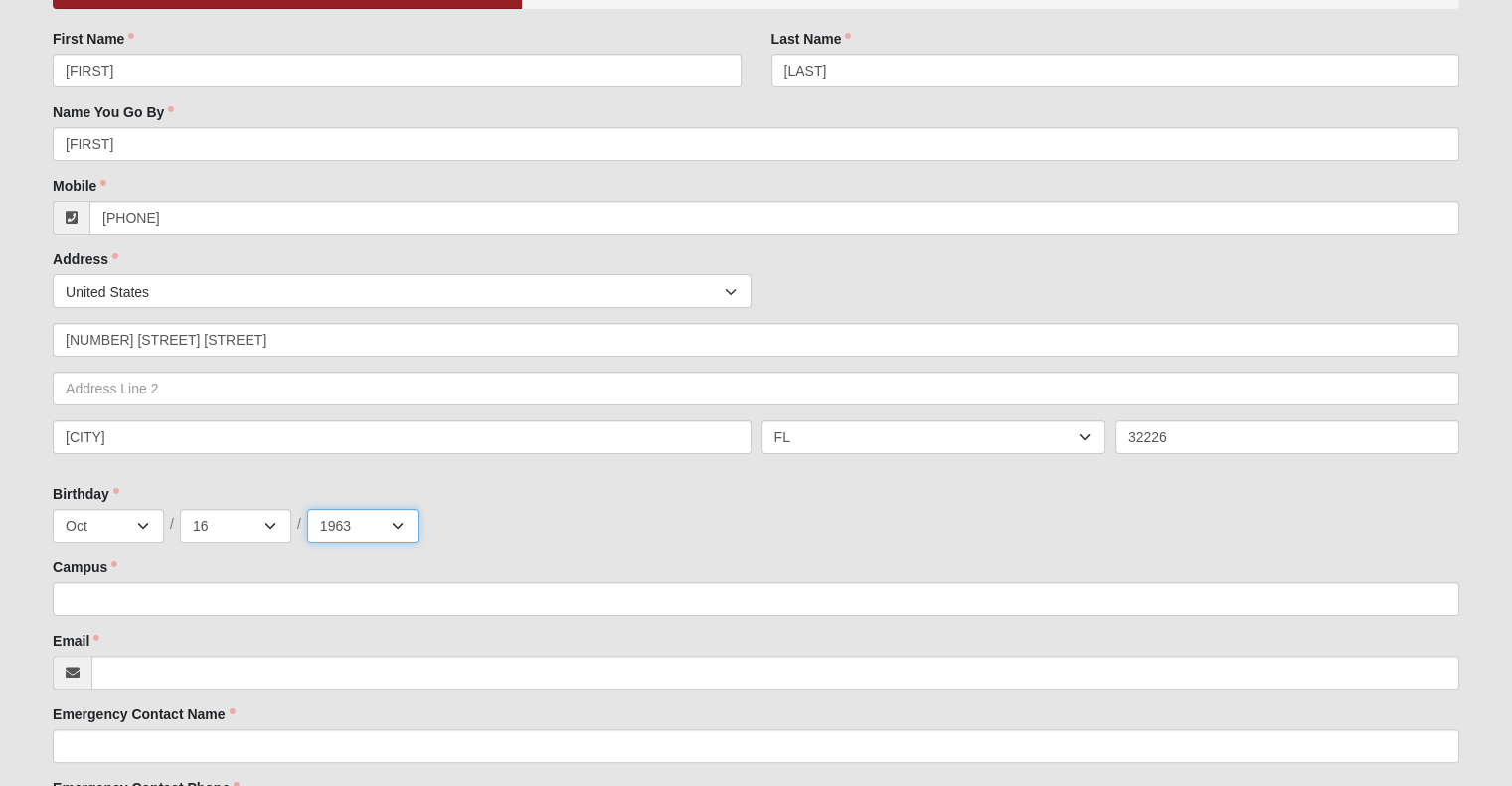 click on "2025
2024
2023
2022
2021
2020
2019
2018
2017
2016
2015
2014
2013
2012
2011
2010
2009
2008
2007
2006
2005
2004
2003
2002
2001
2000
1999
1998
1997
1996
1995
1994
1993
1992
1991
1990
1989
1988
1987
1986
1985
1984
1983
1982
1981
1980
1979
1978
1977
1976
1975
1974
1973
1972
1971
1970
1969
1968
1967
1966
1965
1964
1963
1962
1961
1960
1959
1958
1957
1956
1955
1954
1953
1952
1951
1950
1949
1948" at bounding box center [363, 526] 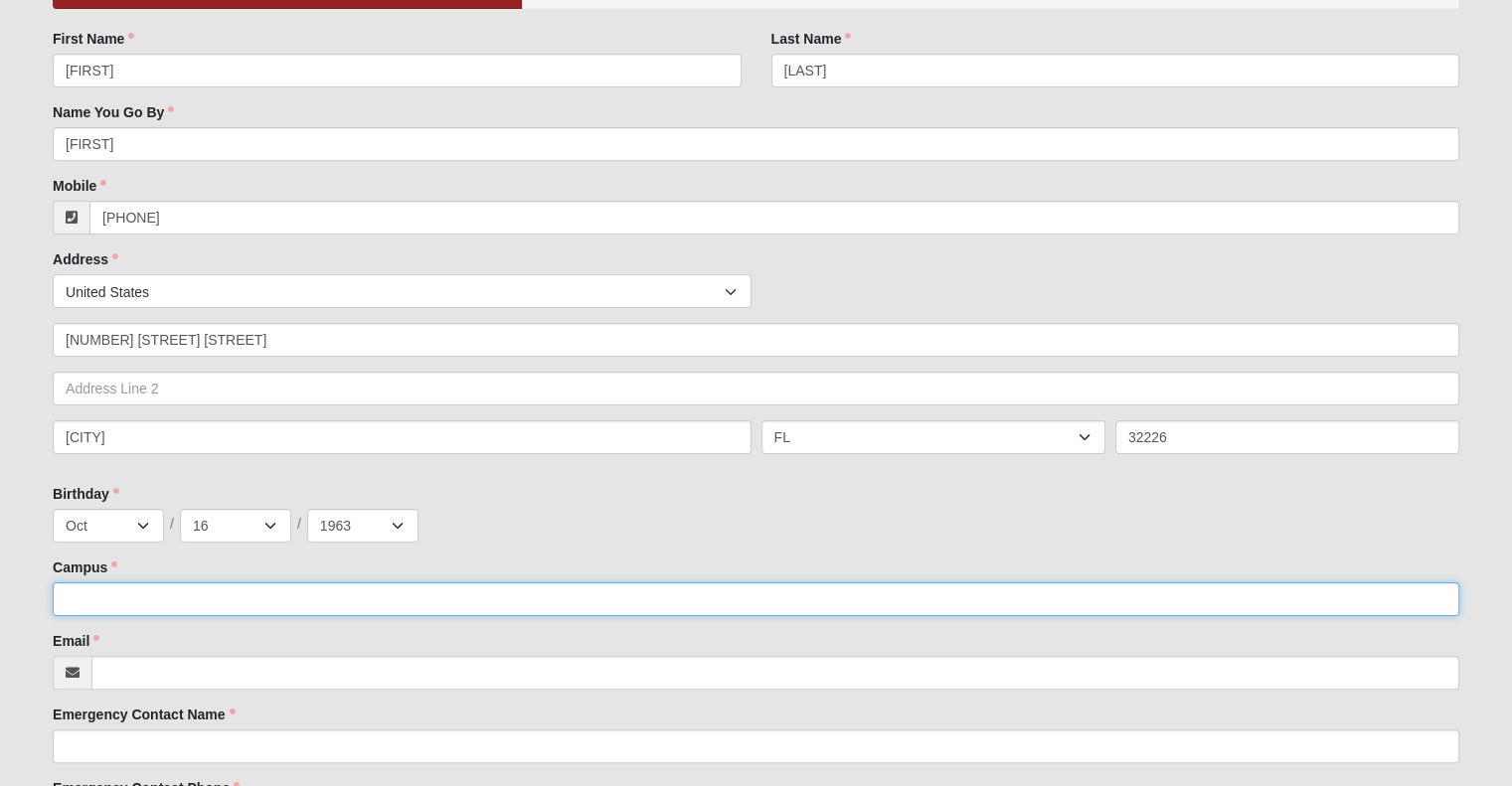 click on "Campus" at bounding box center [756, 599] 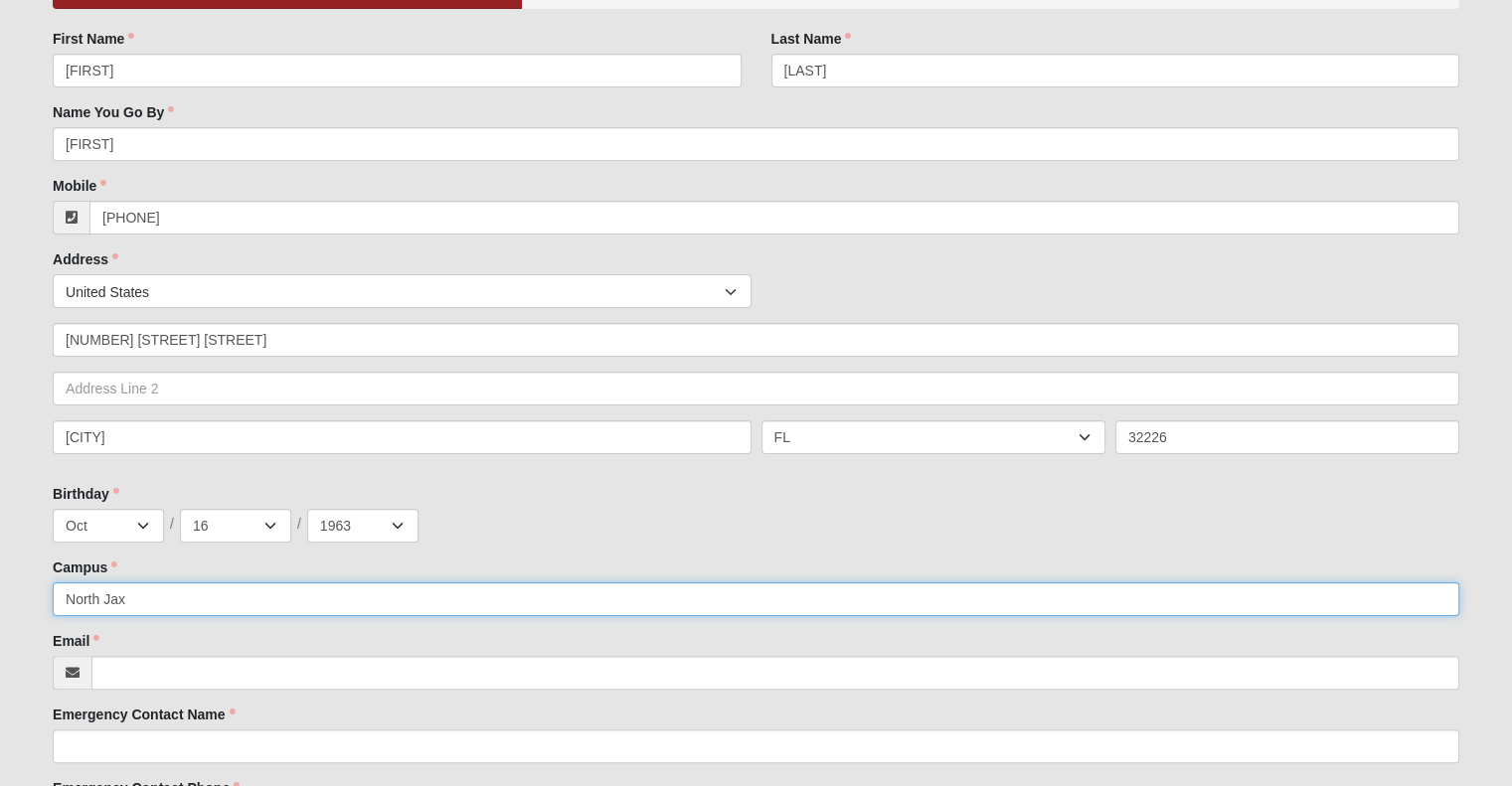 type on "North Jax" 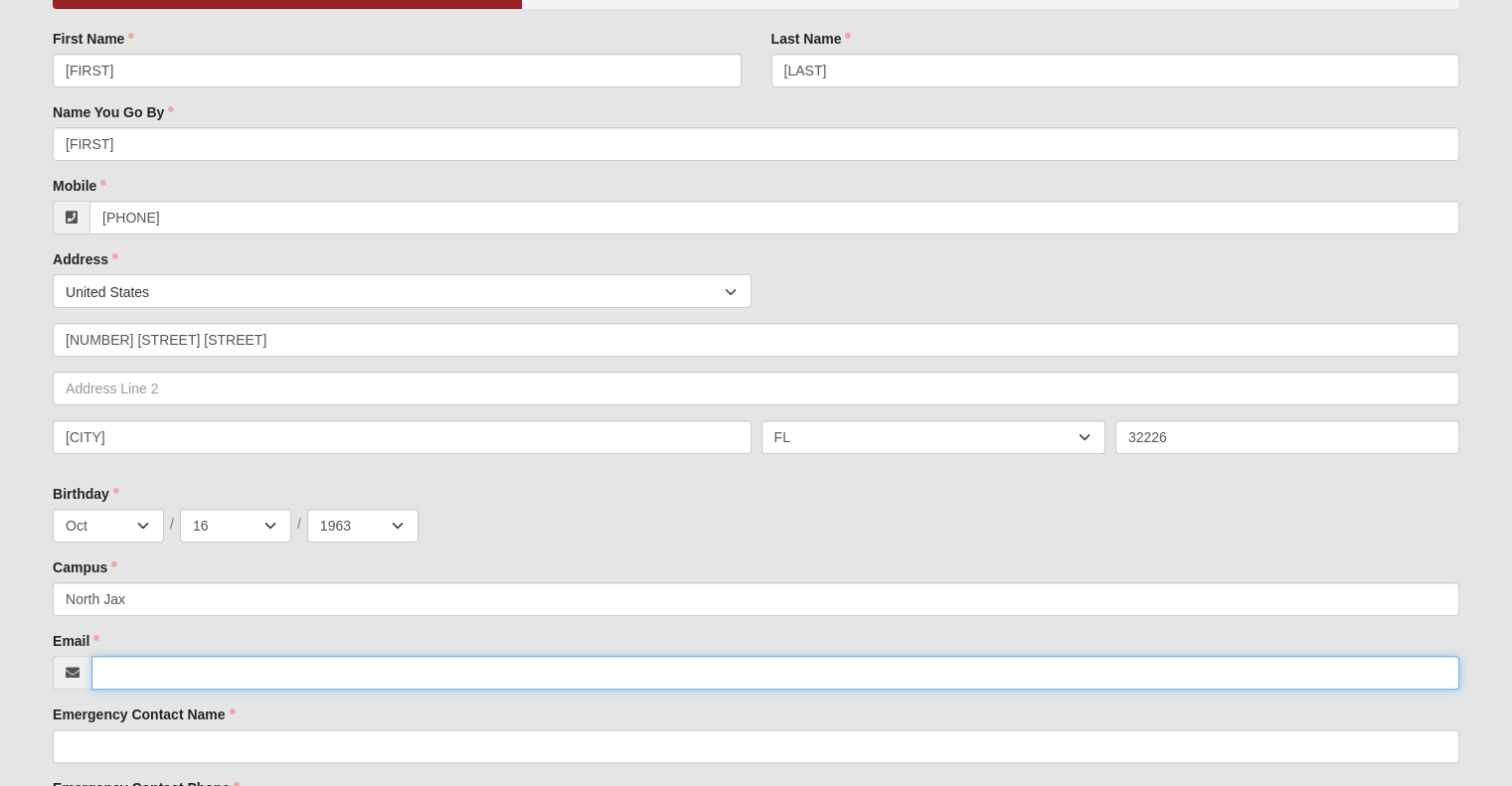 click on "Email" at bounding box center (775, 673) 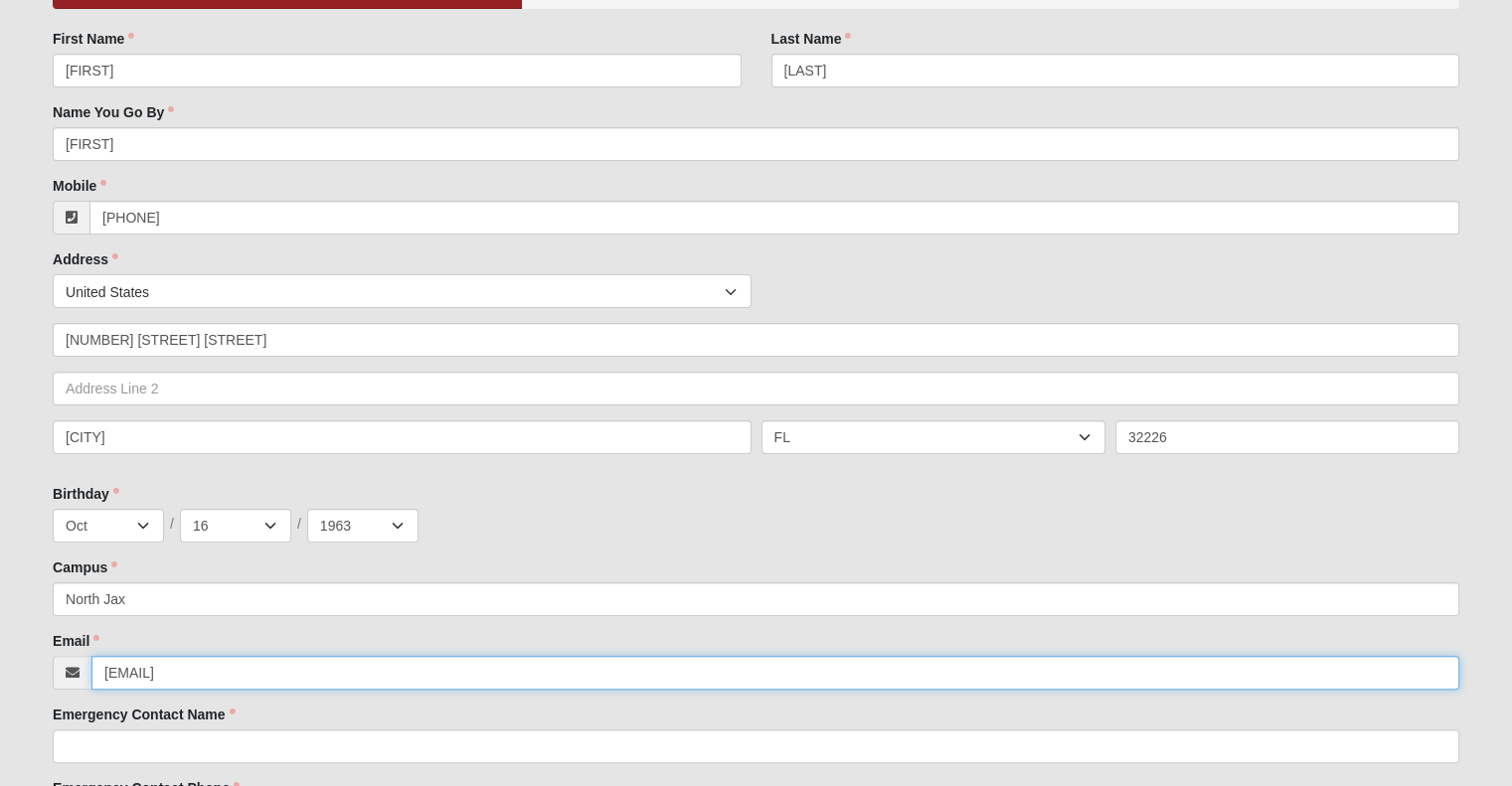 type on "budcha696@gmail.com" 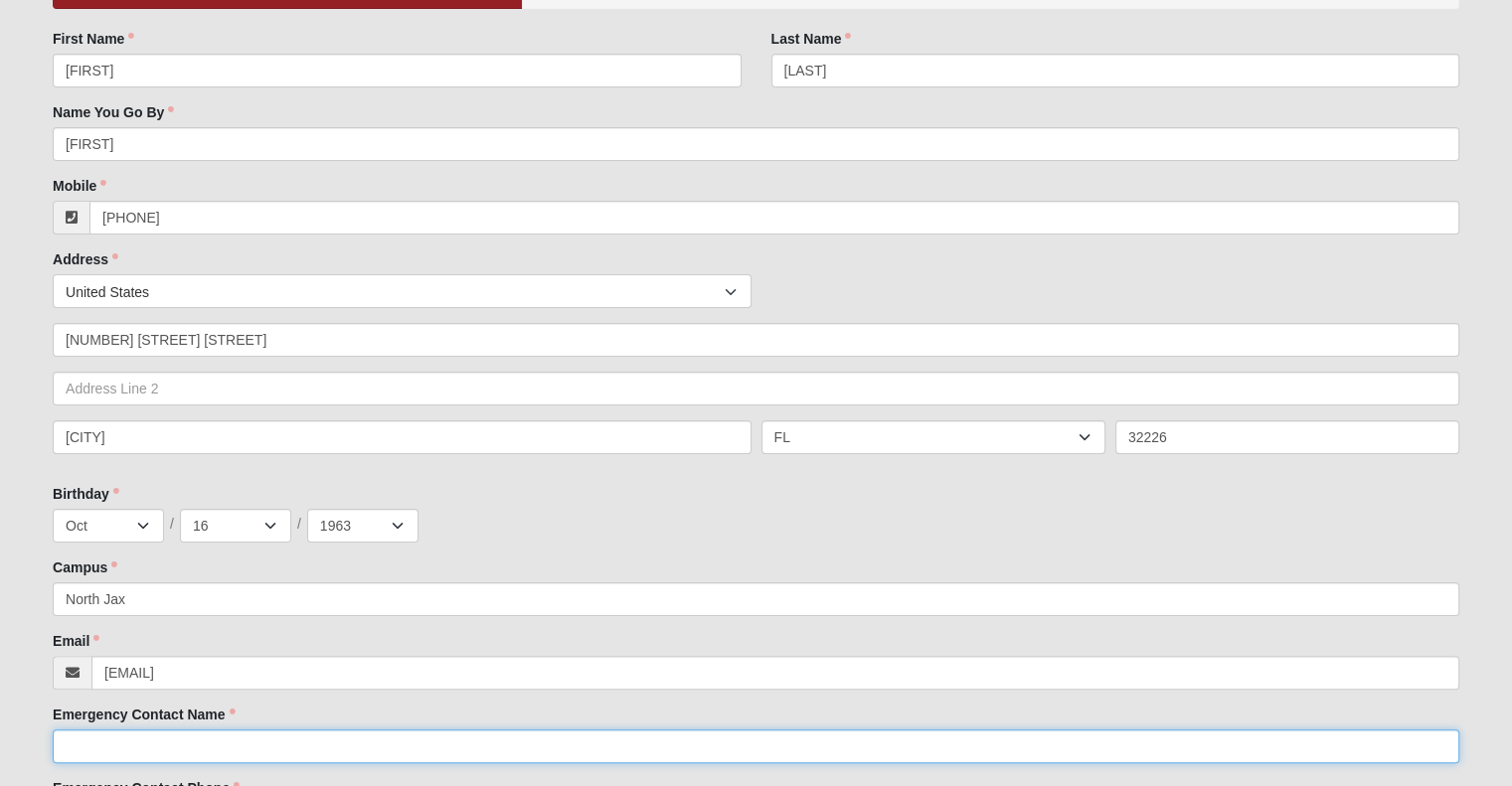 click on "Emergency Contact Name" at bounding box center [756, 746] 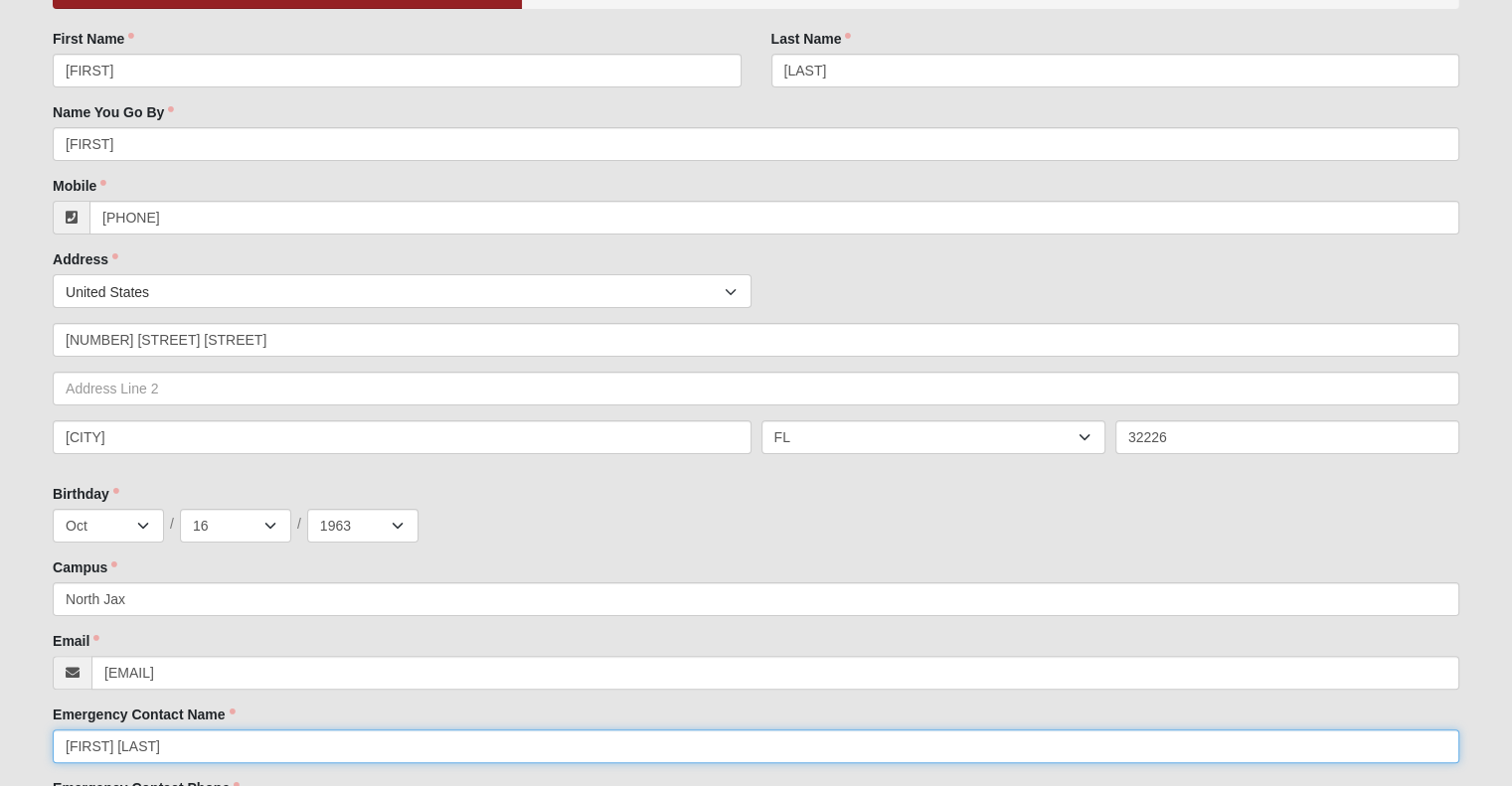 type on "Susan Chadwell" 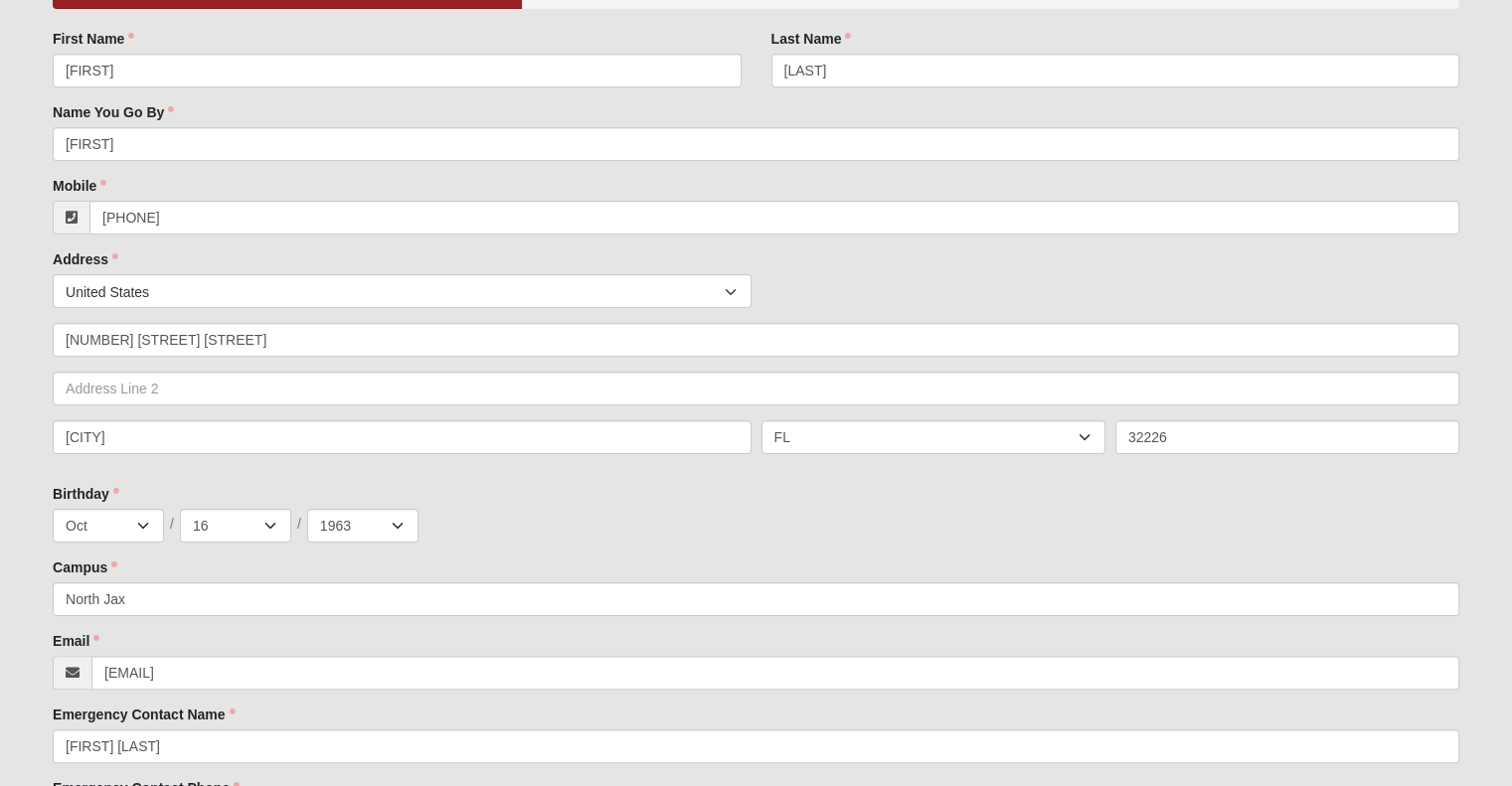 drag, startPoint x: 1508, startPoint y: 525, endPoint x: 1520, endPoint y: 643, distance: 118.6086 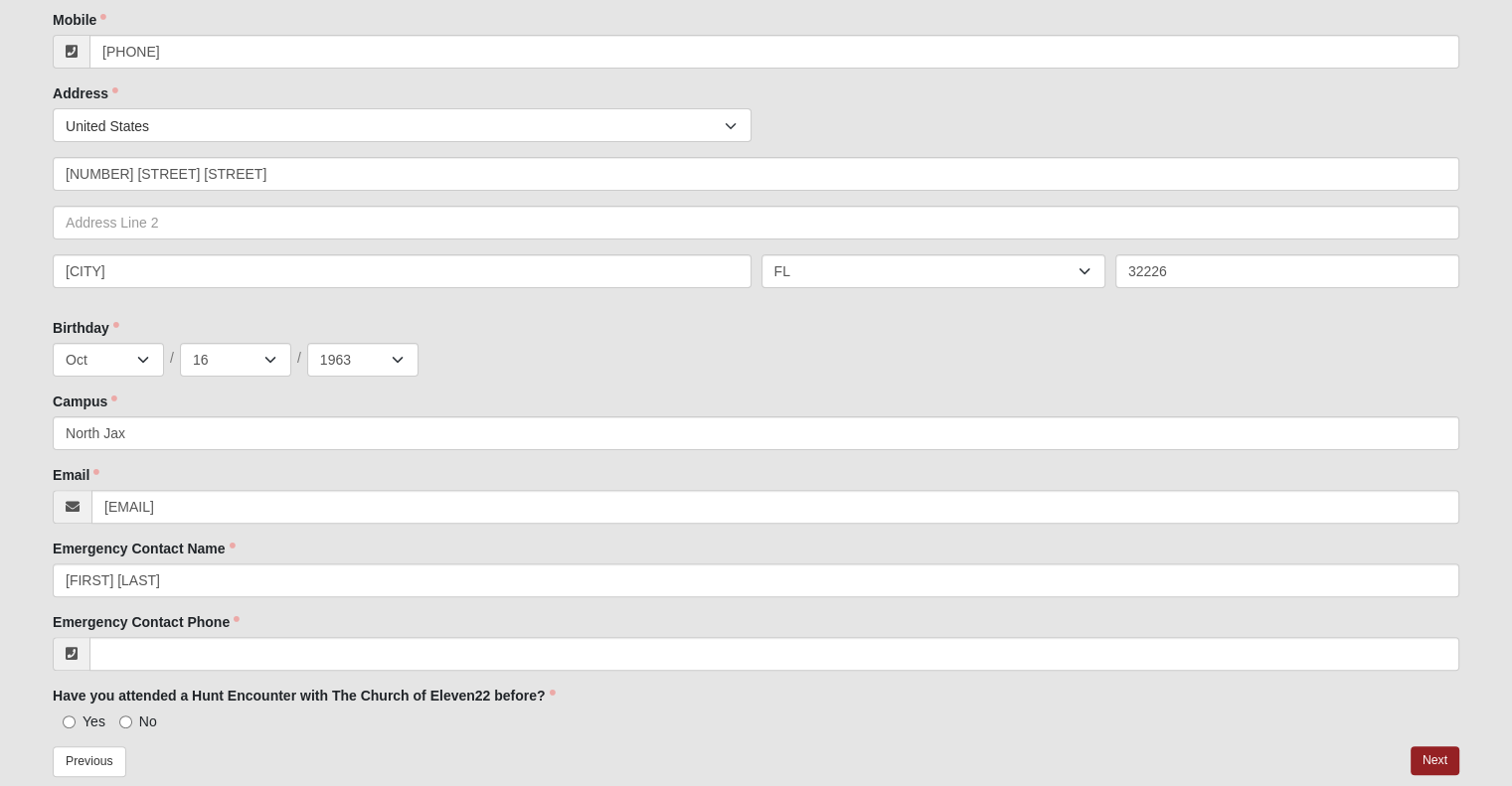 scroll, scrollTop: 572, scrollLeft: 0, axis: vertical 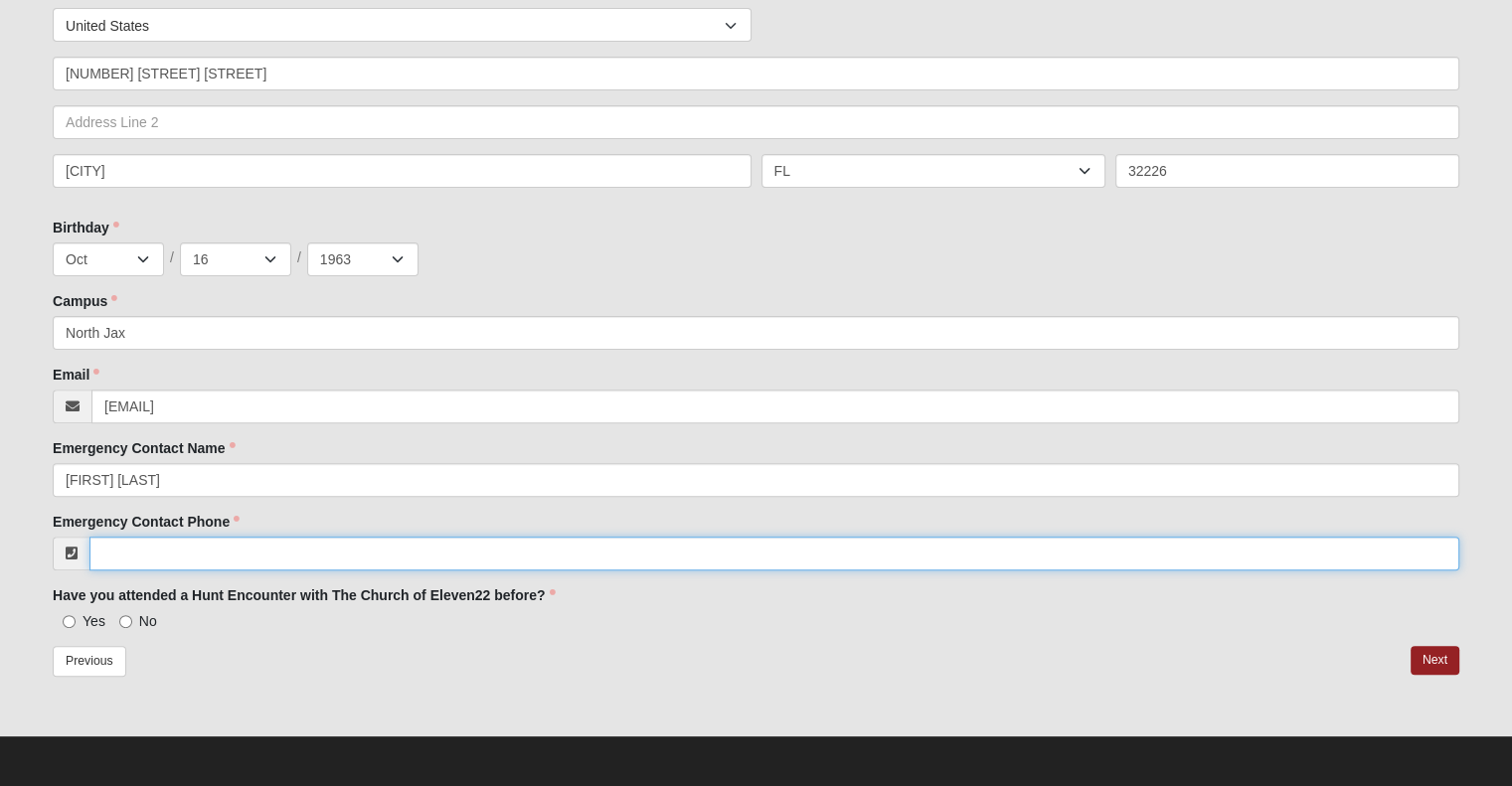click on "Emergency Contact Phone" at bounding box center [774, 553] 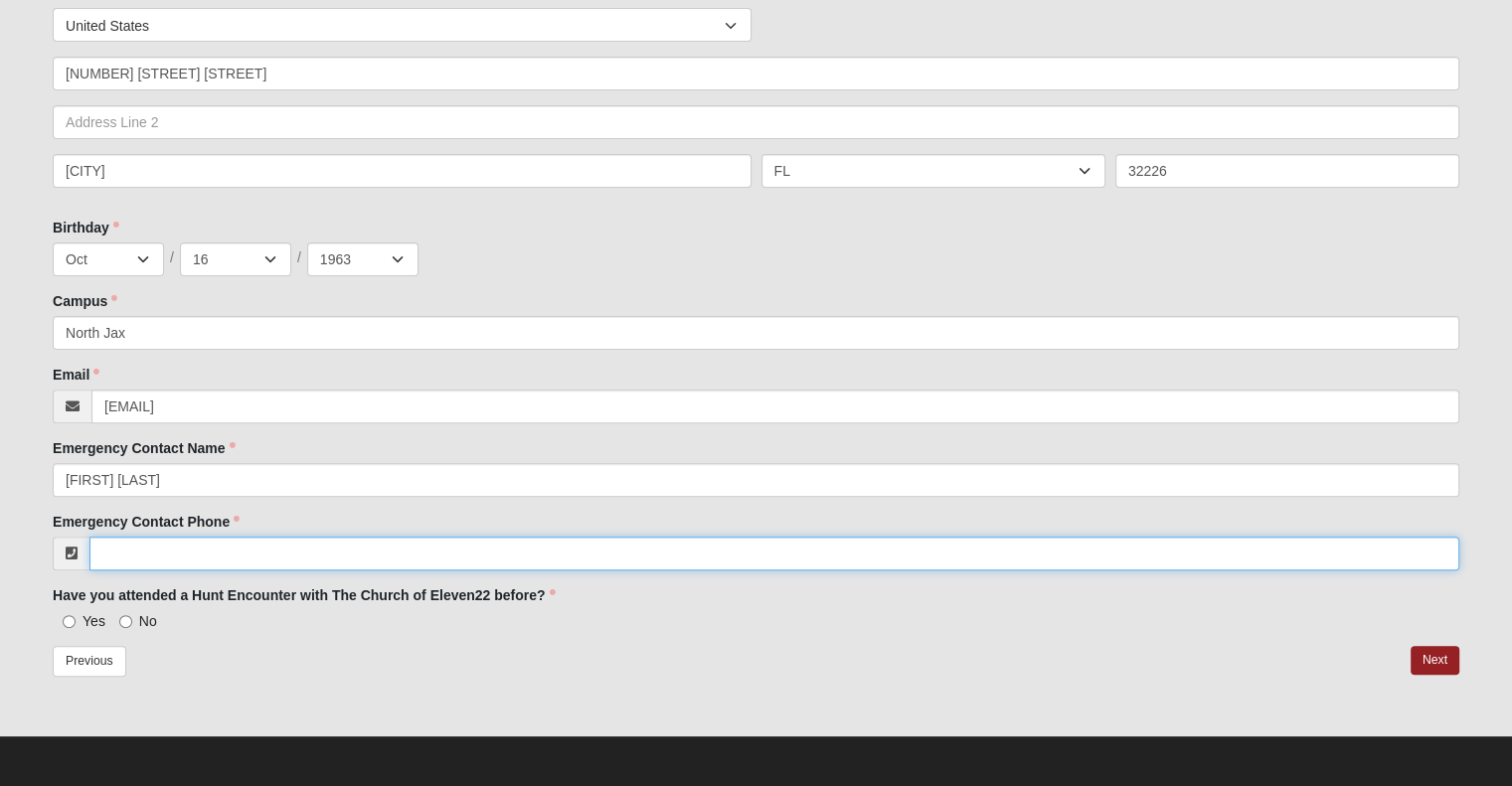 type on "8" 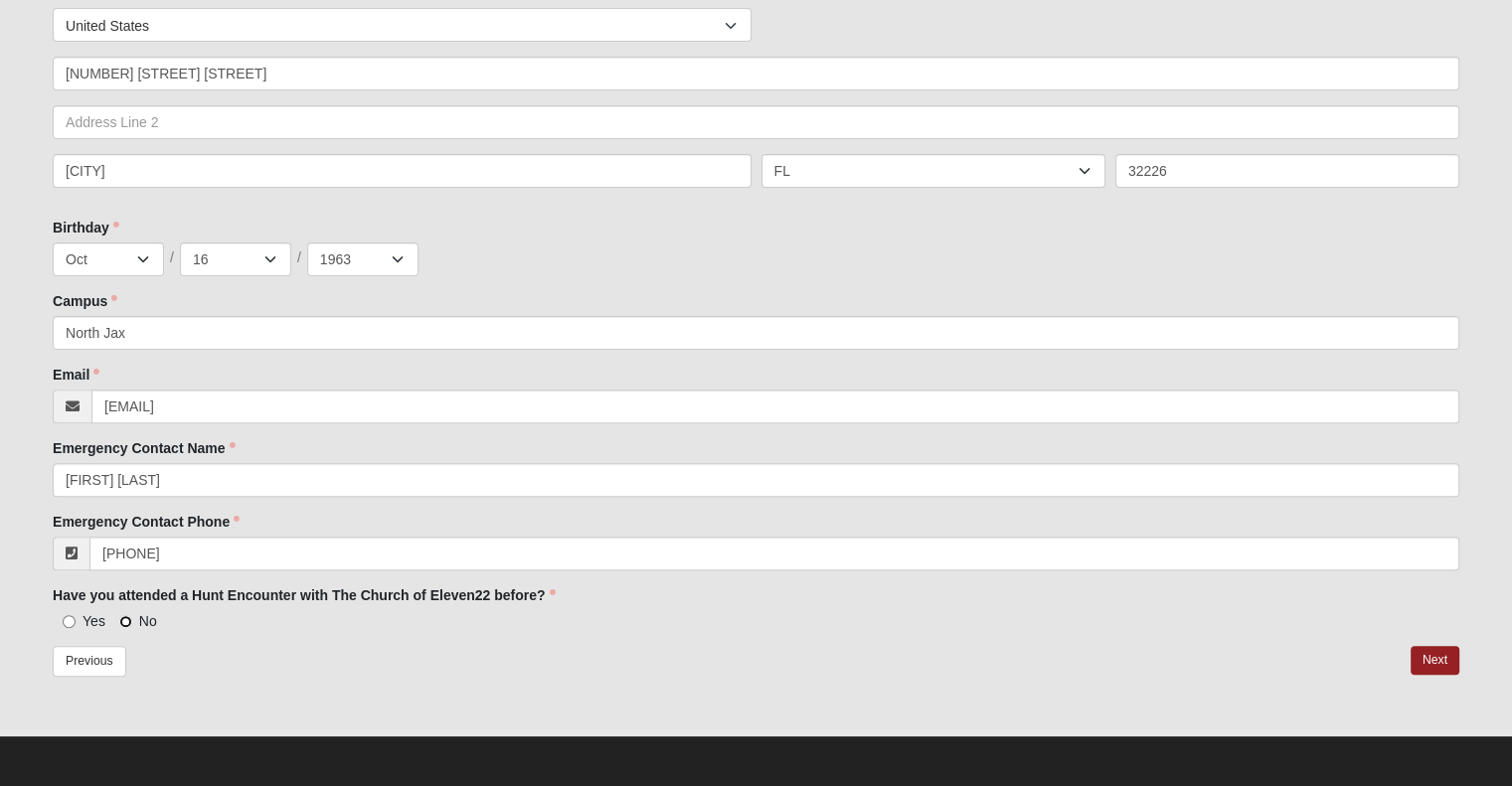 type on "(904) 923-6932" 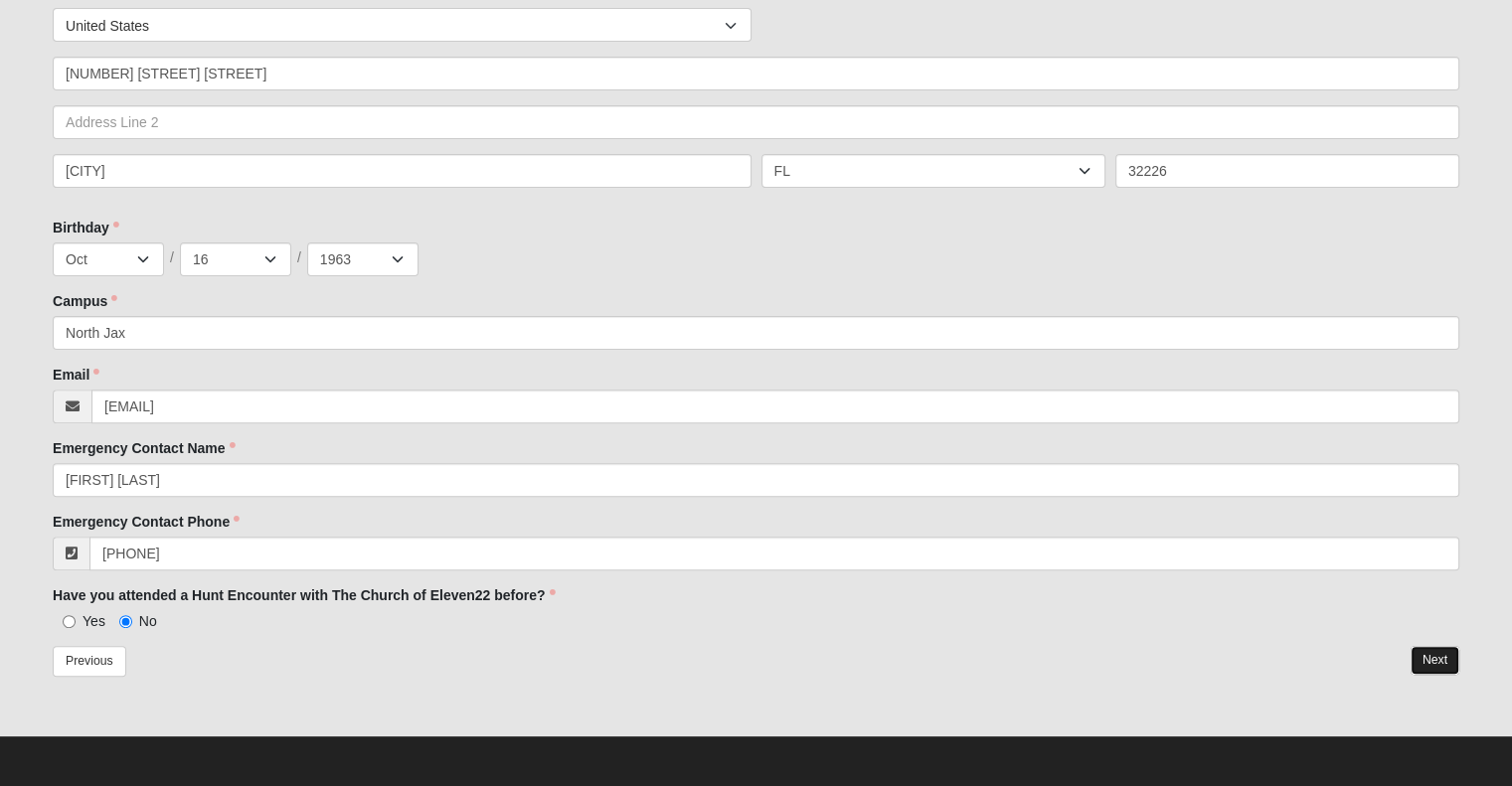 click on "Next" at bounding box center [1434, 660] 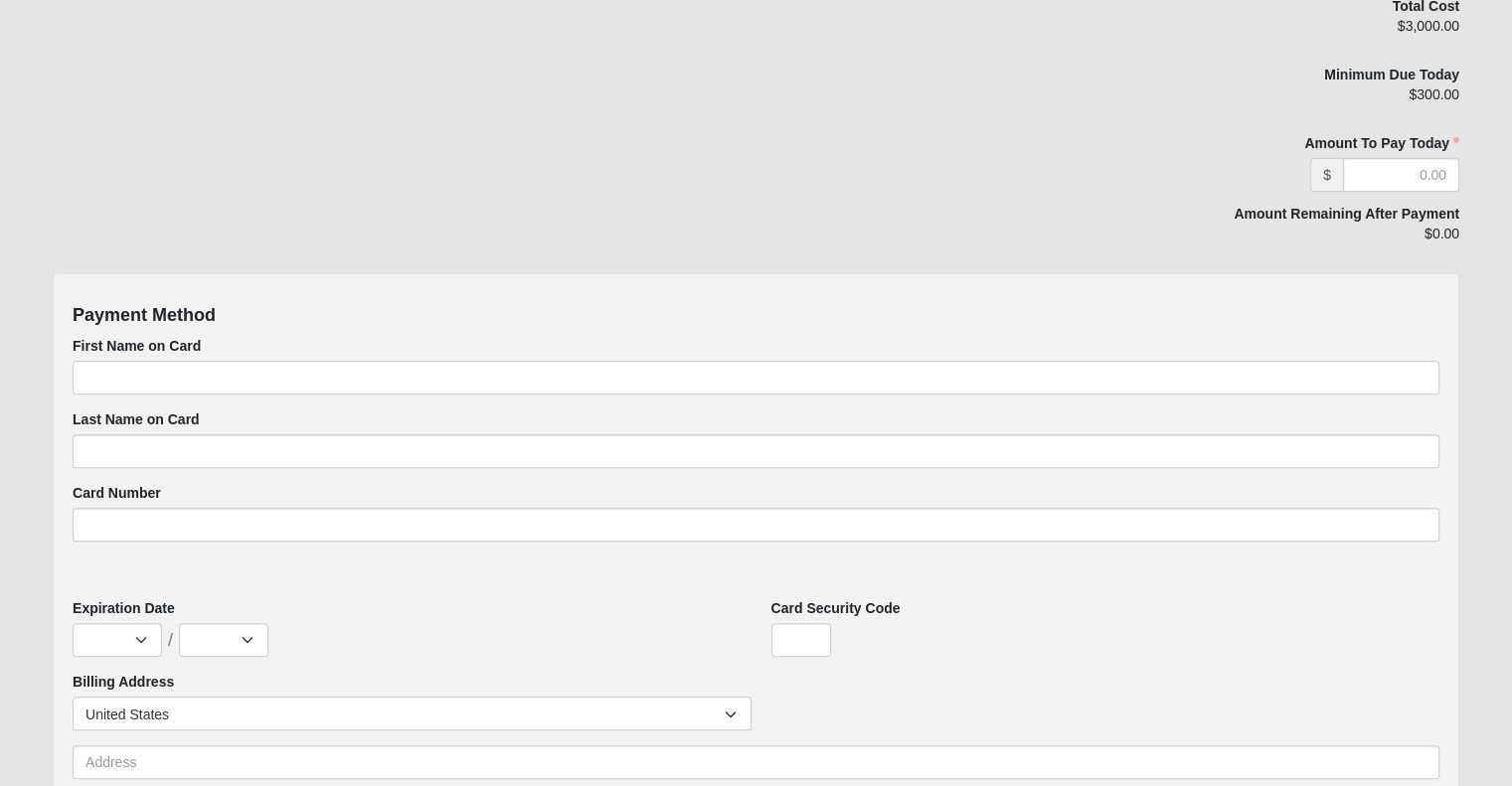 scroll, scrollTop: 0, scrollLeft: 0, axis: both 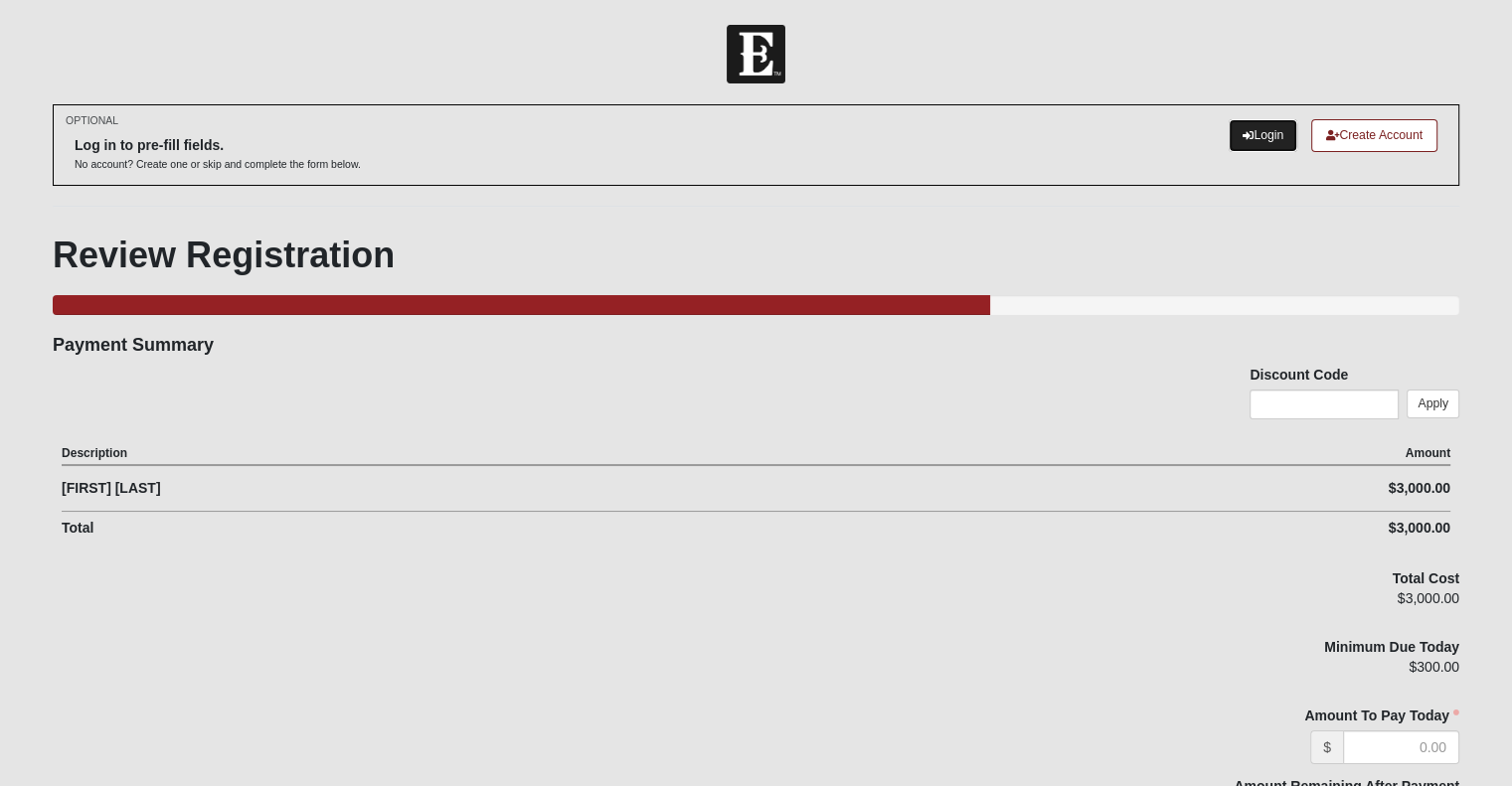 click on "Login" at bounding box center [1262, 135] 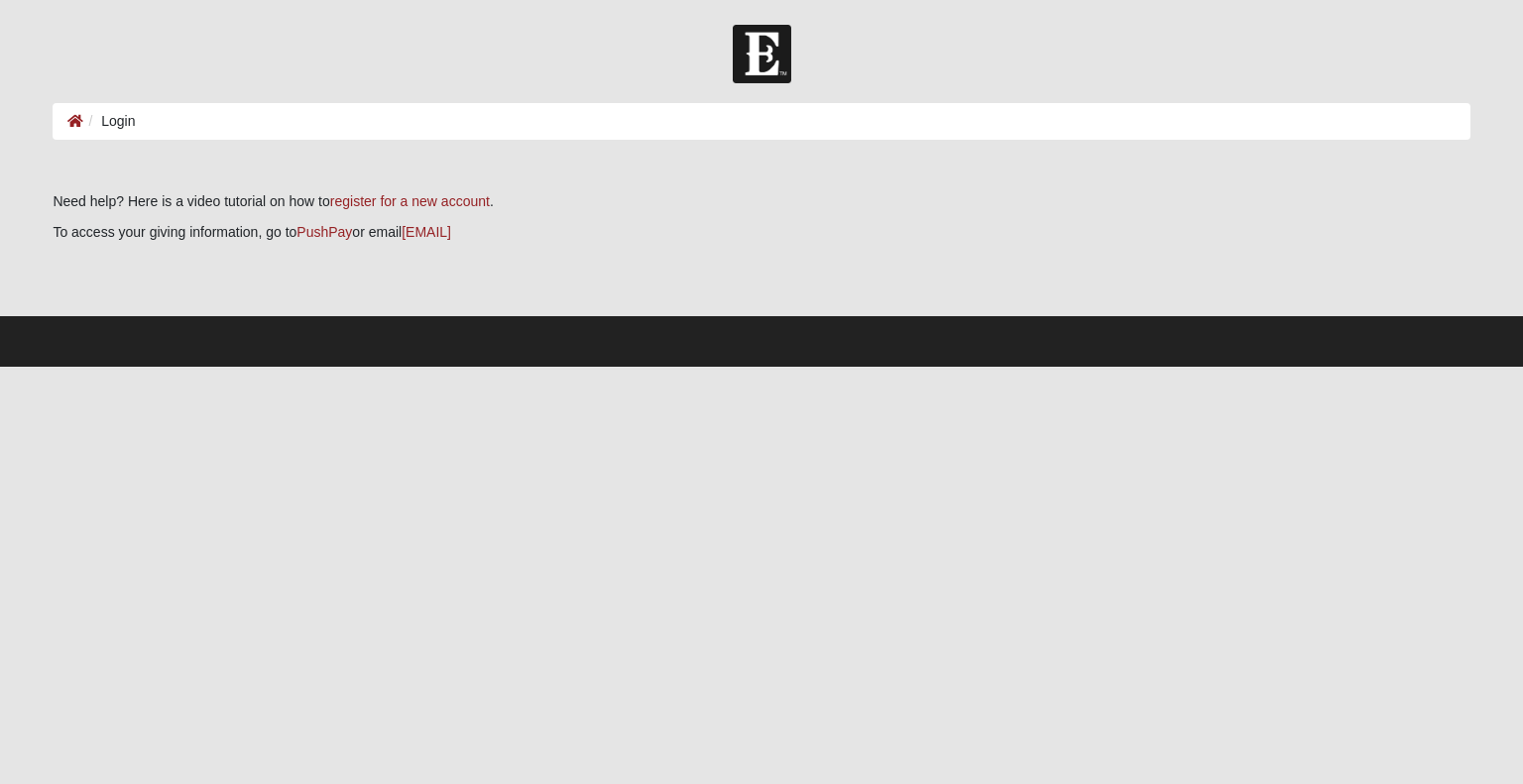 scroll, scrollTop: 0, scrollLeft: 0, axis: both 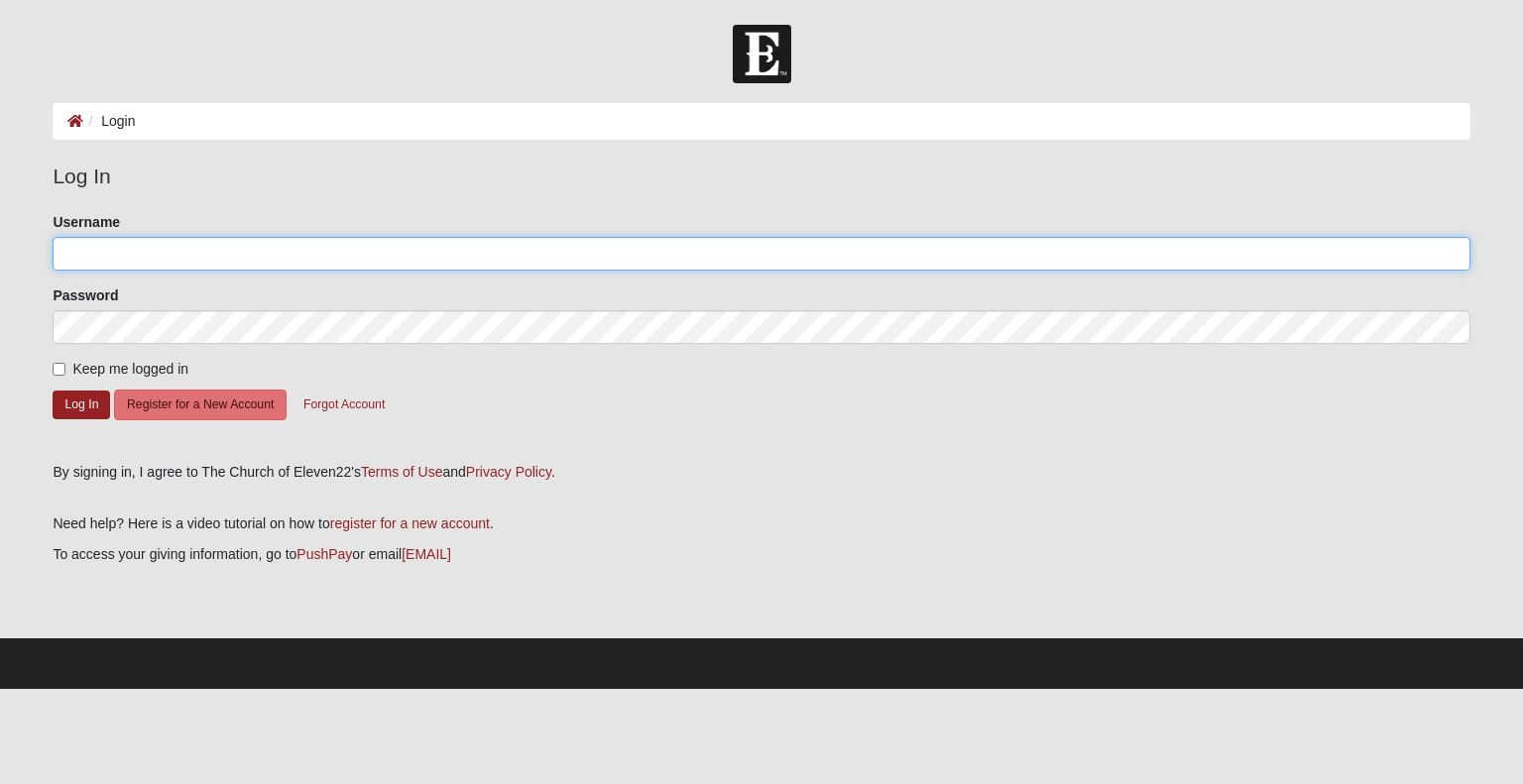 click on "Username" 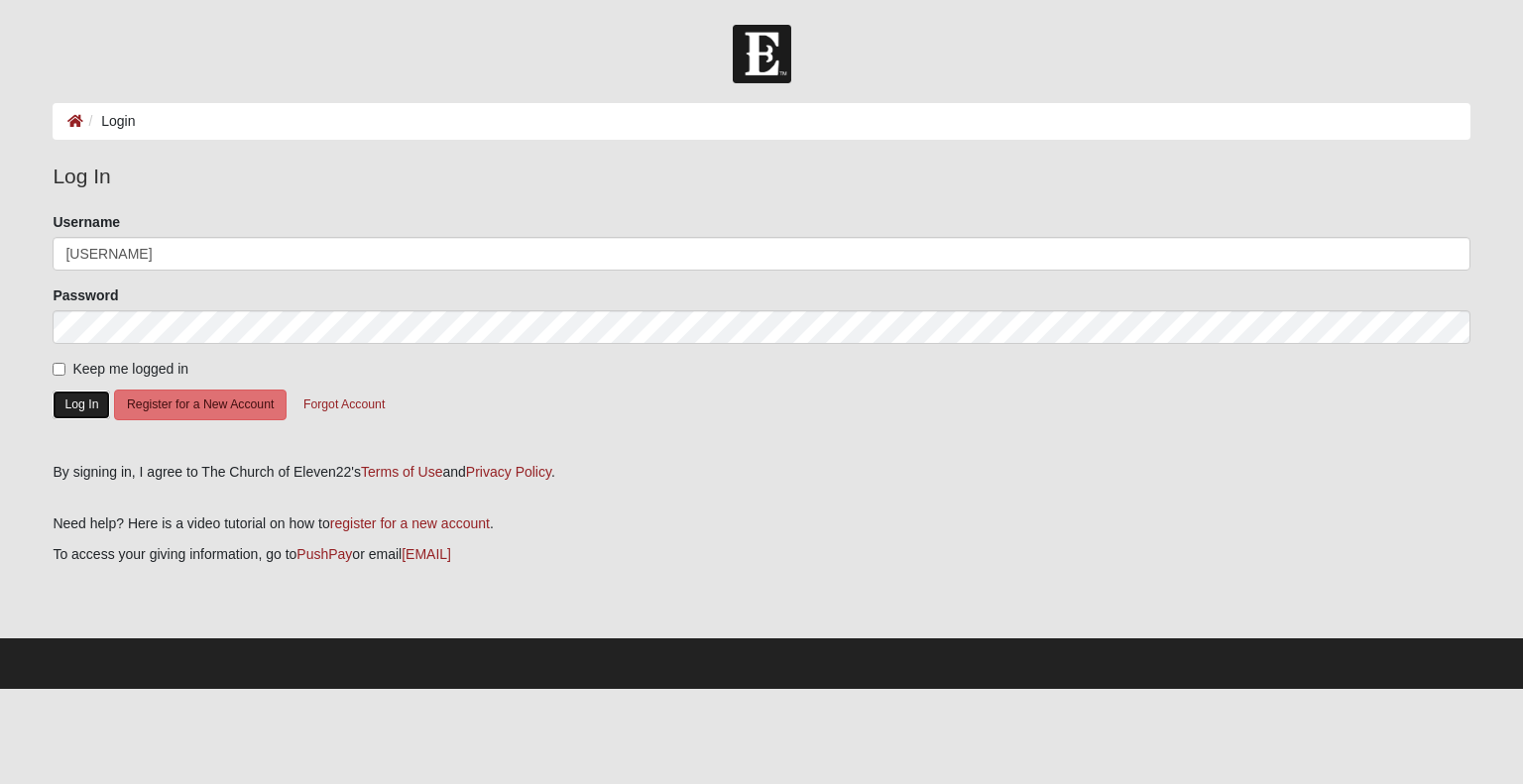 click on "Log In" 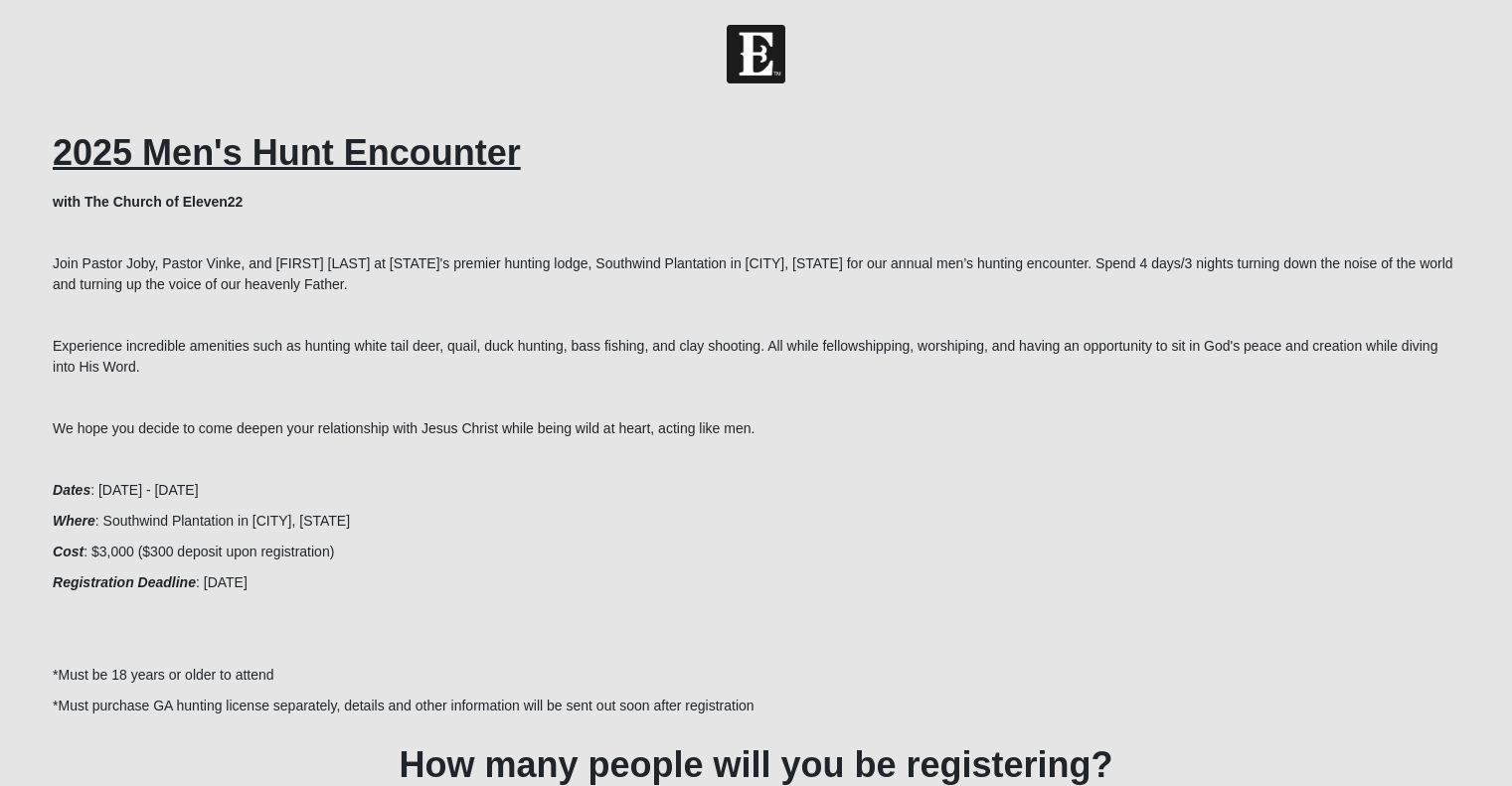 scroll, scrollTop: 0, scrollLeft: 0, axis: both 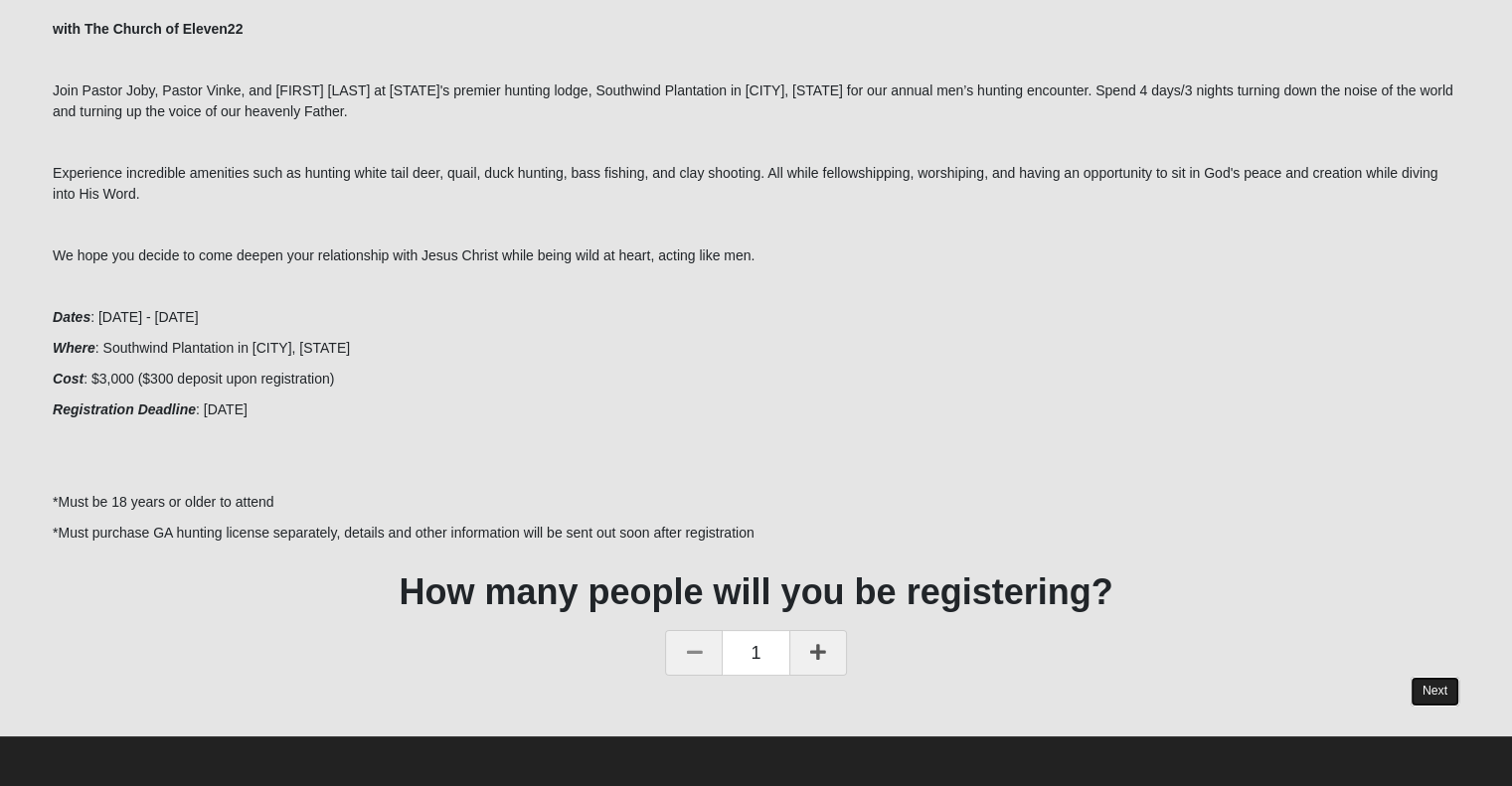 click on "Next" at bounding box center (1434, 691) 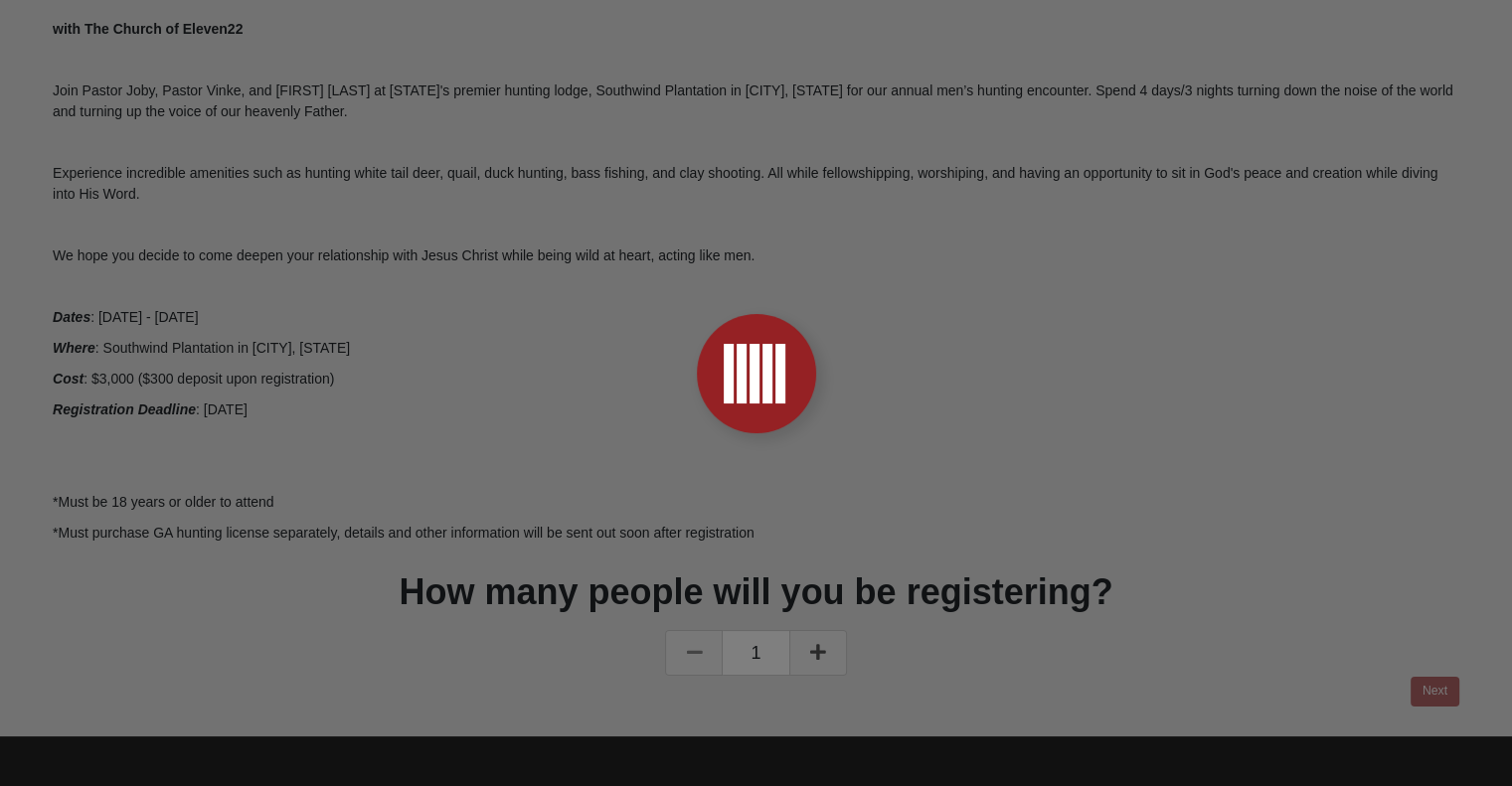 scroll, scrollTop: 0, scrollLeft: 0, axis: both 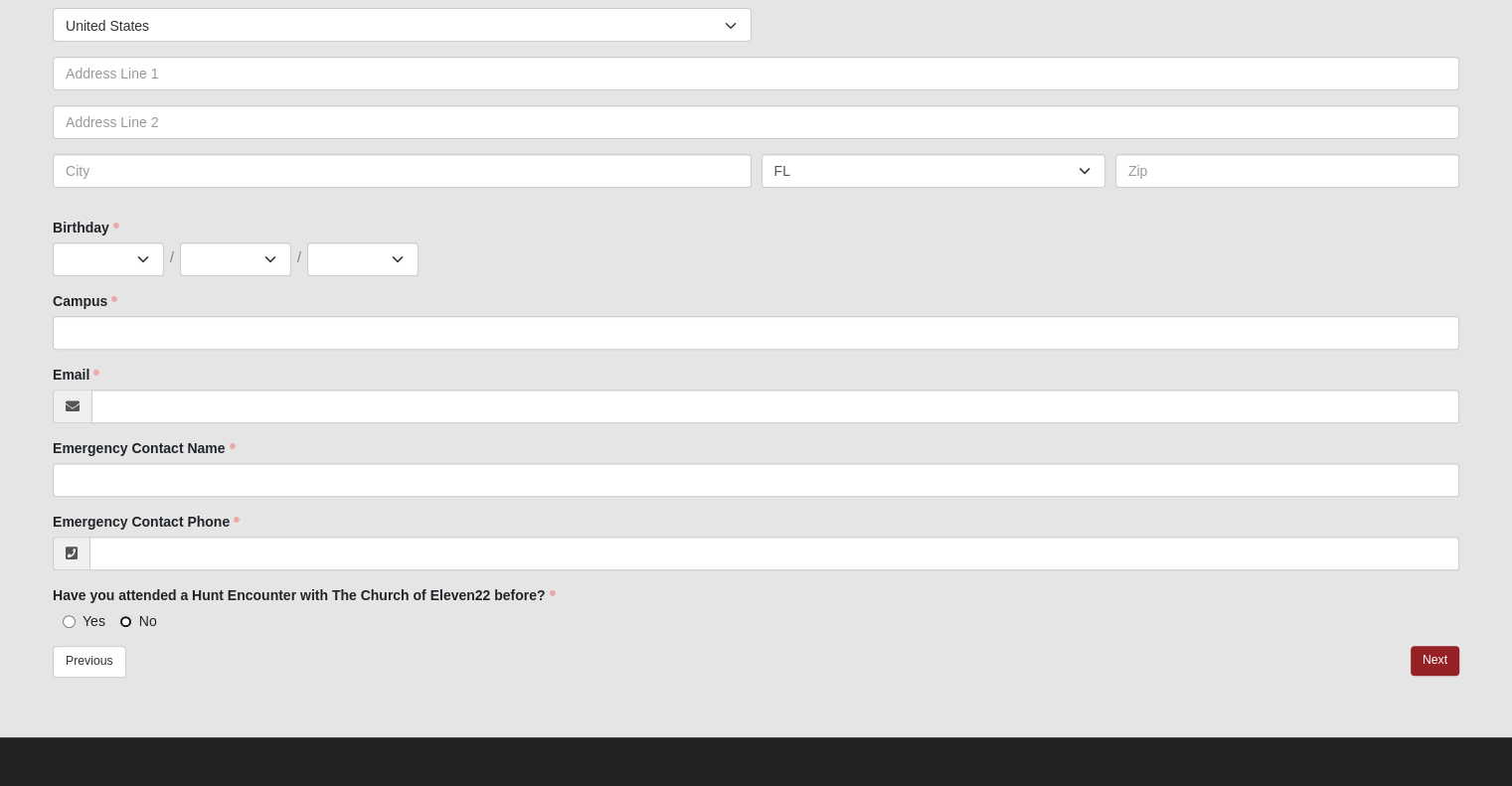 click on "No" at bounding box center (125, 621) 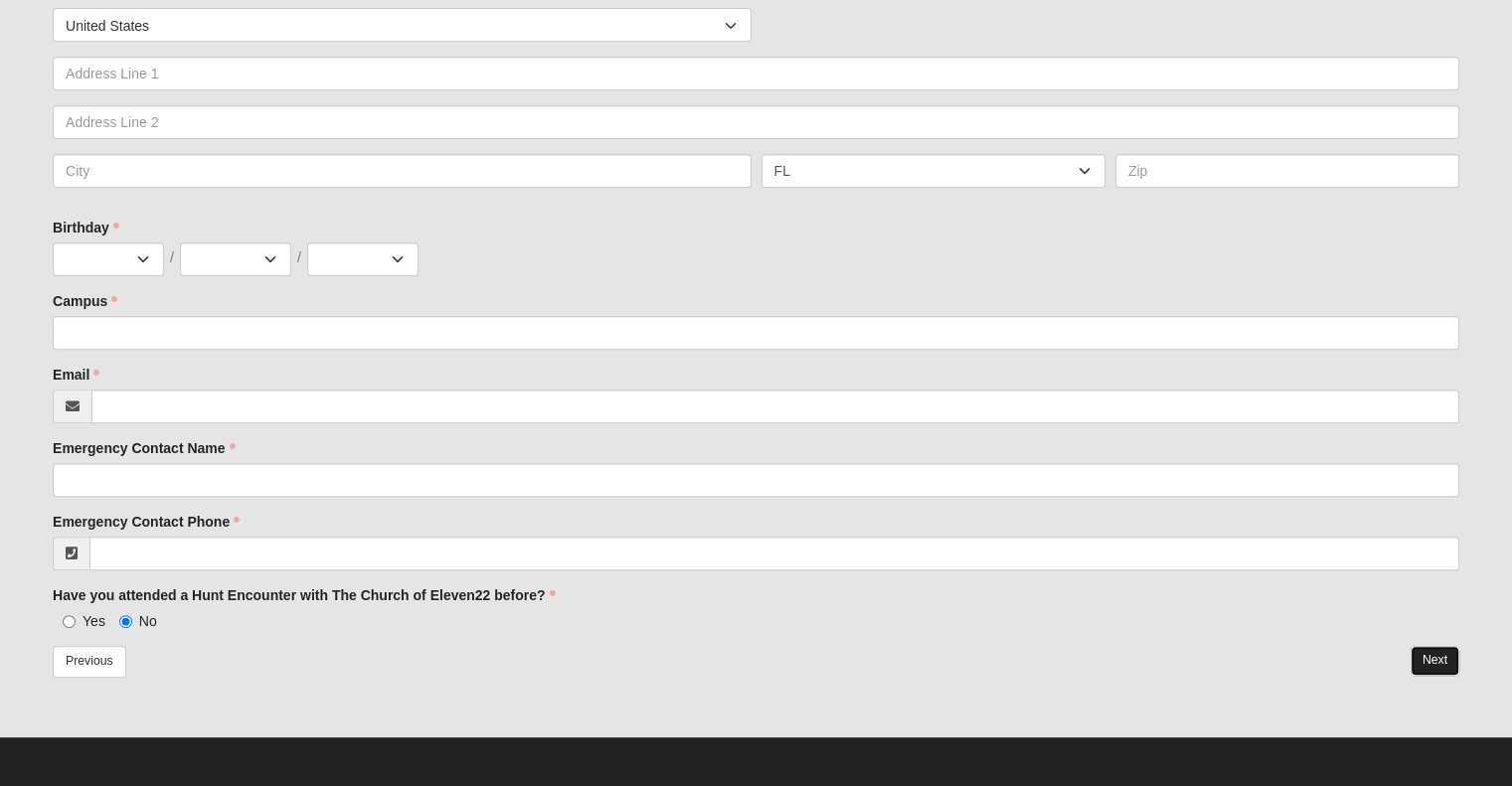 click on "Next" at bounding box center [1434, 660] 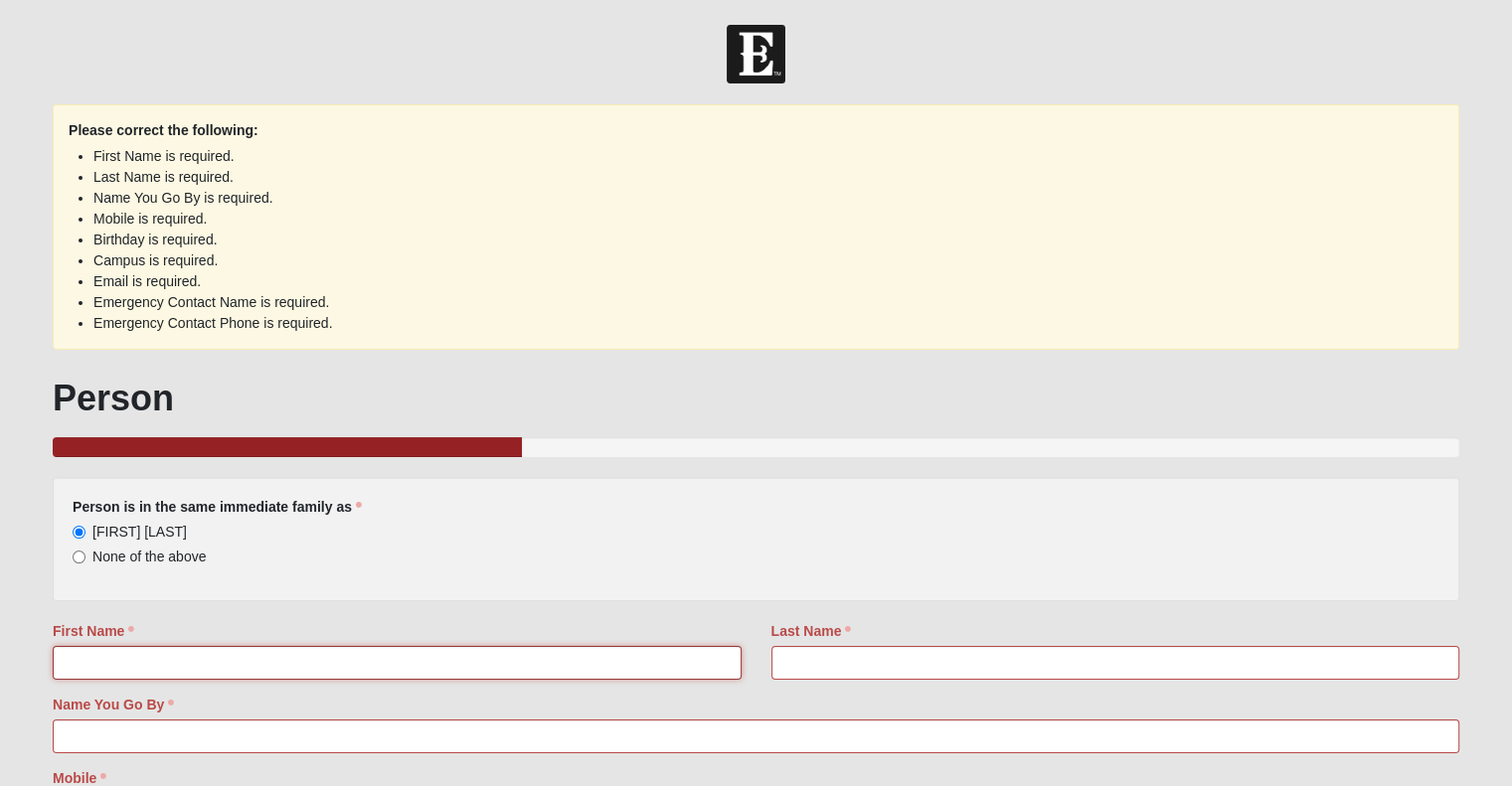 click on "First Name" at bounding box center (397, 663) 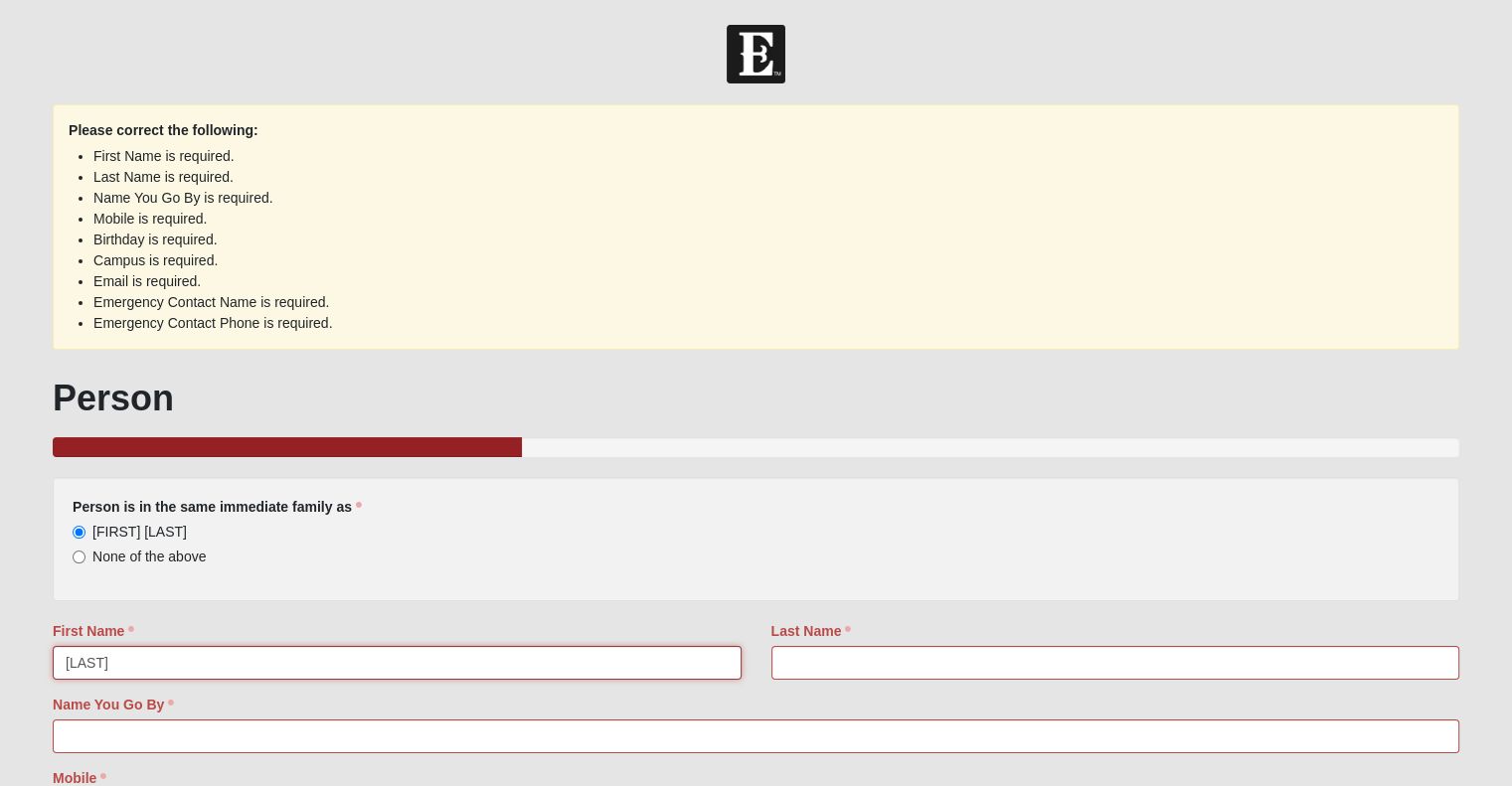 type on "h" 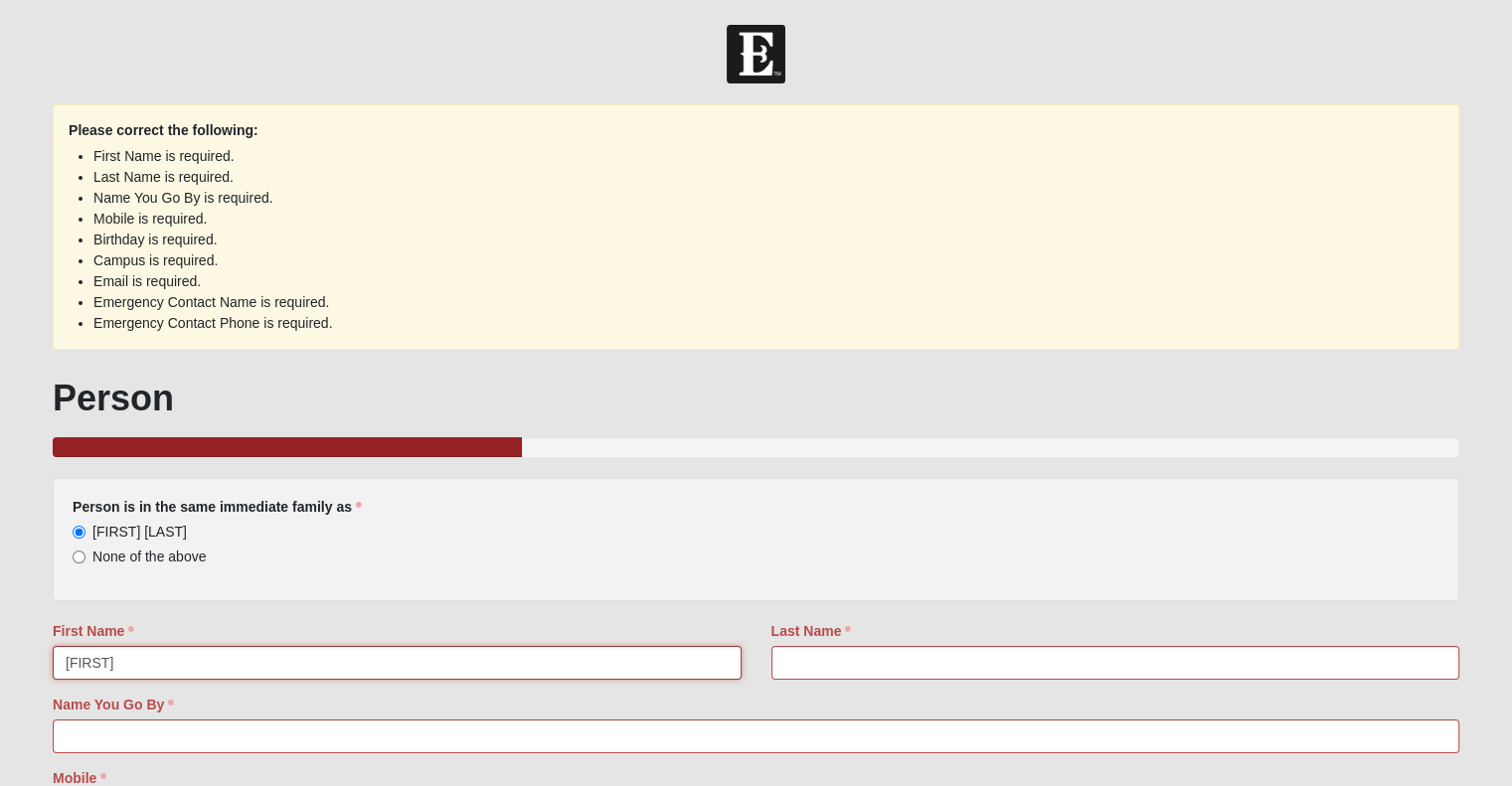 type on "HAROLD" 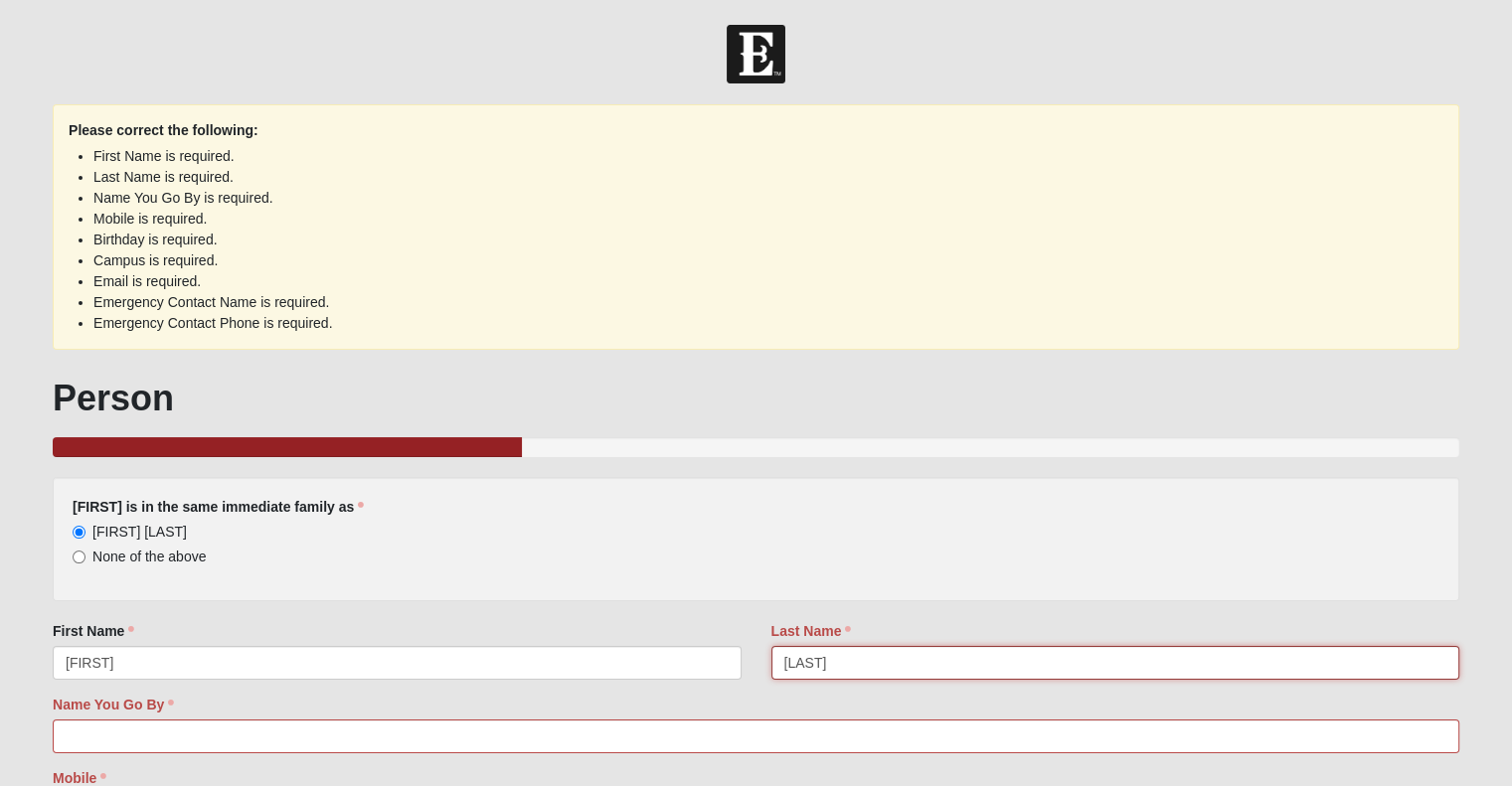 type on "CHADWELL" 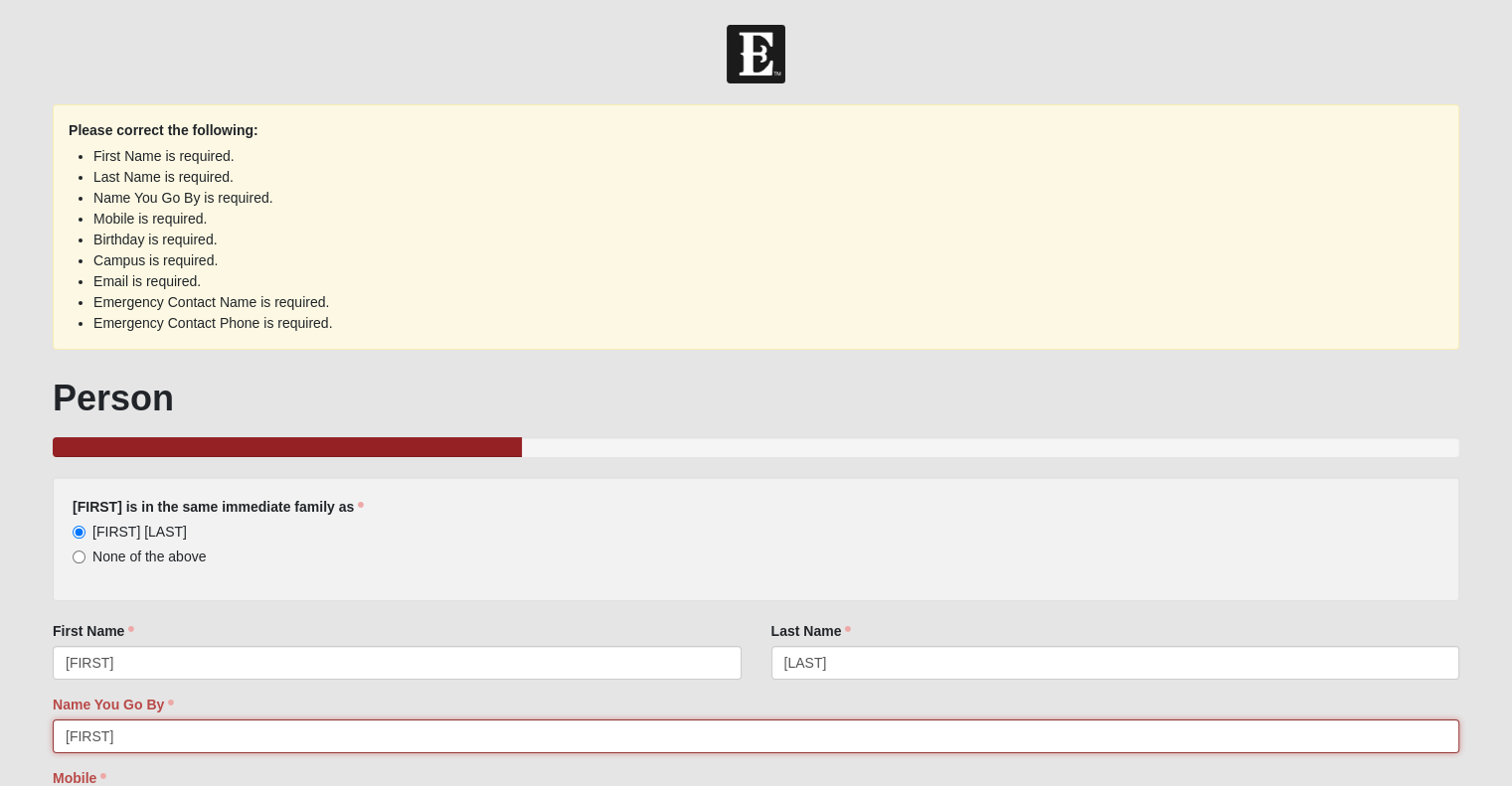 type on "BUDDY" 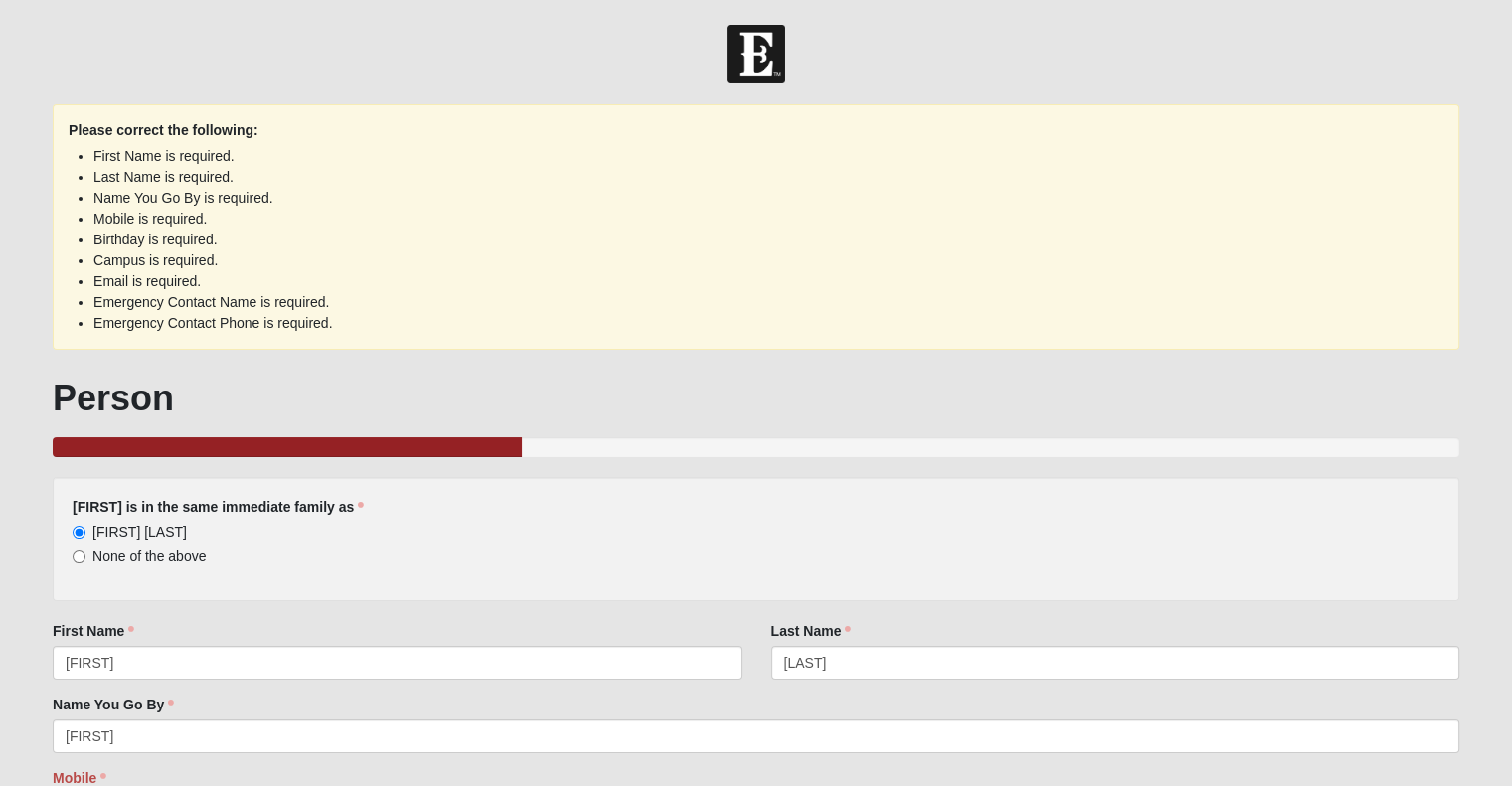 scroll, scrollTop: 416, scrollLeft: 0, axis: vertical 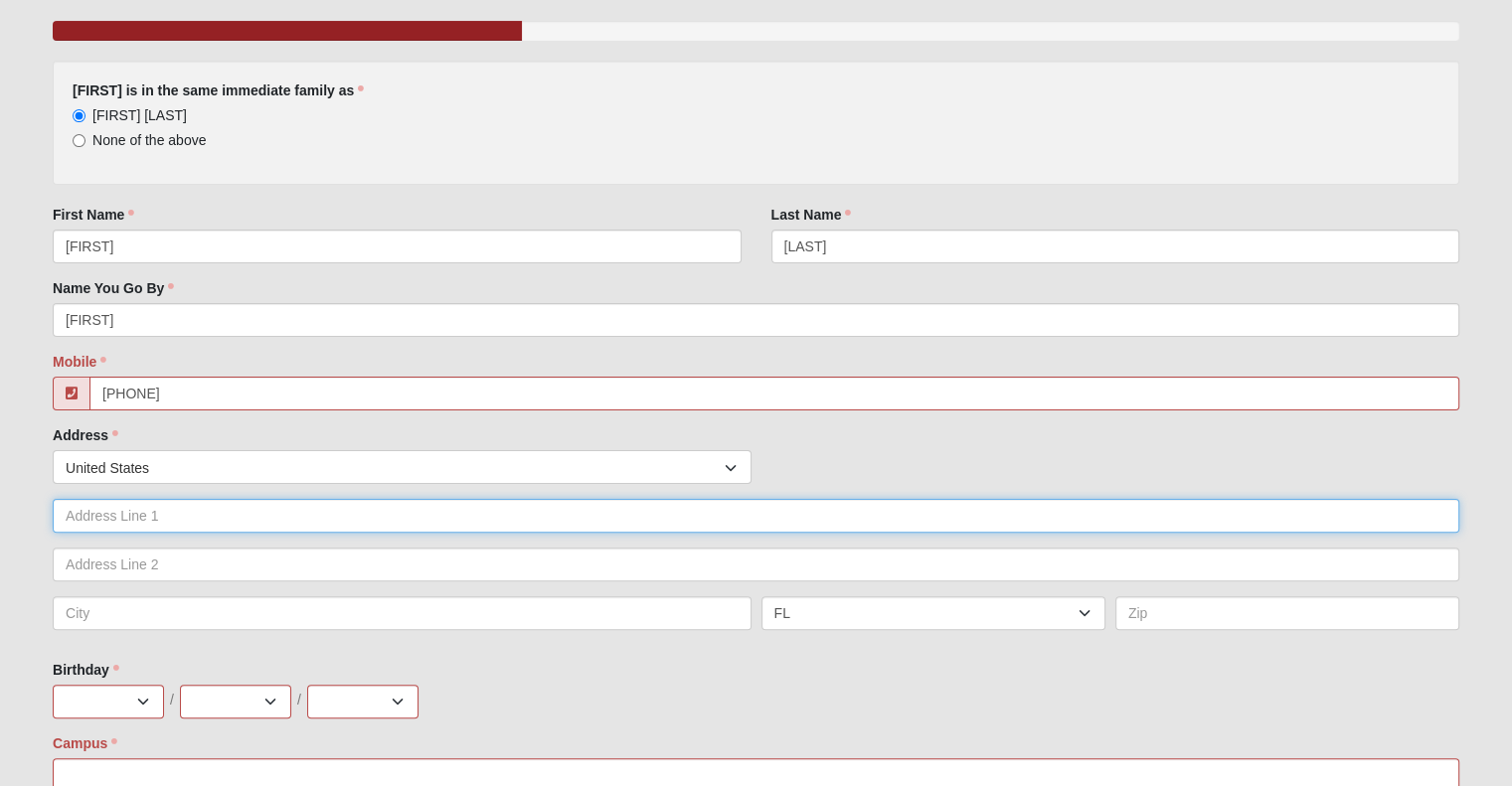 type on "(904) 432-6166" 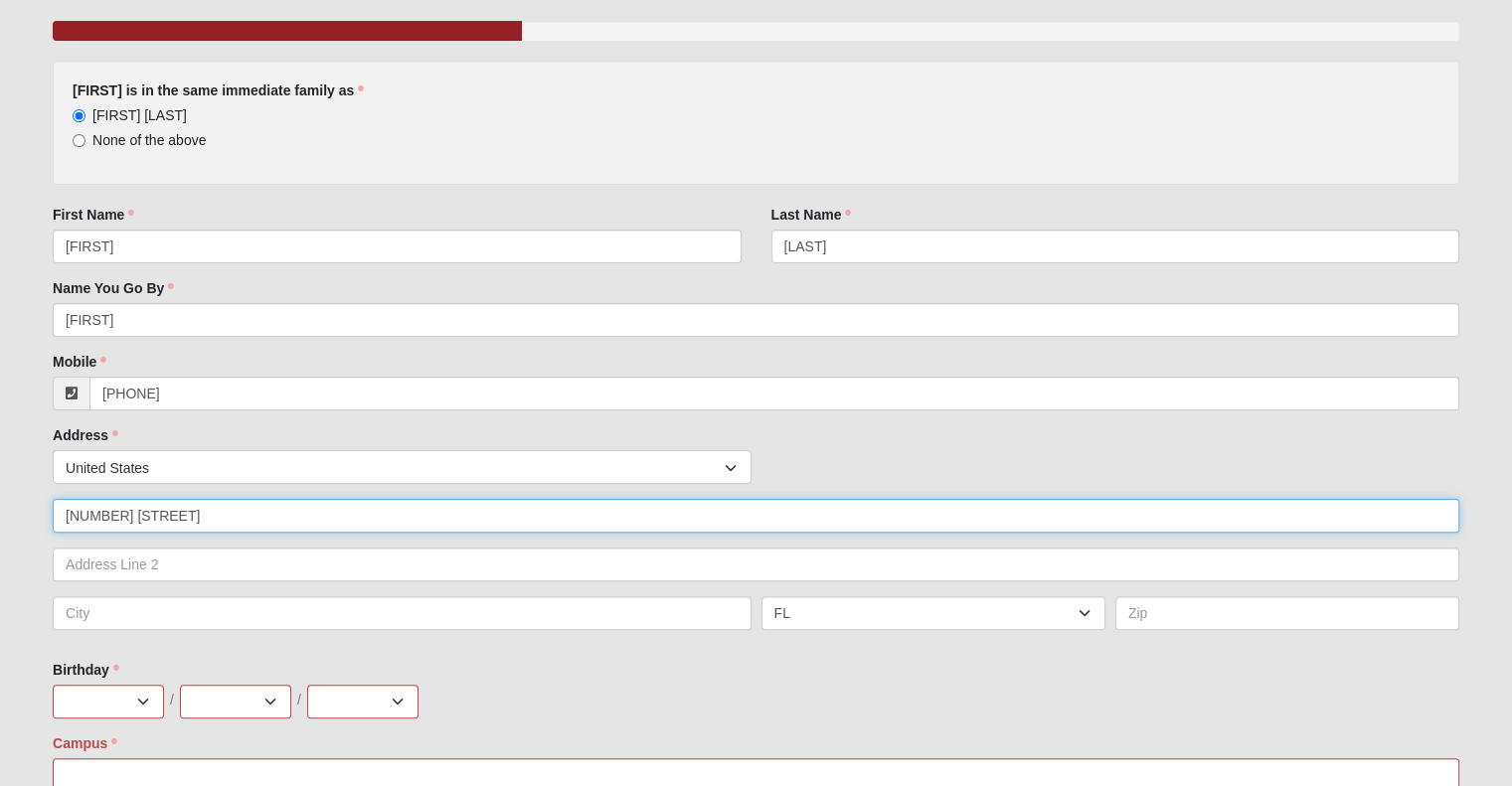type on "13113 PEACEFUL RD" 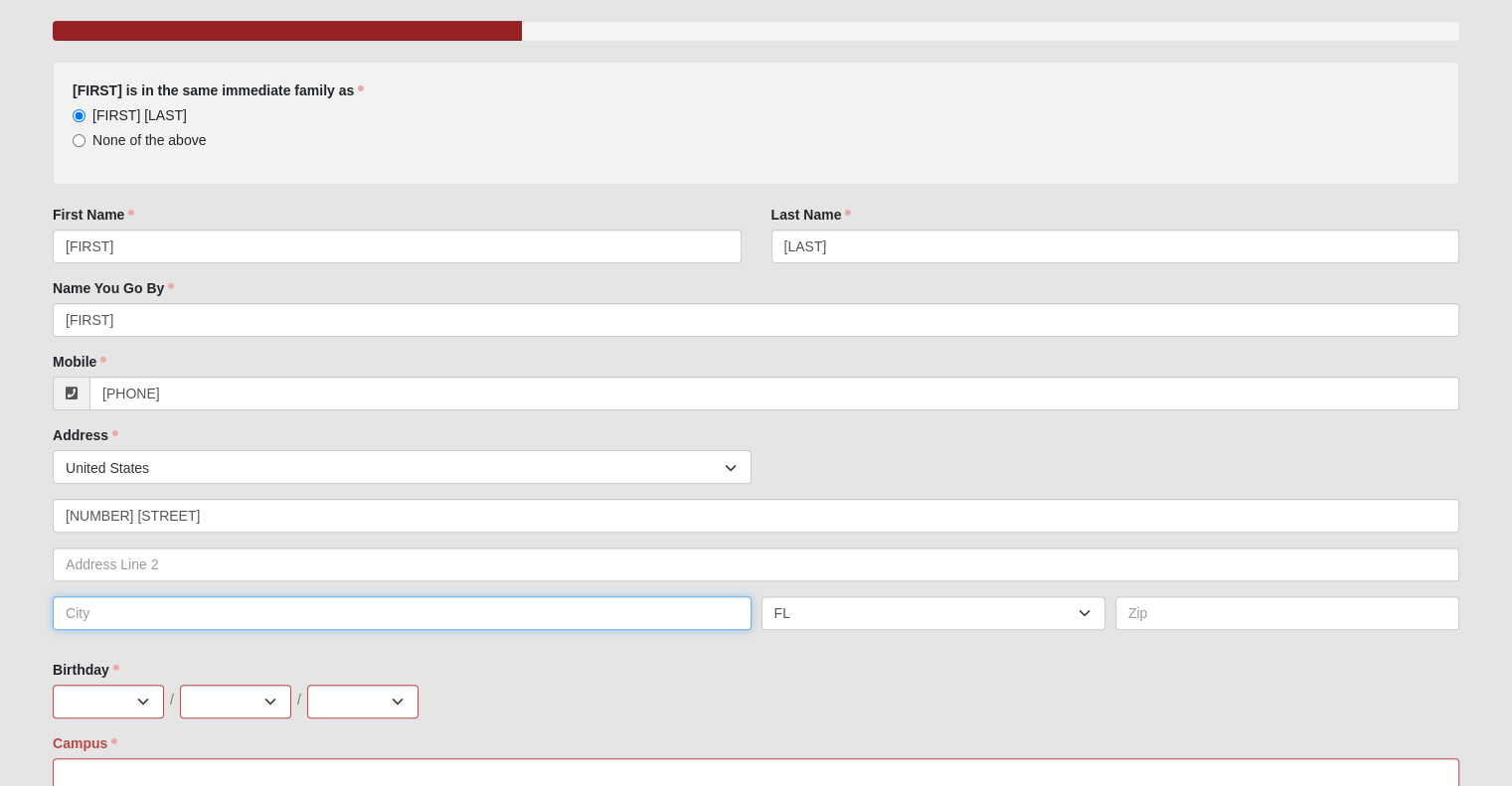click at bounding box center [402, 613] 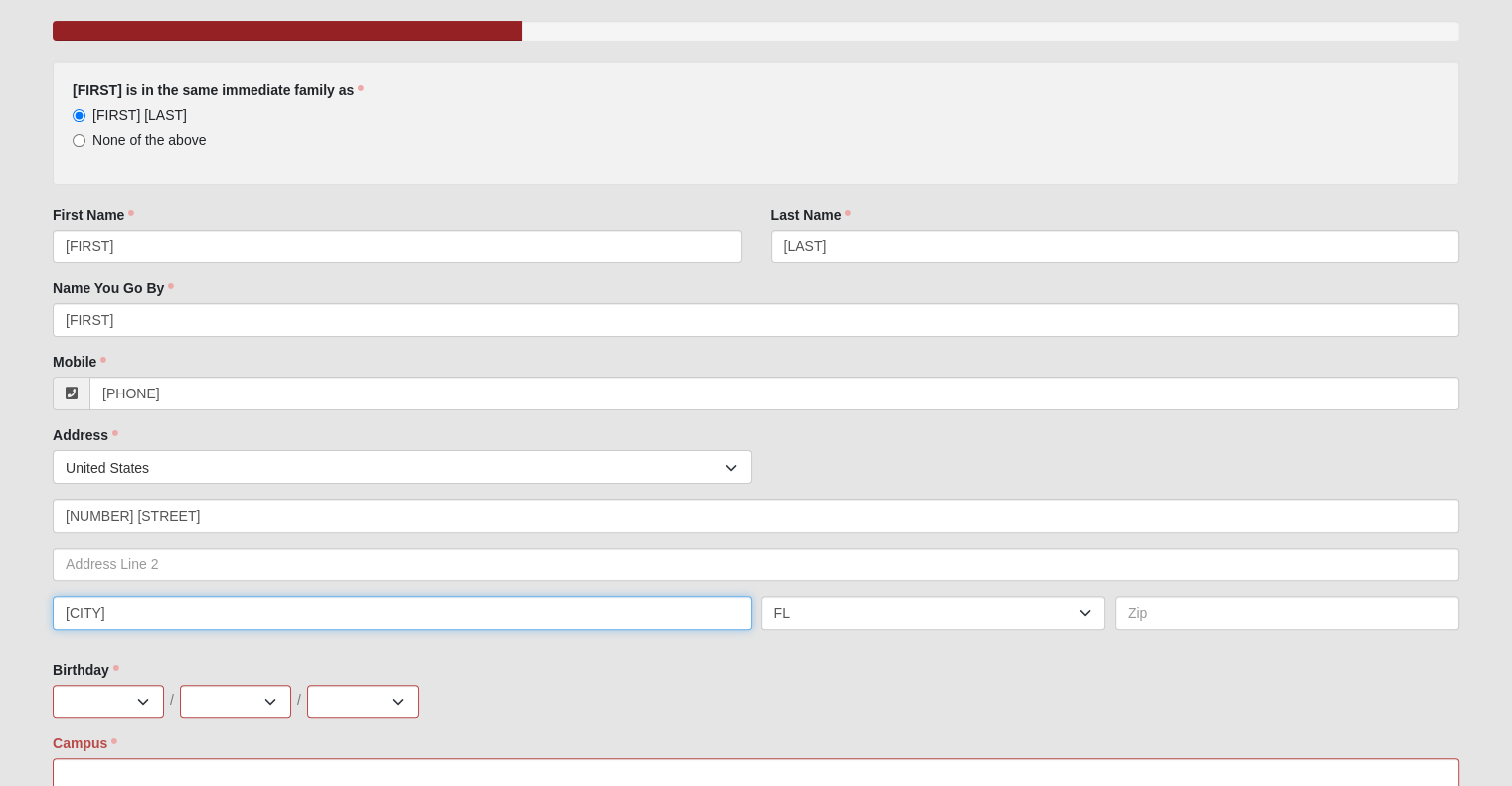 type on "JACKSONVILLE" 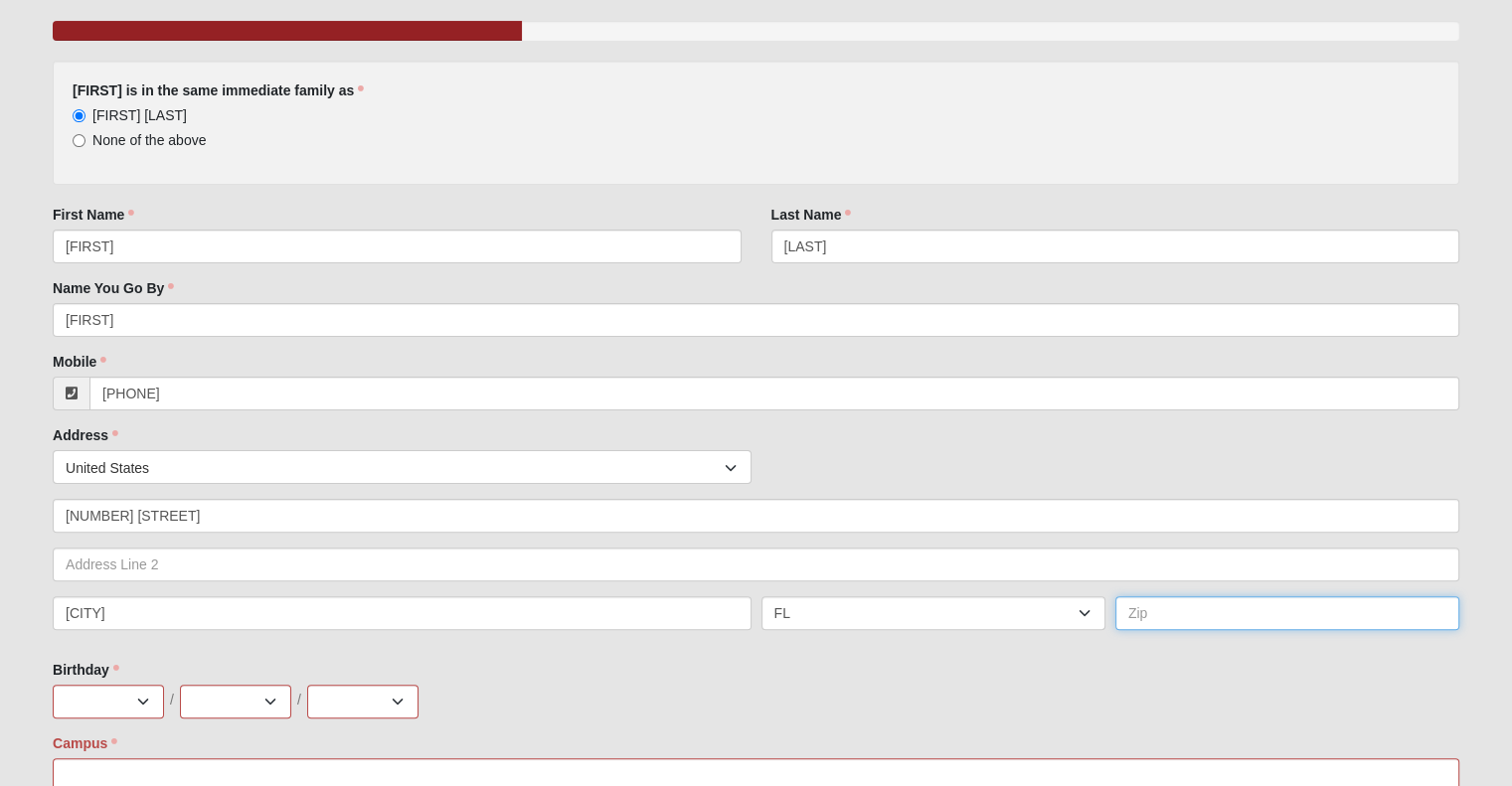 click at bounding box center (1287, 613) 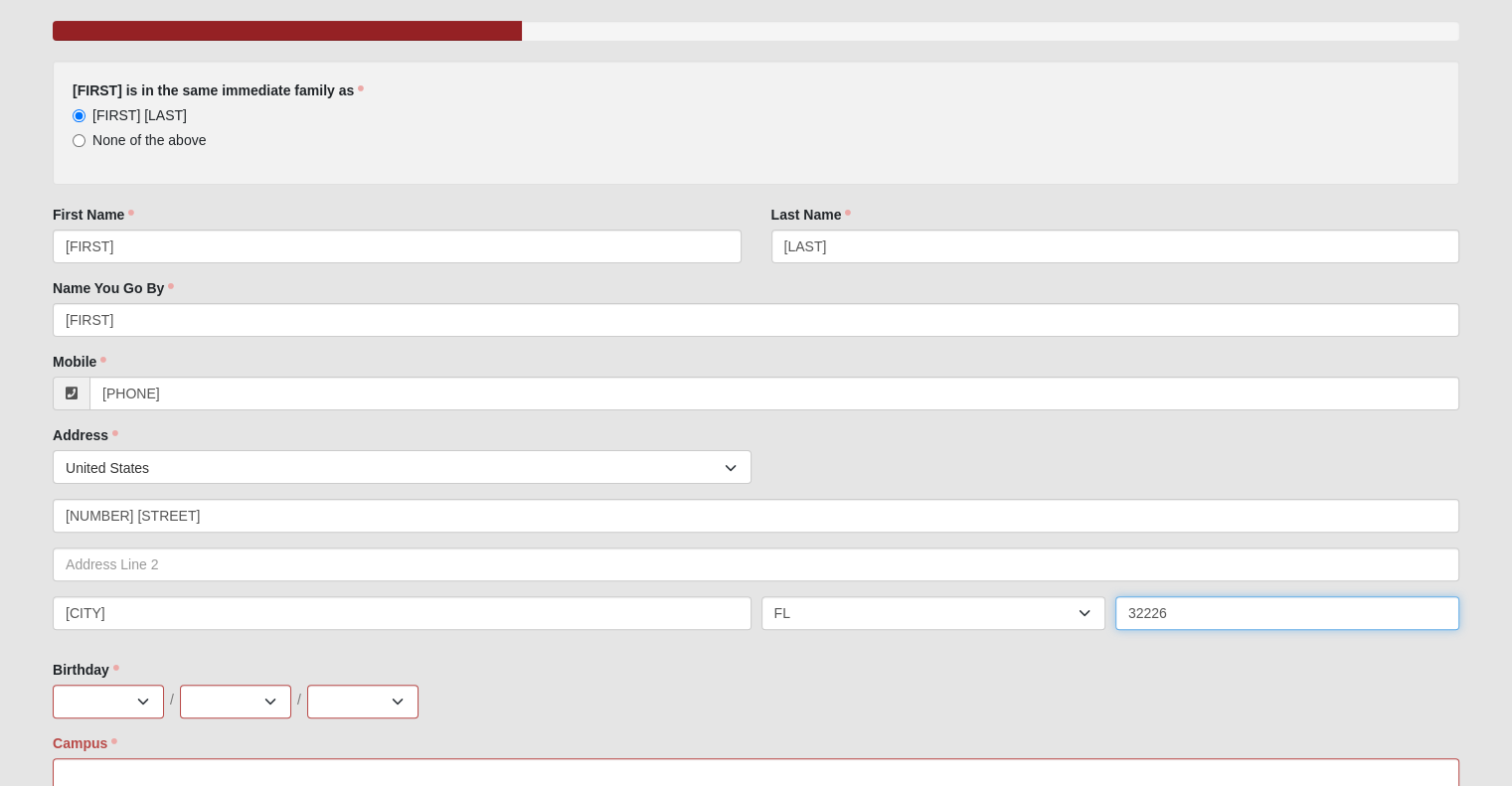 type on "32226" 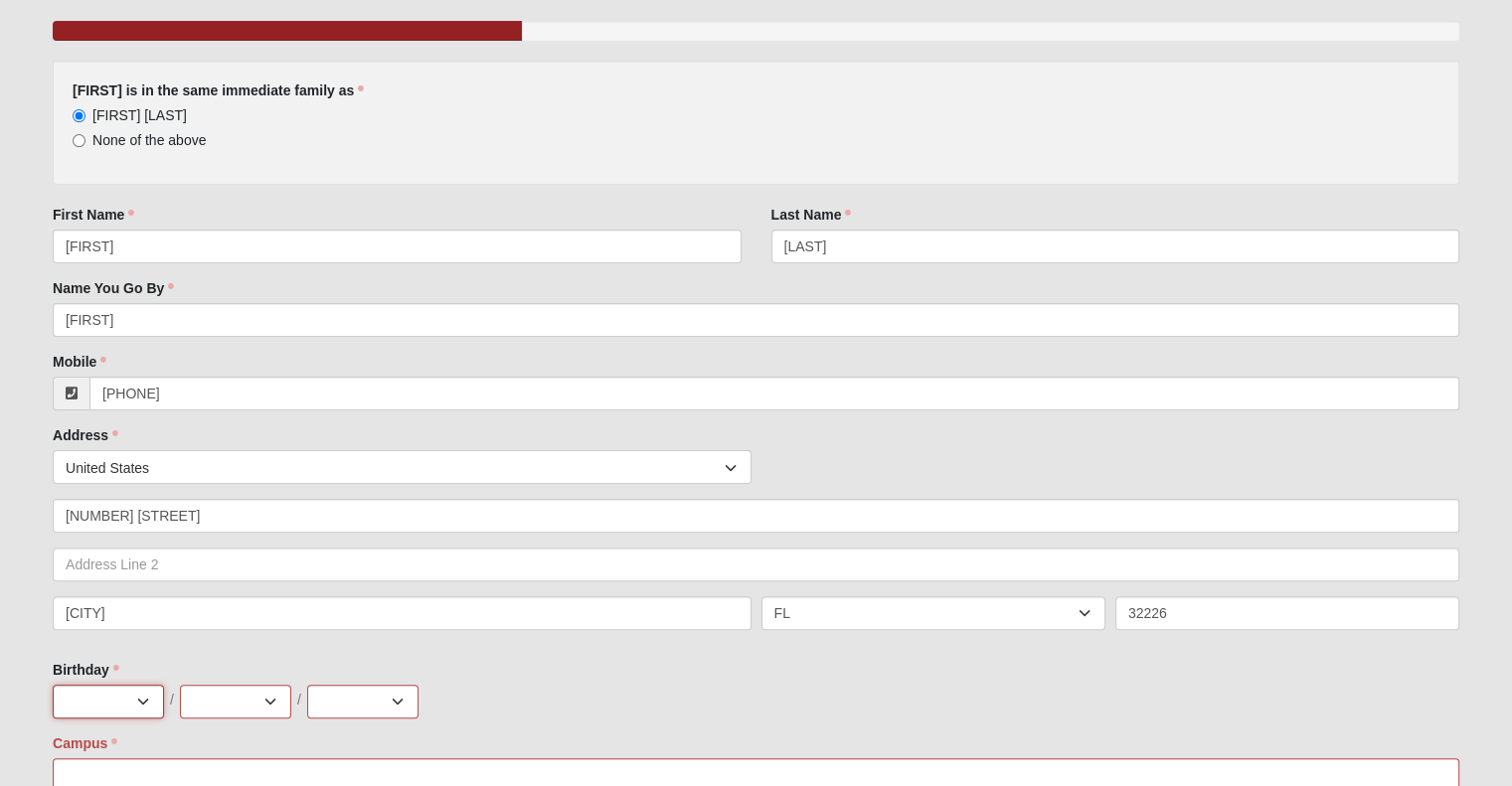 click on "Jan
Feb
Mar
Apr
May
Jun
Jul
Aug
Sep
Oct
Nov
Dec" at bounding box center [108, 702] 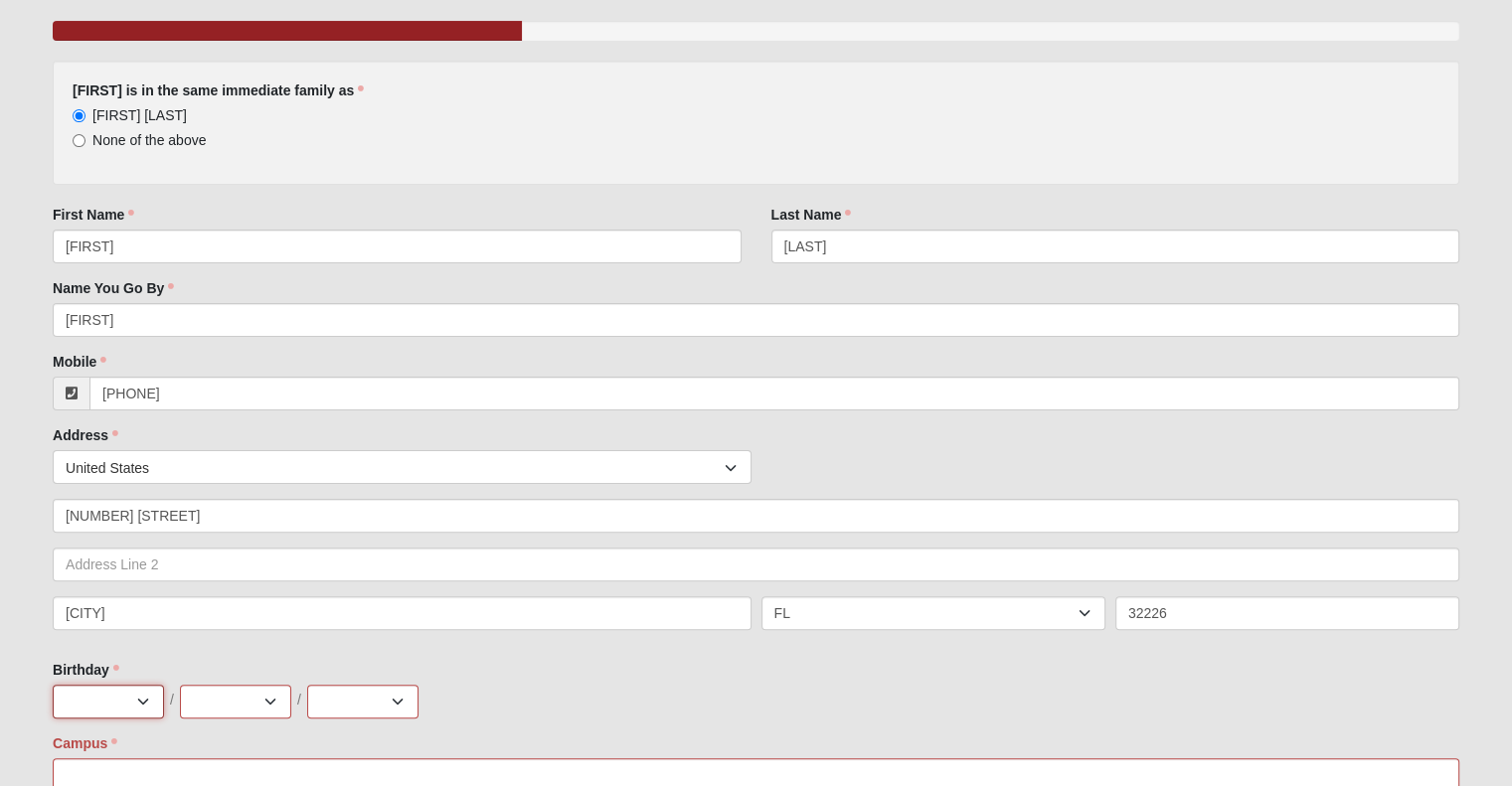 select on "10" 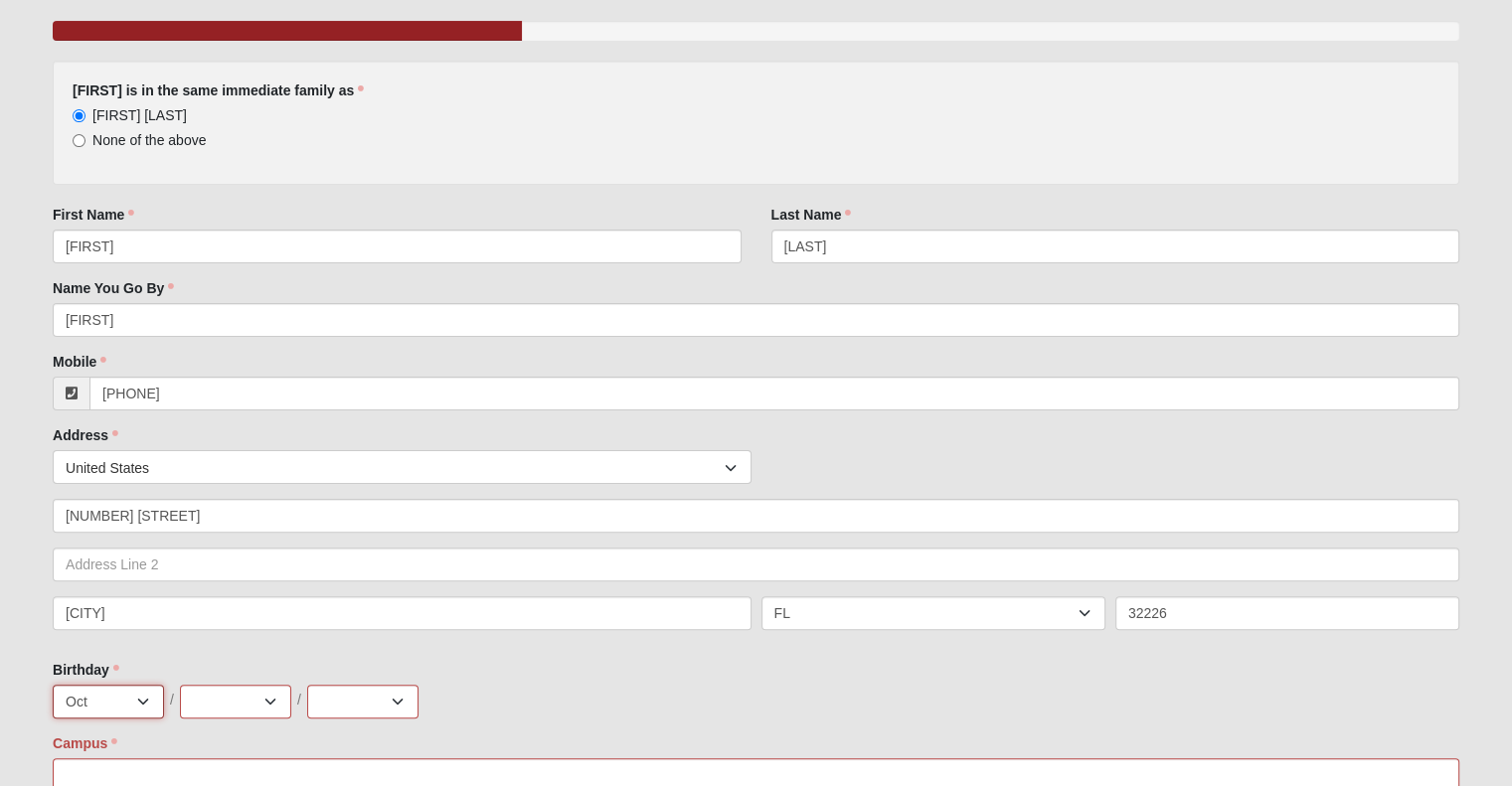 click on "Jan
Feb
Mar
Apr
May
Jun
Jul
Aug
Sep
Oct
Nov
Dec" at bounding box center [108, 702] 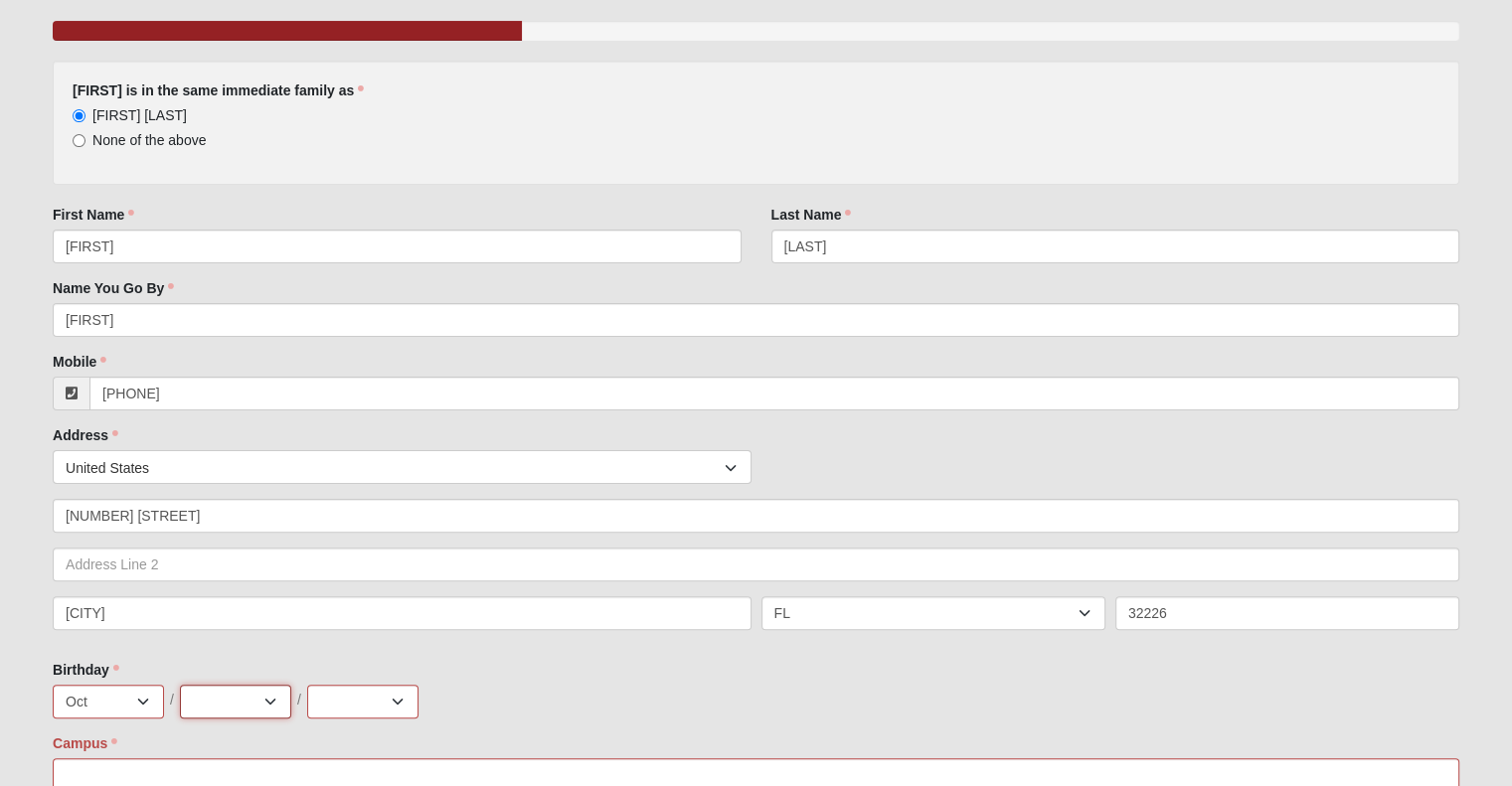 click on "1
2
3
4
5
6
7
8
9
10
11
12
13
14
15
16
17
18
19
20
21
22
23
24
25
26
27
28
29
30
31" at bounding box center [236, 702] 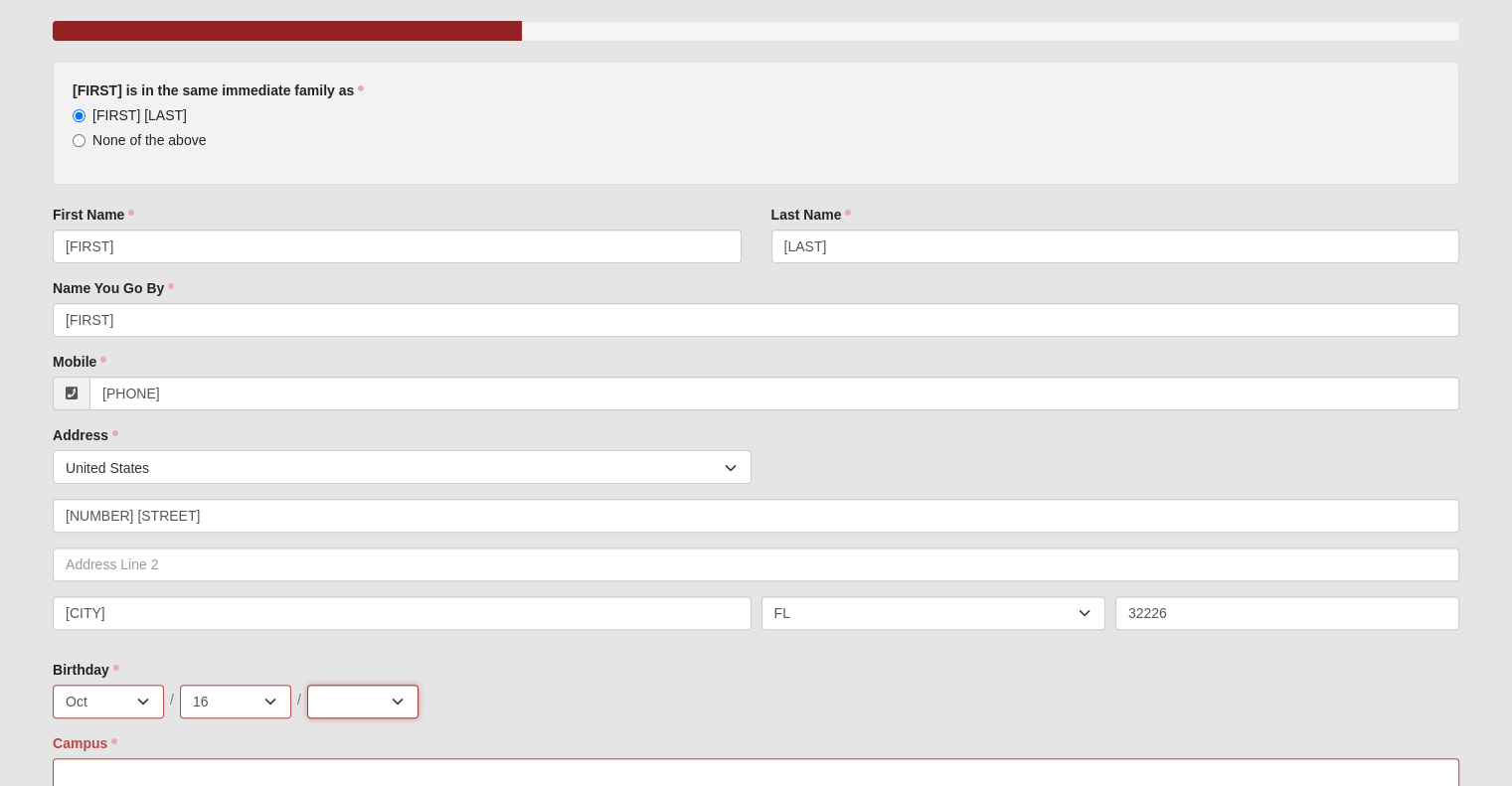 click on "2025
2024
2023
2022
2021
2020
2019
2018
2017
2016
2015
2014
2013
2012
2011
2010
2009
2008
2007
2006
2005
2004
2003
2002
2001
2000
1999
1998
1997
1996
1995
1994
1993
1992
1991
1990
1989
1988
1987
1986
1985
1984
1983
1982
1981
1980
1979
1978
1977
1976
1975
1974
1973
1972
1971
1970
1969
1968
1967
1966
1965
1964
1963
1962
1961
1960
1959
1958
1957
1956
1955
1954
1953
1952
1951
1950
1949
1948" at bounding box center [363, 702] 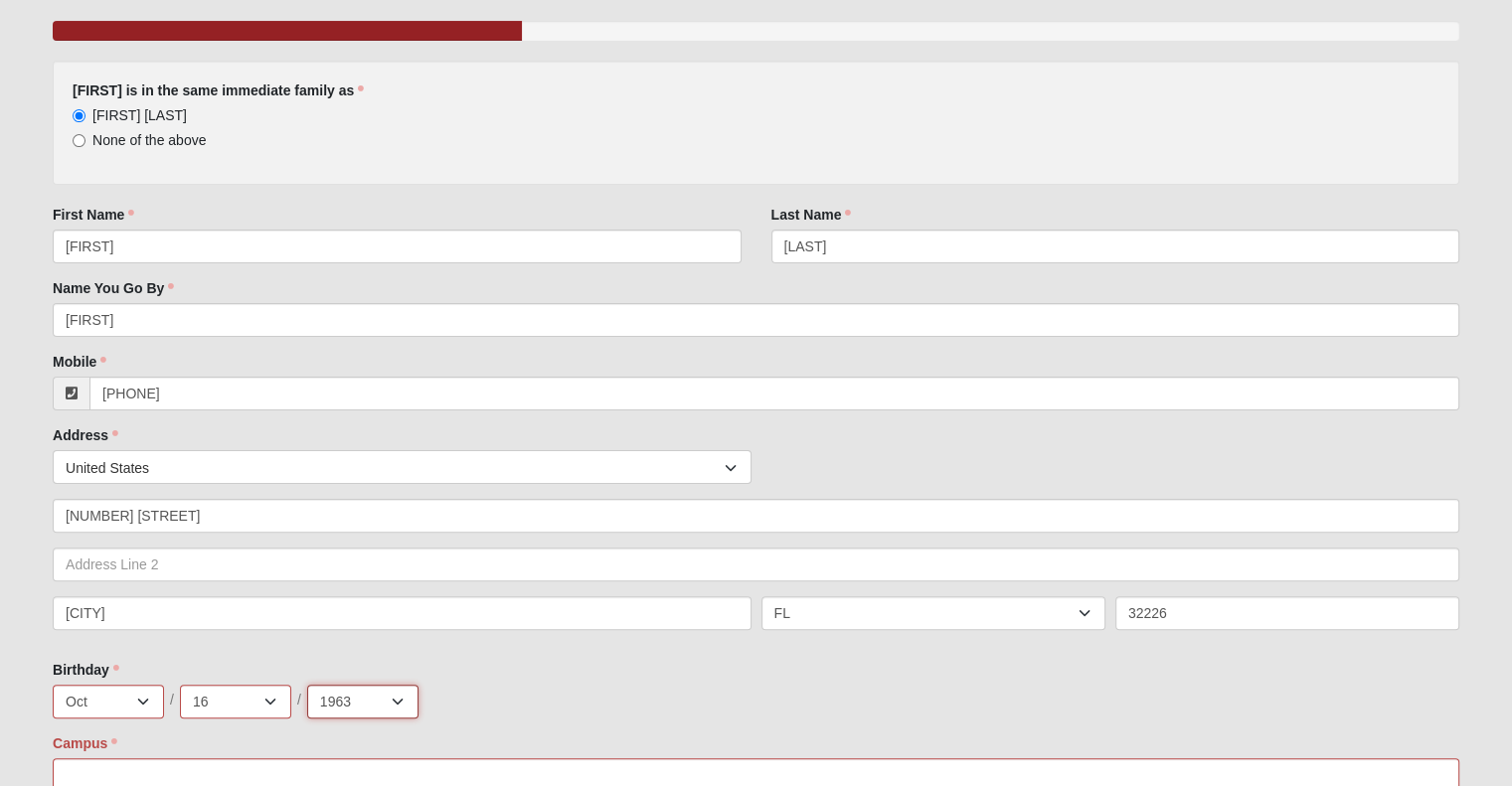 click on "2025
2024
2023
2022
2021
2020
2019
2018
2017
2016
2015
2014
2013
2012
2011
2010
2009
2008
2007
2006
2005
2004
2003
2002
2001
2000
1999
1998
1997
1996
1995
1994
1993
1992
1991
1990
1989
1988
1987
1986
1985
1984
1983
1982
1981
1980
1979
1978
1977
1976
1975
1974
1973
1972
1971
1970
1969
1968
1967
1966
1965
1964
1963
1962
1961
1960
1959
1958
1957
1956
1955
1954
1953
1952
1951
1950
1949
1948" at bounding box center (363, 702) 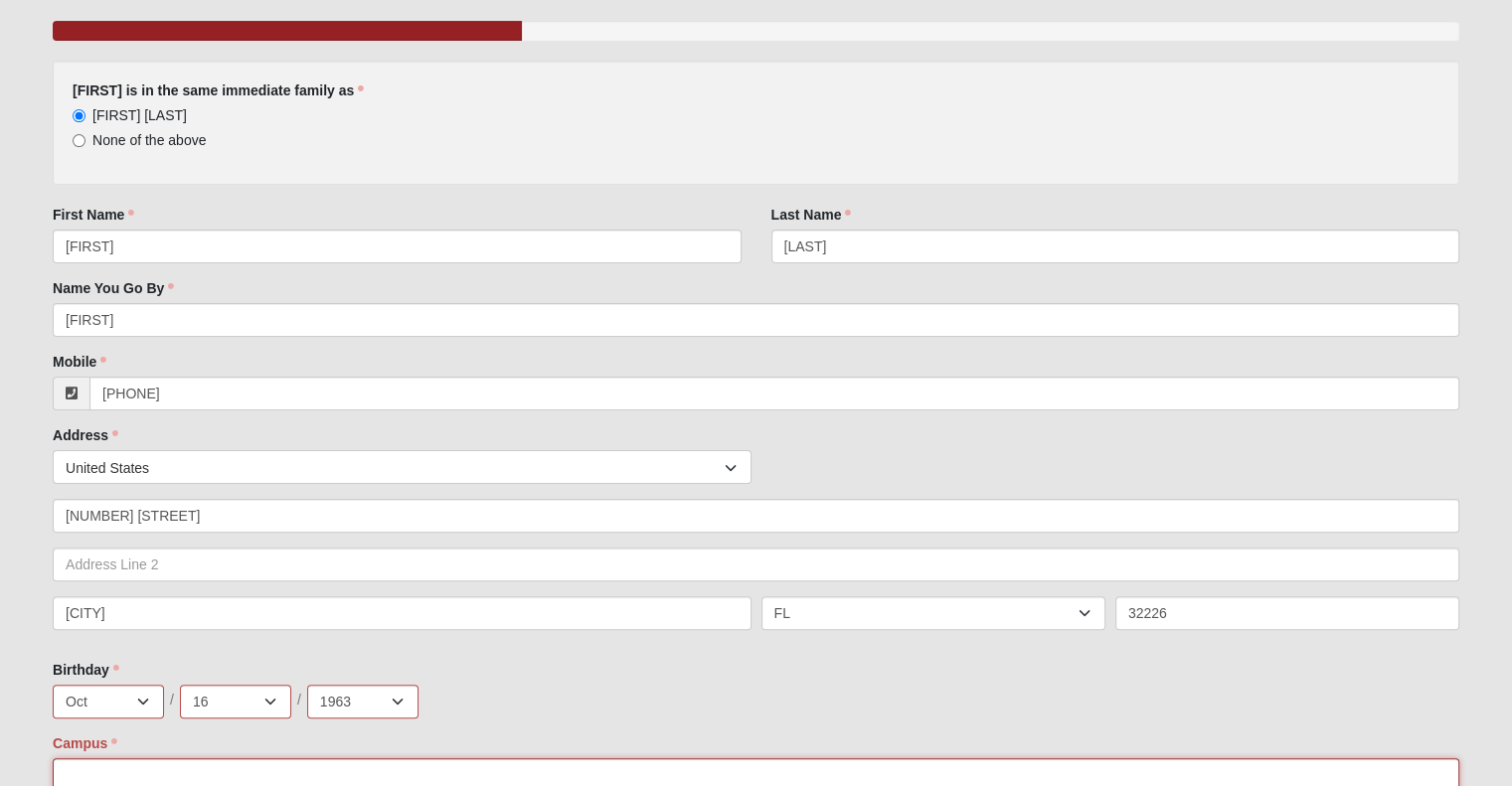 click on "Campus" at bounding box center (756, 775) 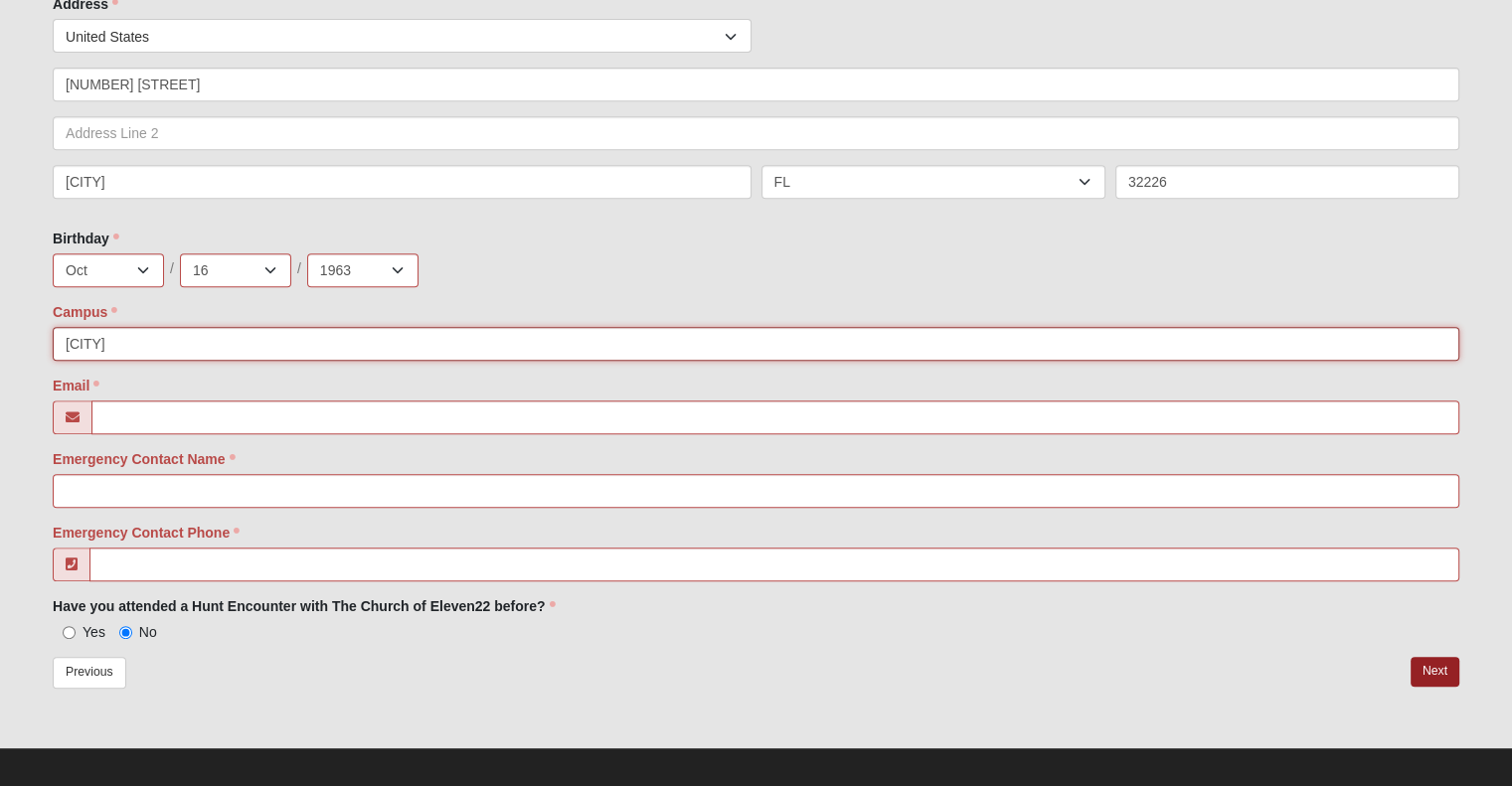 scroll, scrollTop: 851, scrollLeft: 0, axis: vertical 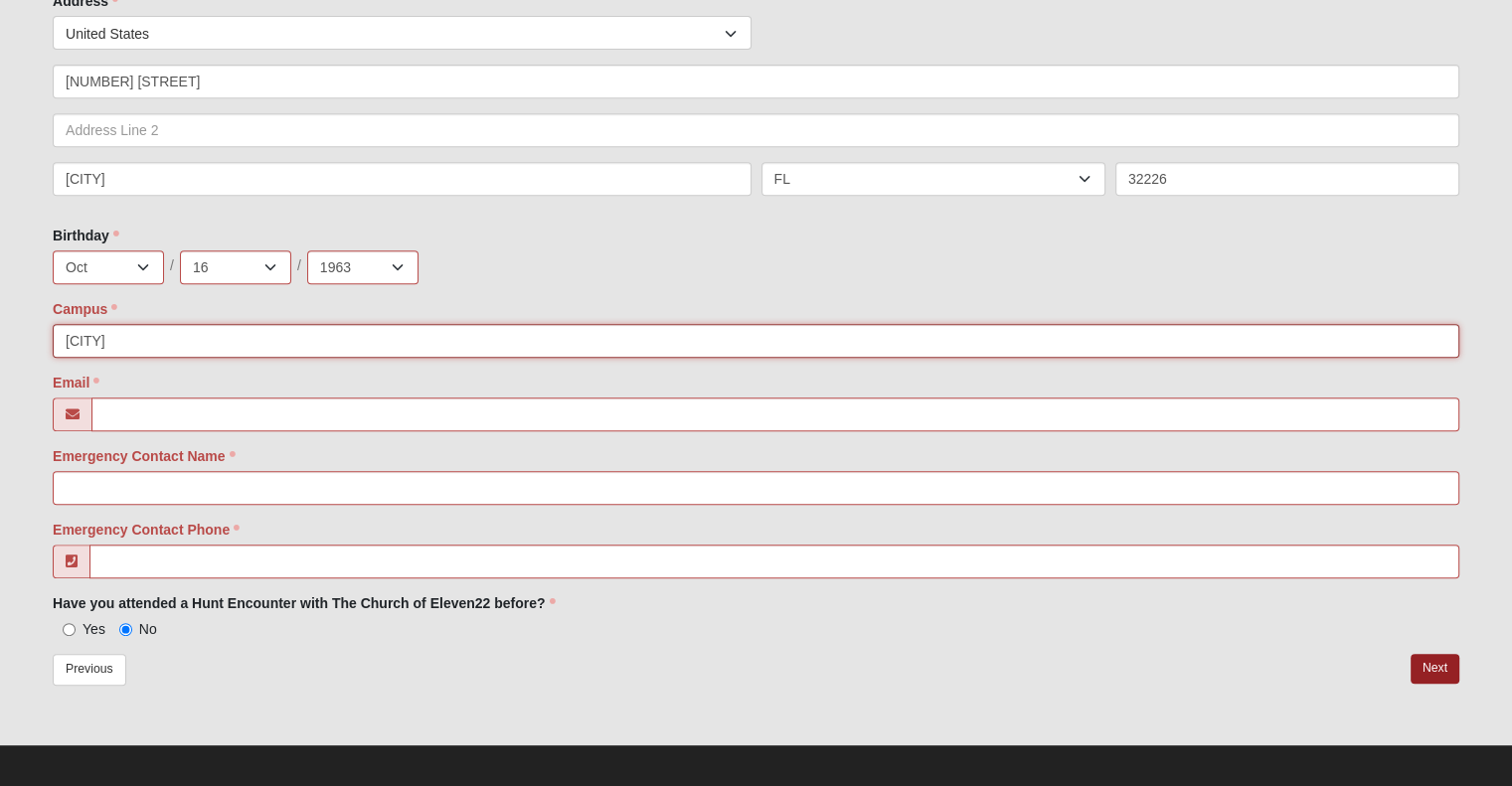 type on "NORTH JAX" 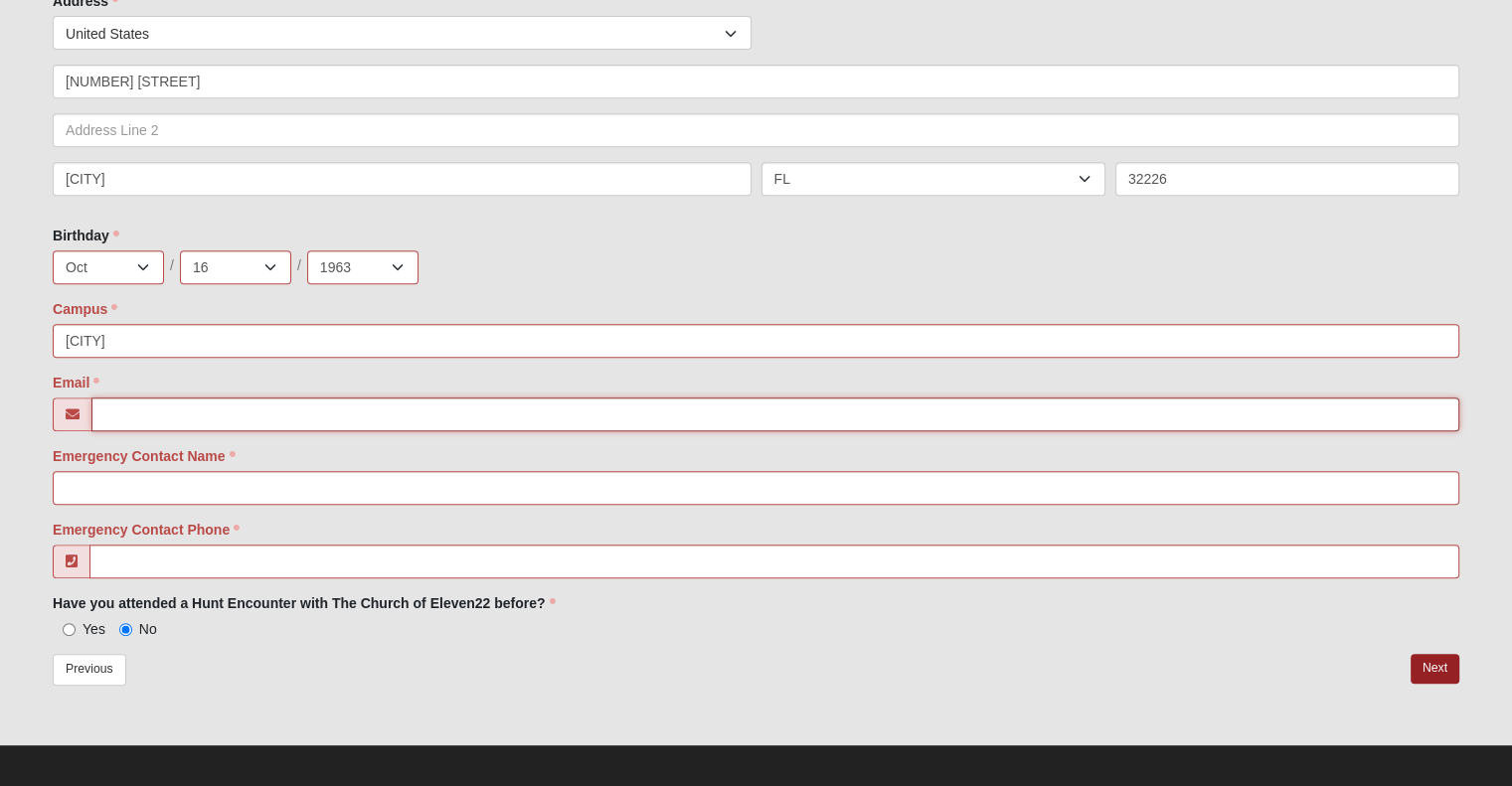 click on "Email" at bounding box center (775, 414) 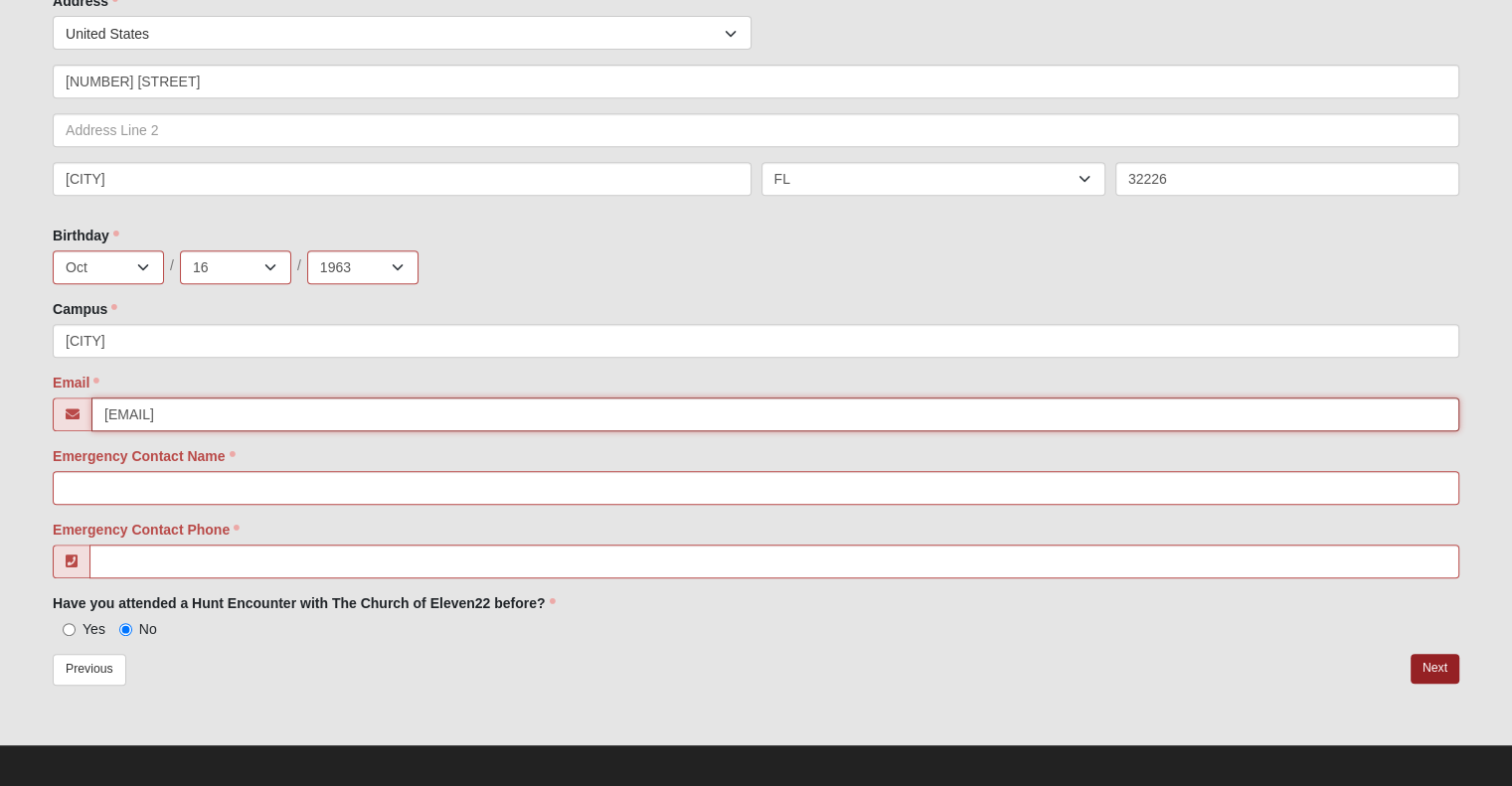 type on "BUDCHA696@GMAIL.COM" 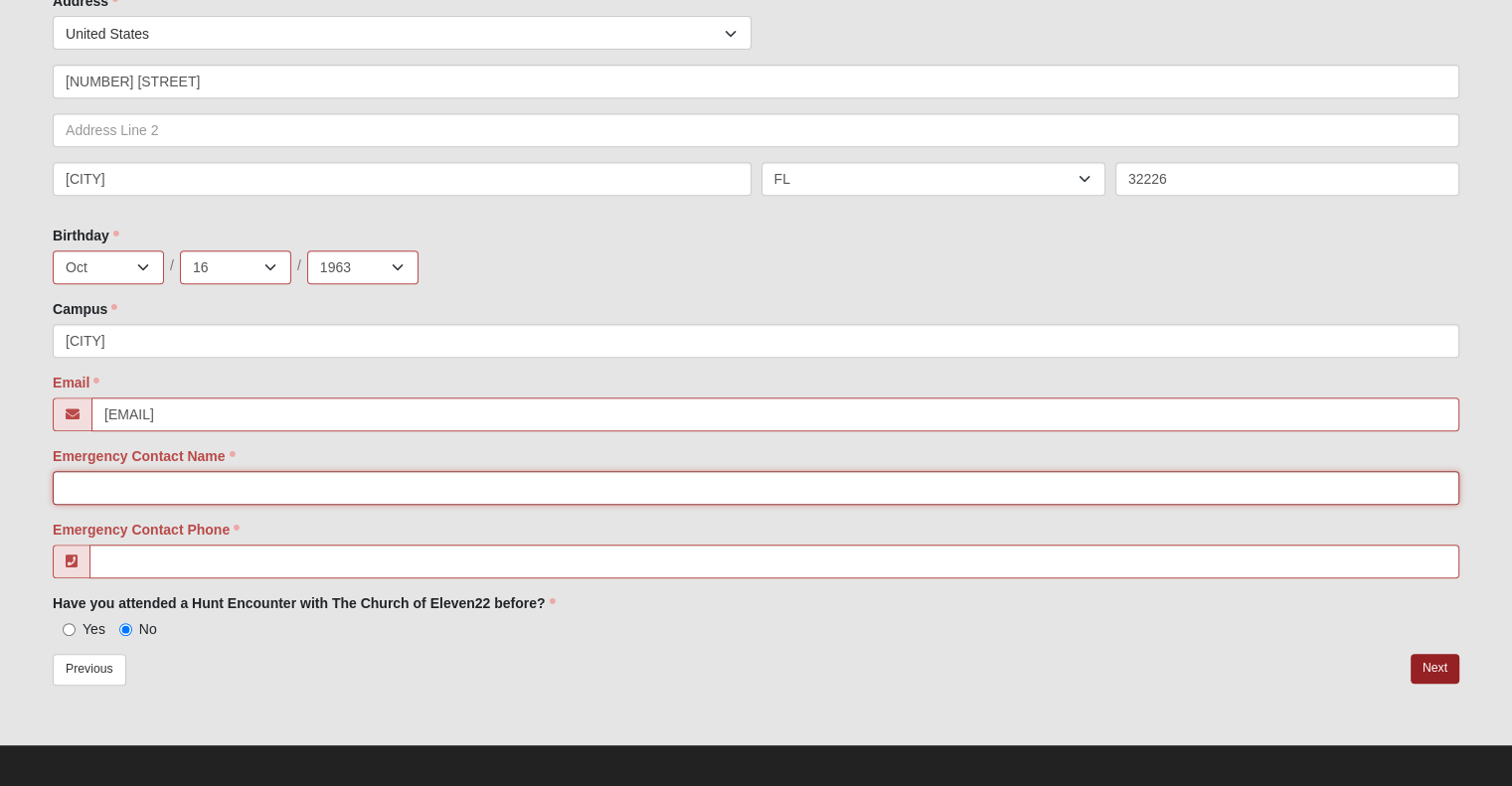 click on "Emergency Contact Name" at bounding box center [756, 488] 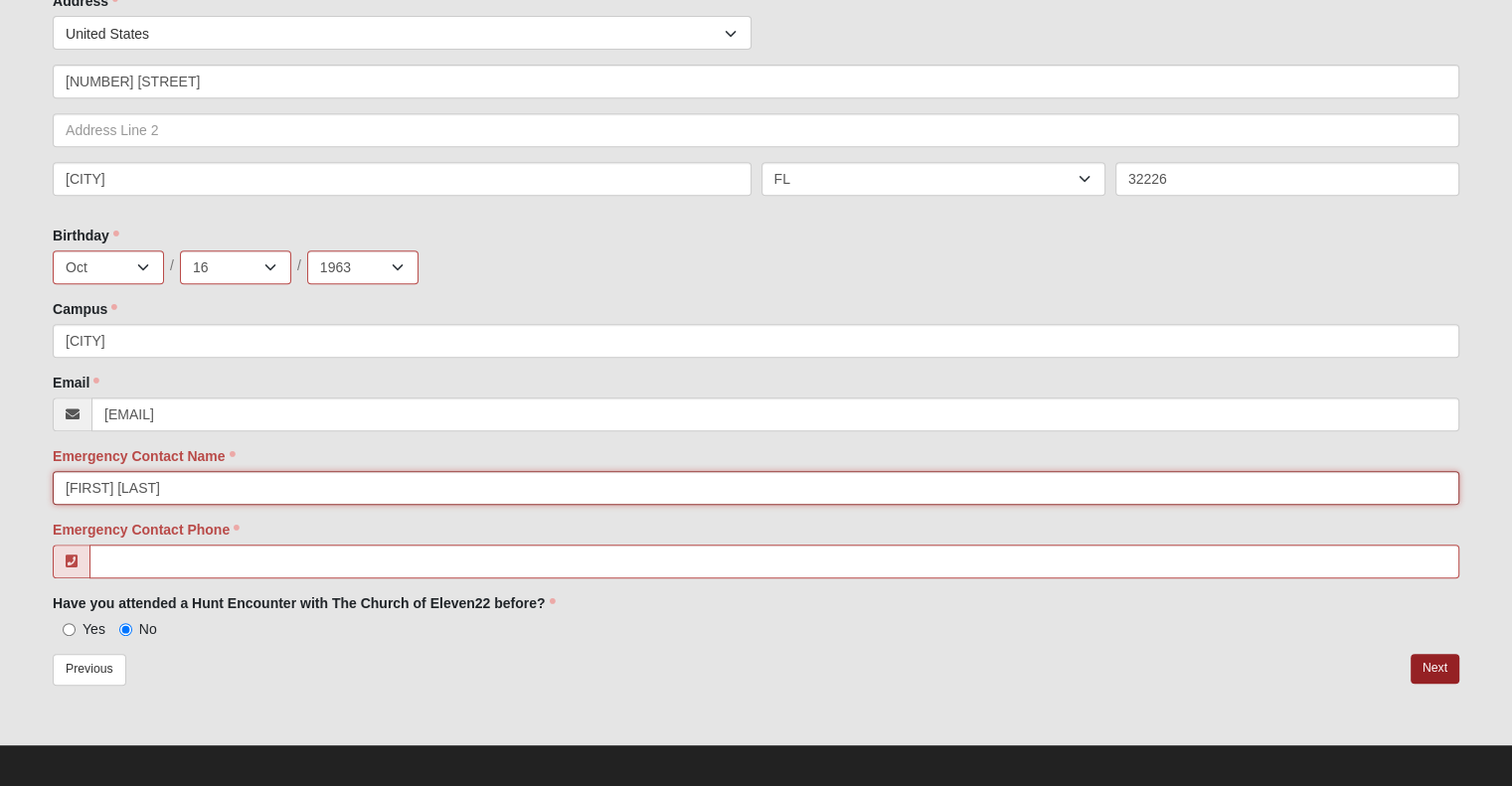 type on "SUSAN CHADWELL" 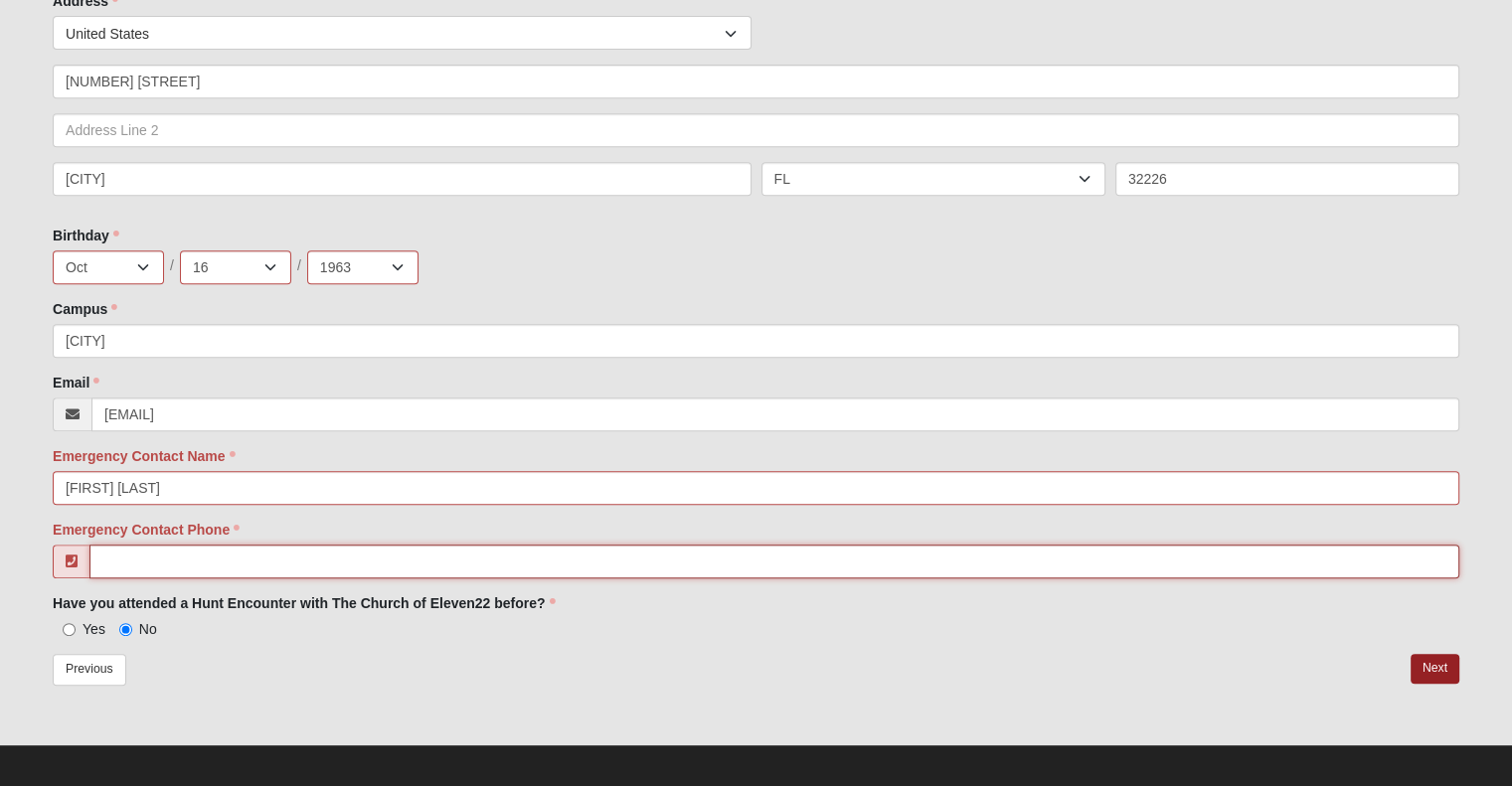 click on "Emergency Contact Phone" at bounding box center [774, 561] 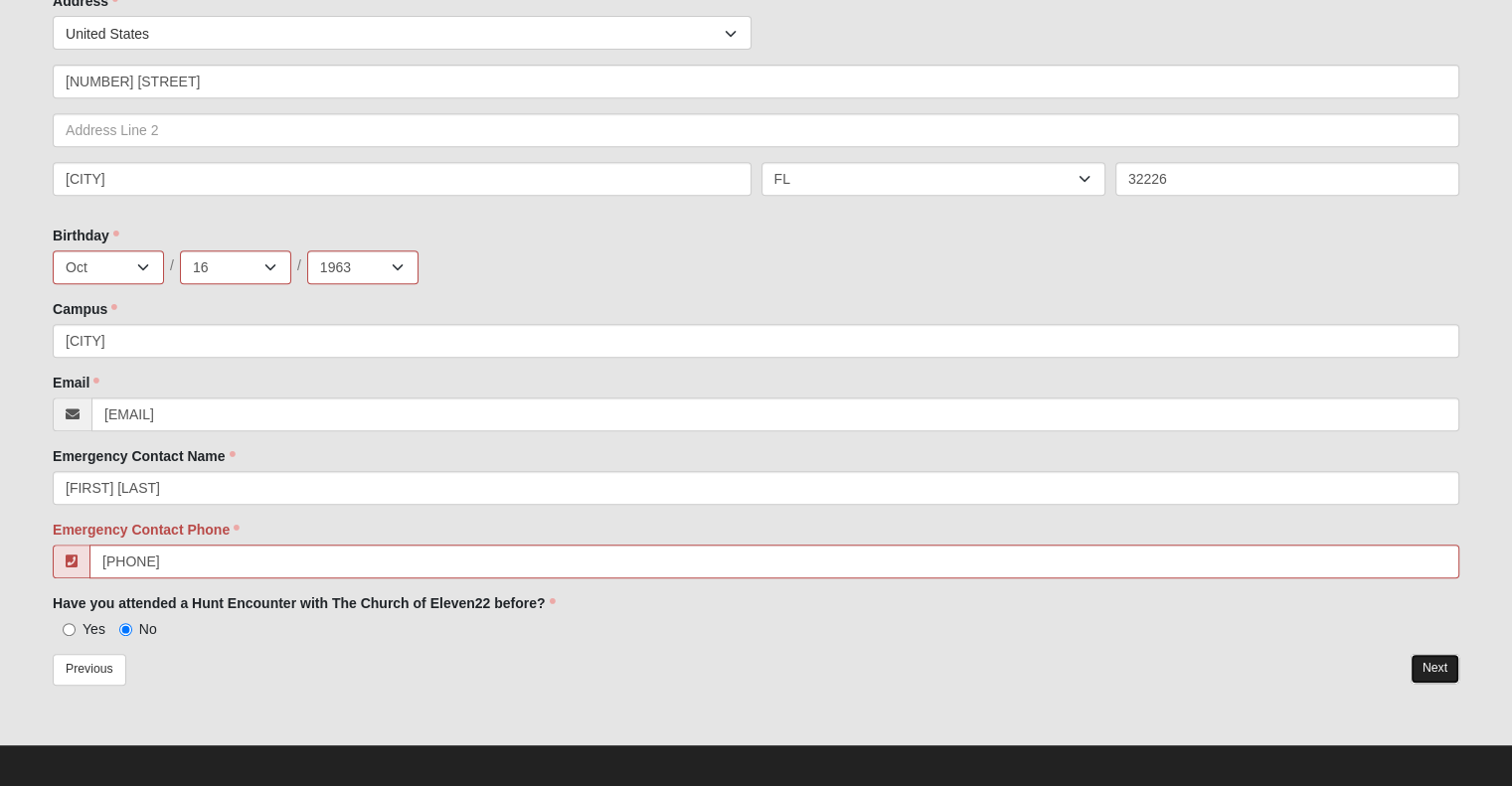 type on "(904) 923-6932" 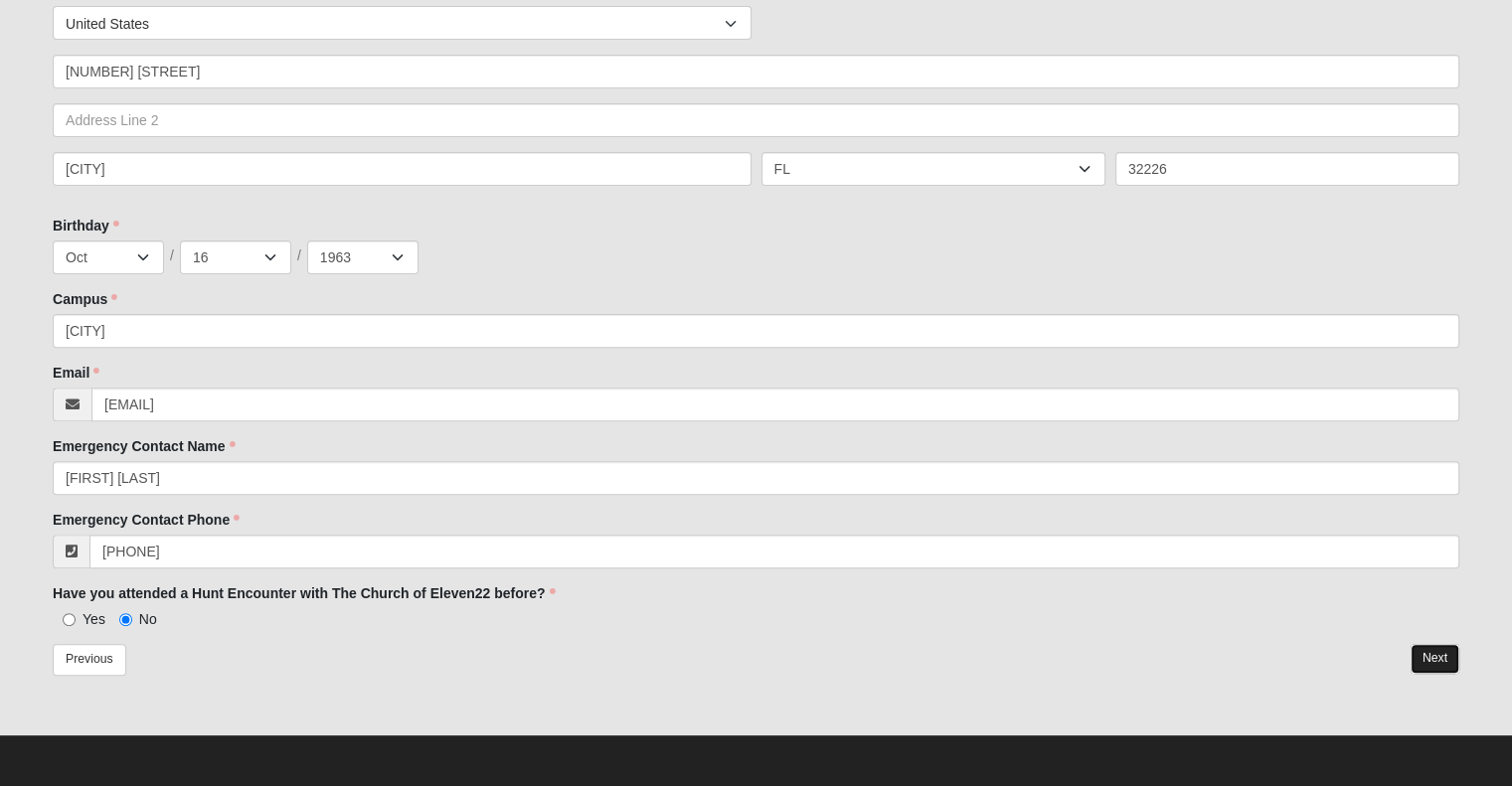 scroll, scrollTop: 606, scrollLeft: 0, axis: vertical 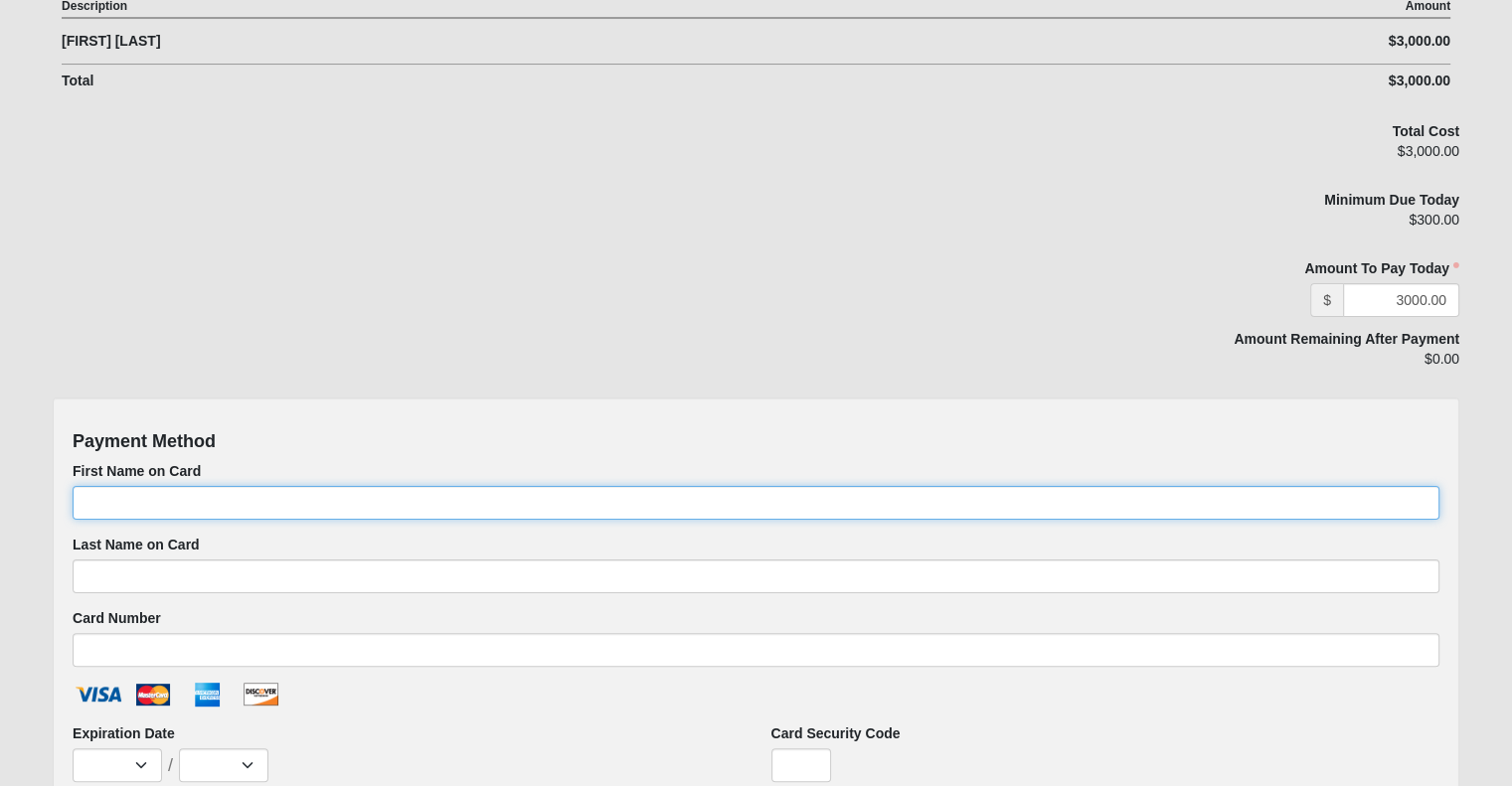 click on "First Name on Card" at bounding box center [756, 503] 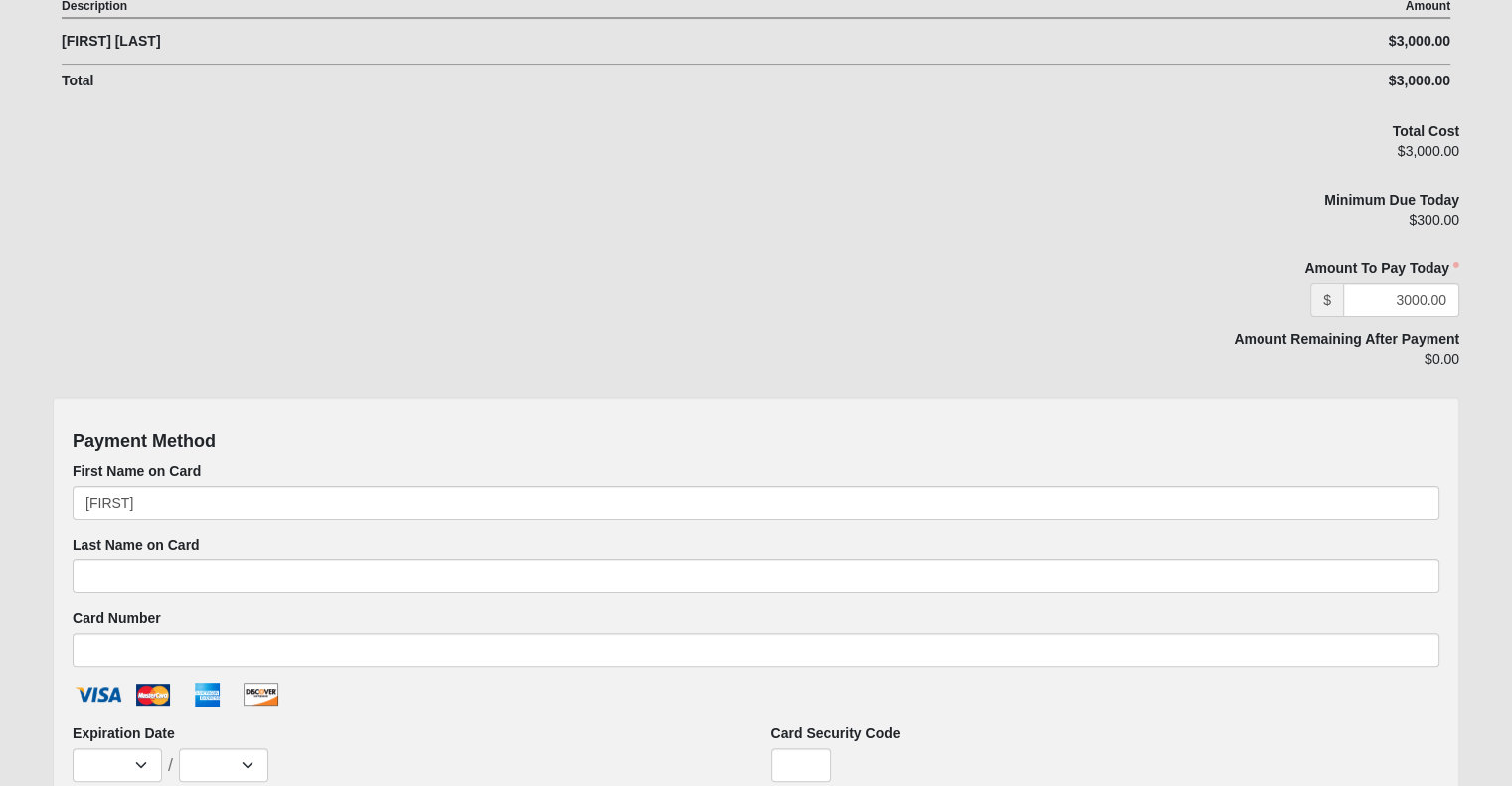 type on "CHADWELL" 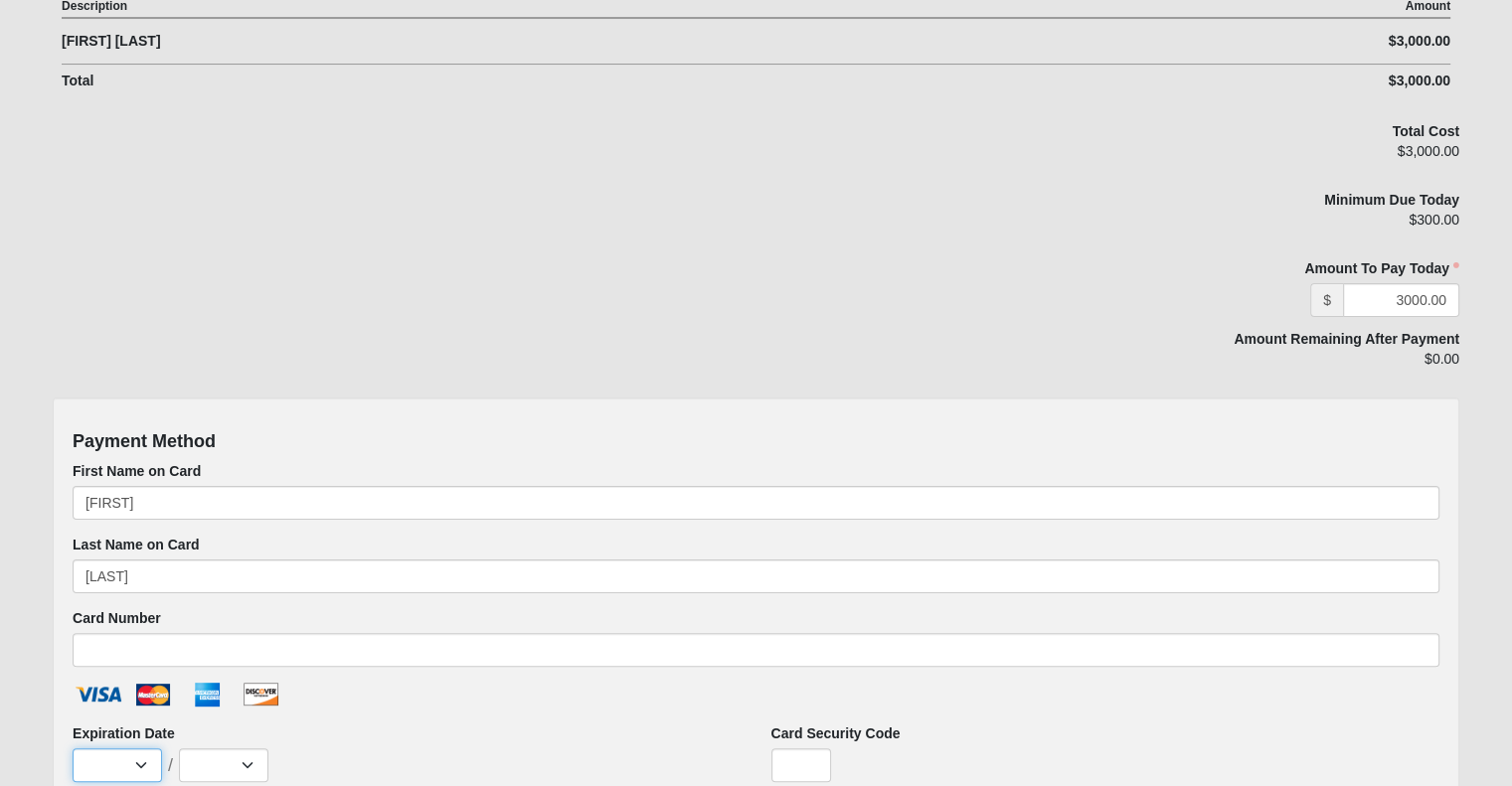 select on "4" 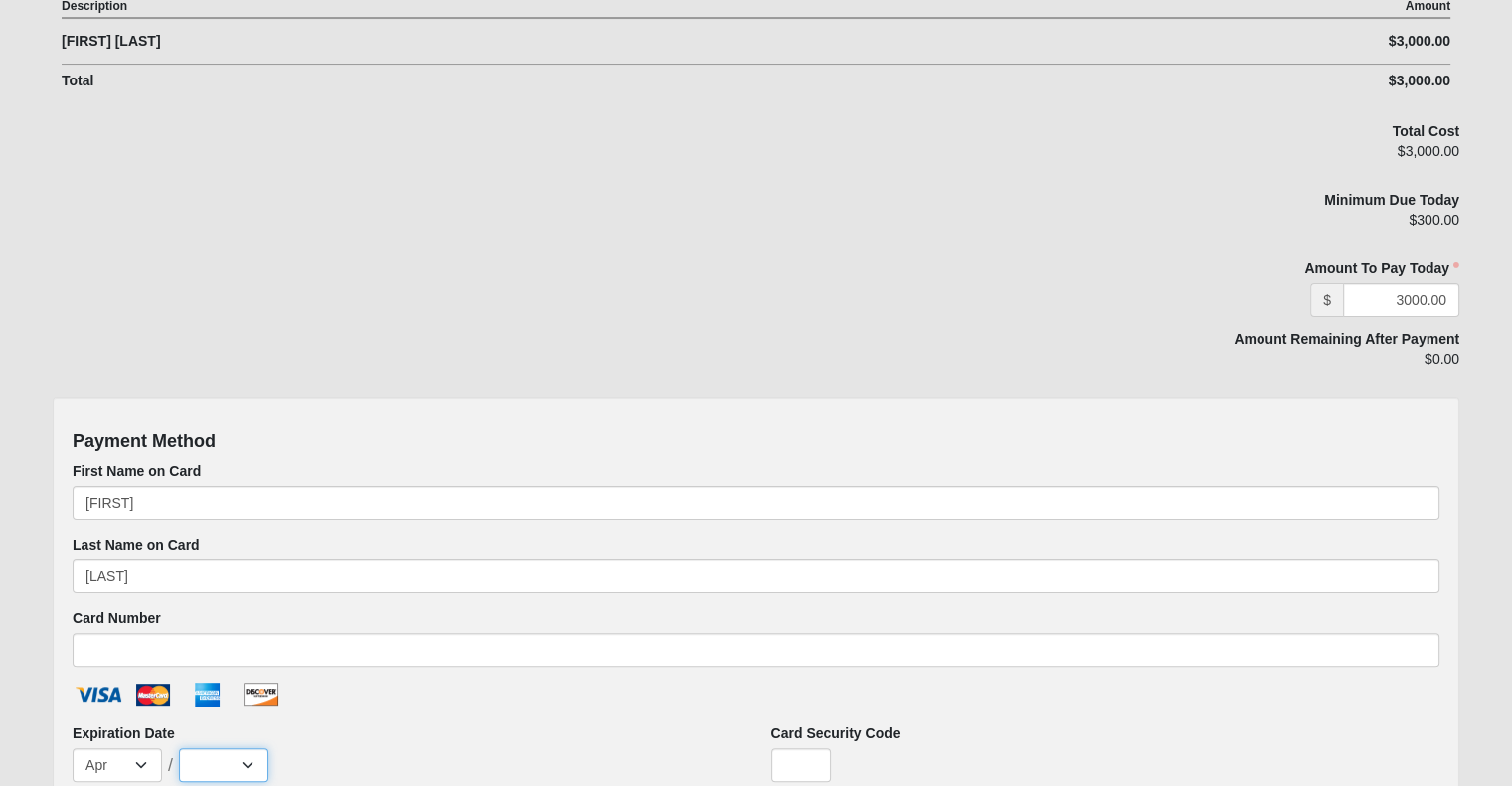 select on "2027" 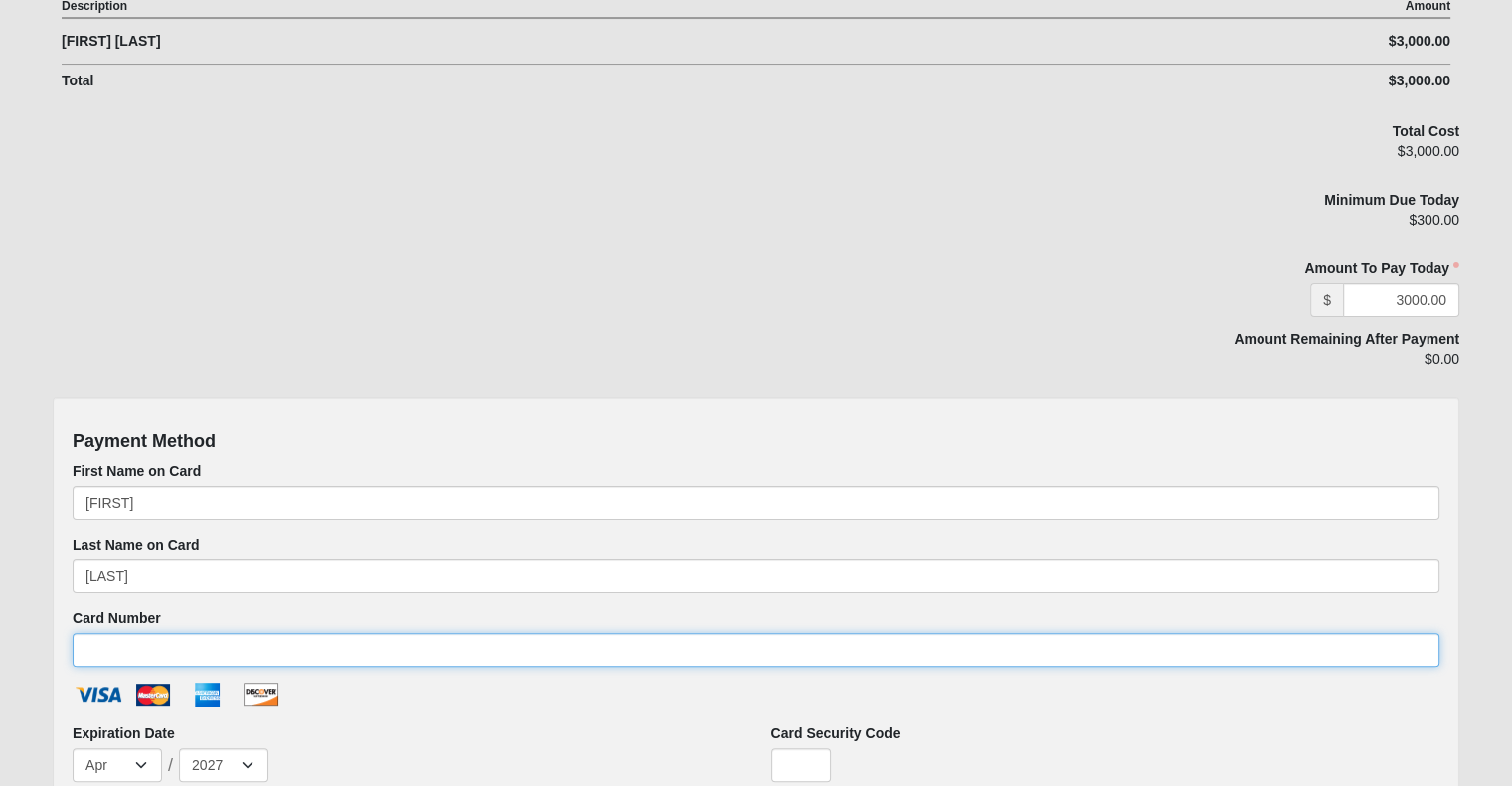 click on "Card Number" at bounding box center [756, 650] 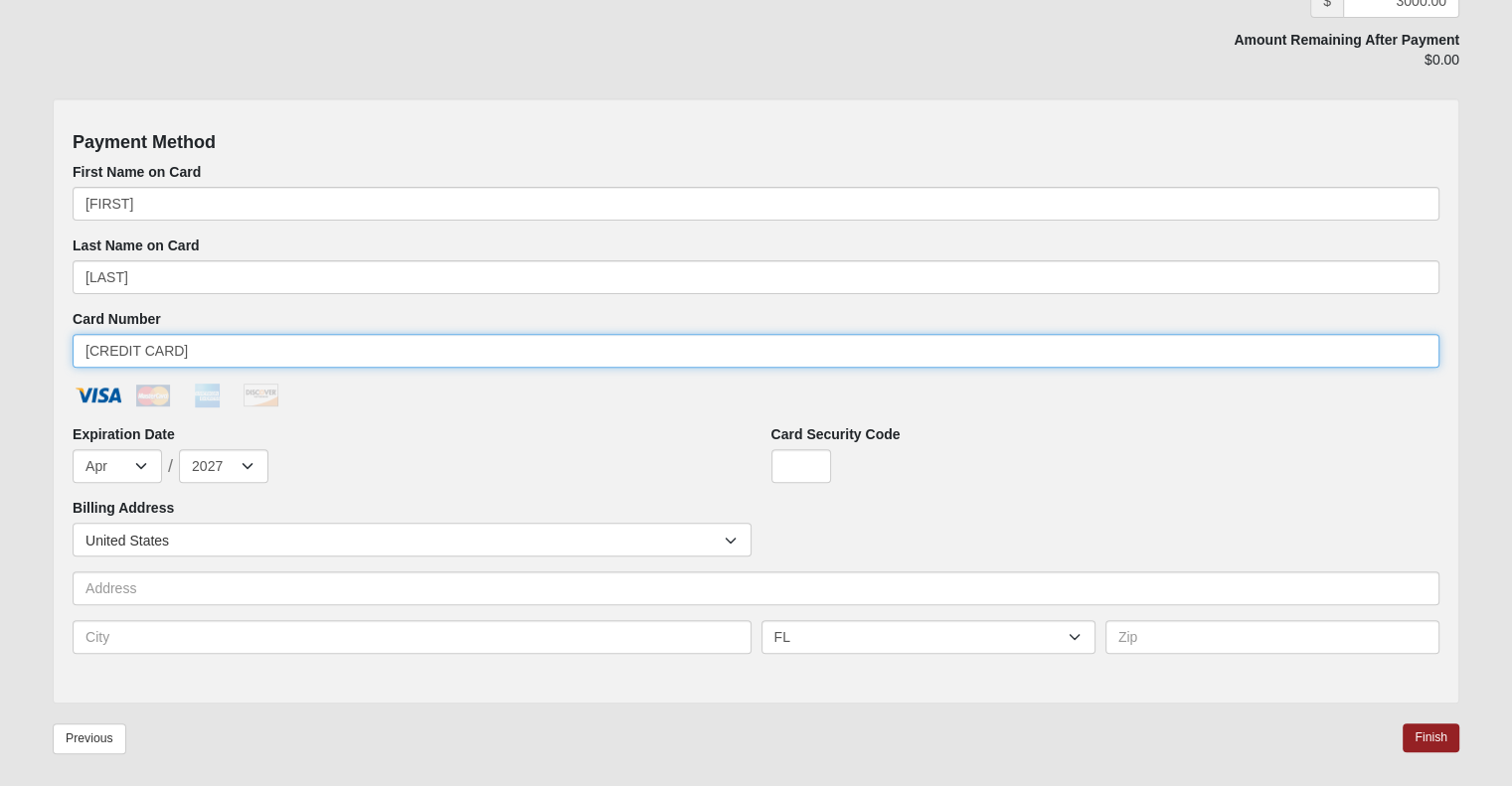 scroll, scrollTop: 649, scrollLeft: 0, axis: vertical 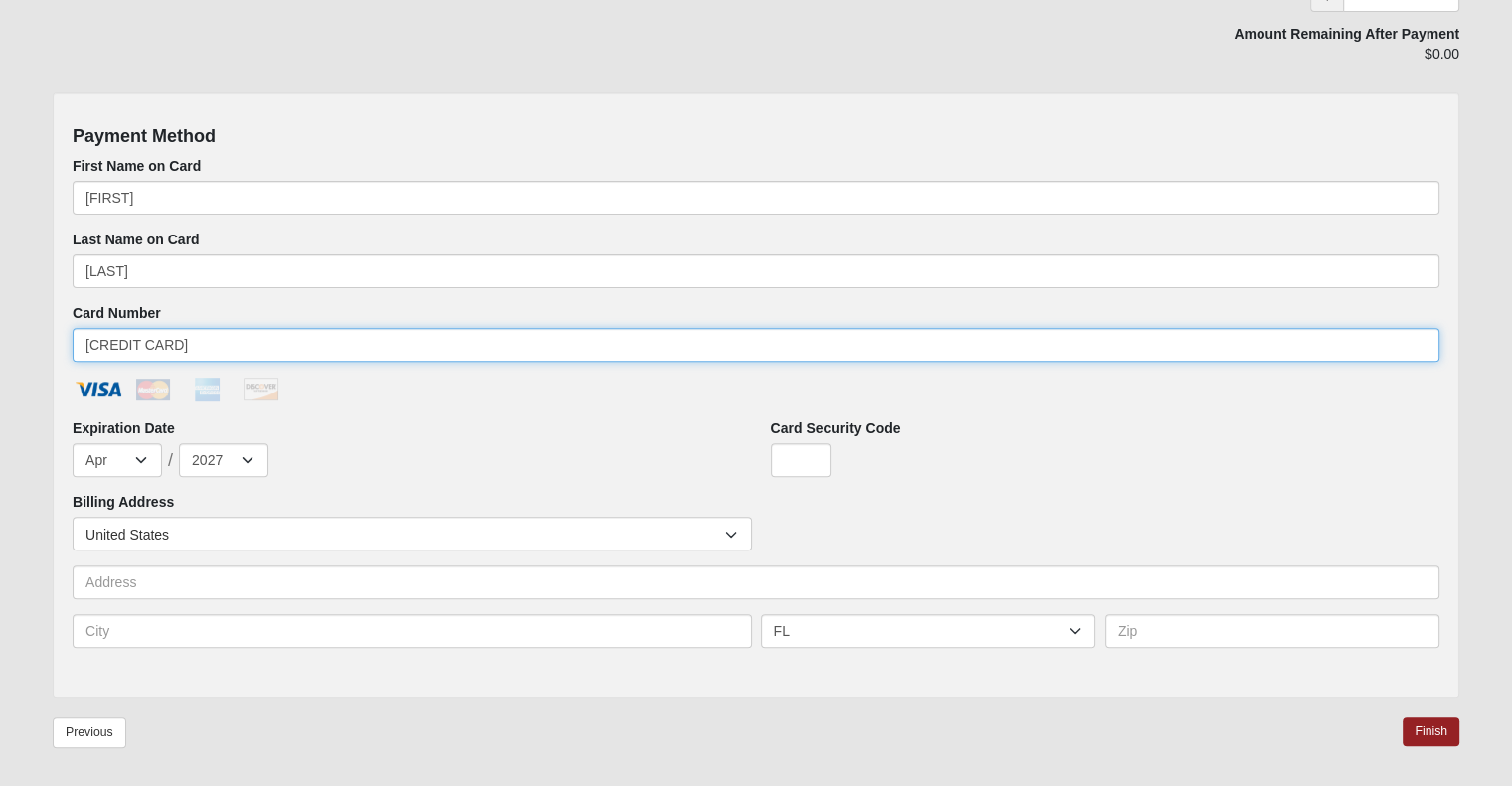 type on "4432790258312210" 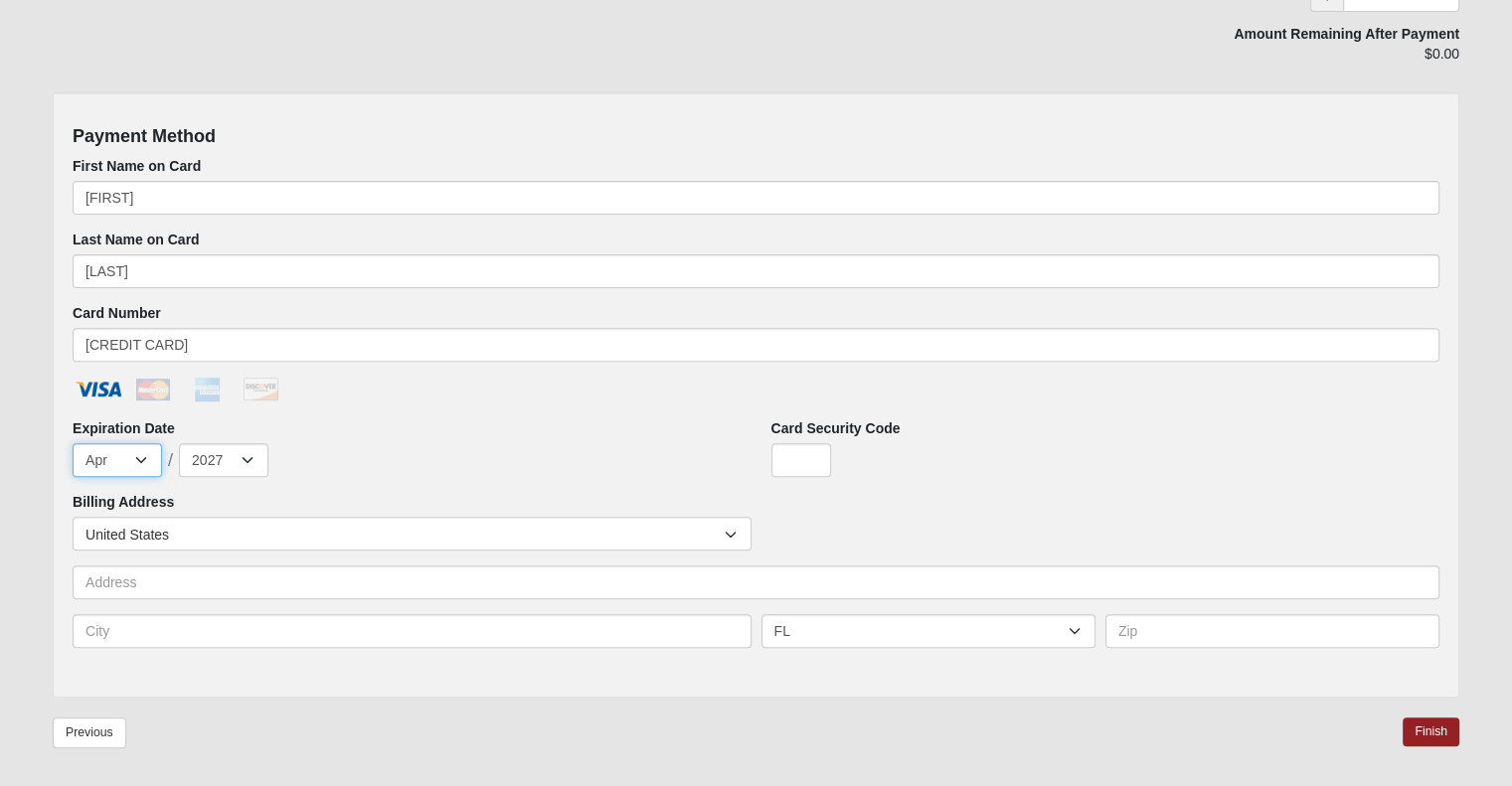 click on "Jan
Feb
Mar
Apr
May
Jun
Jul
Aug
Sep
Oct
Nov
Dec" at bounding box center (117, 460) 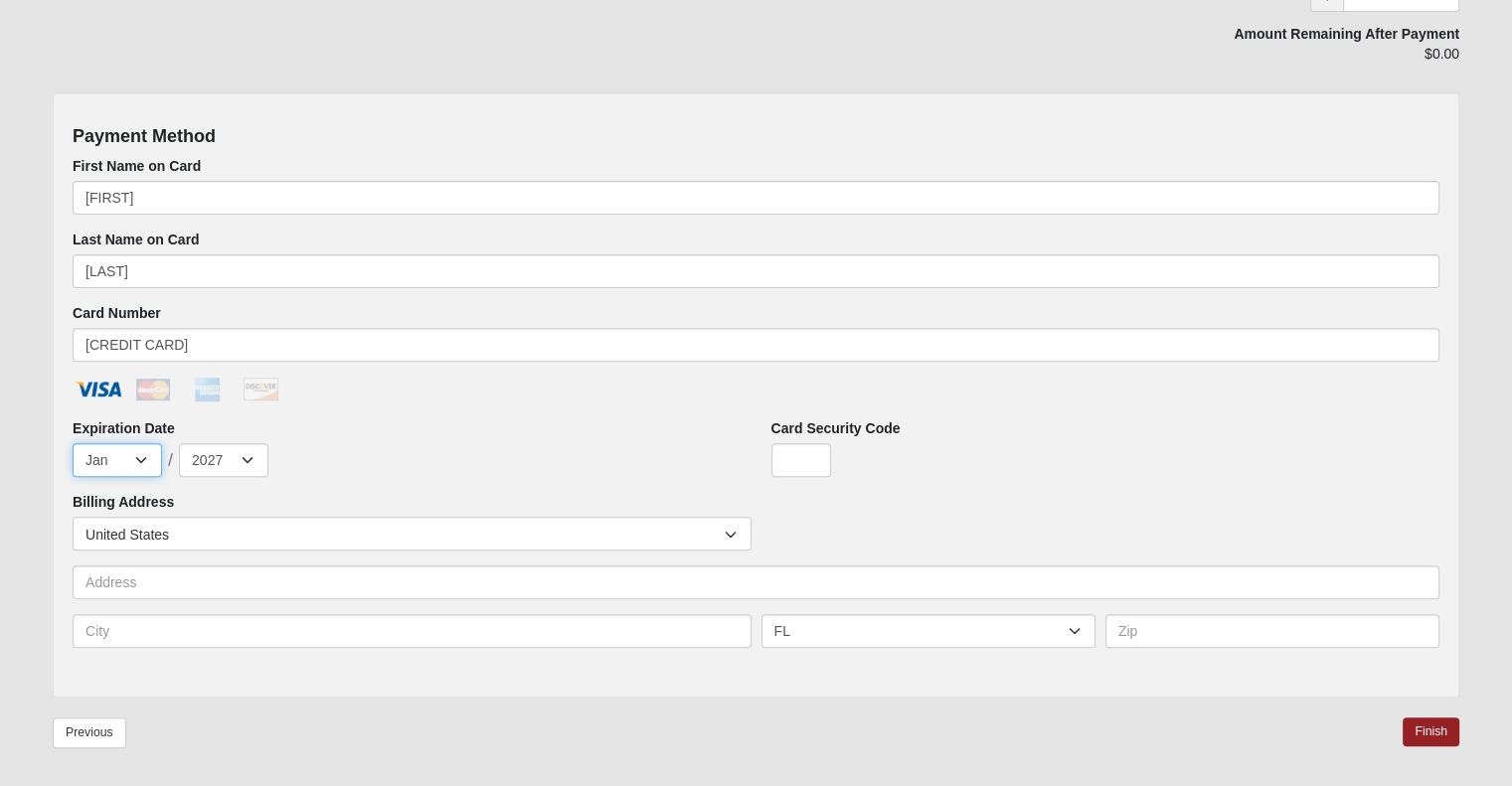click on "Jan
Feb
Mar
Apr
May
Jun
Jul
Aug
Sep
Oct
Nov
Dec" at bounding box center (117, 460) 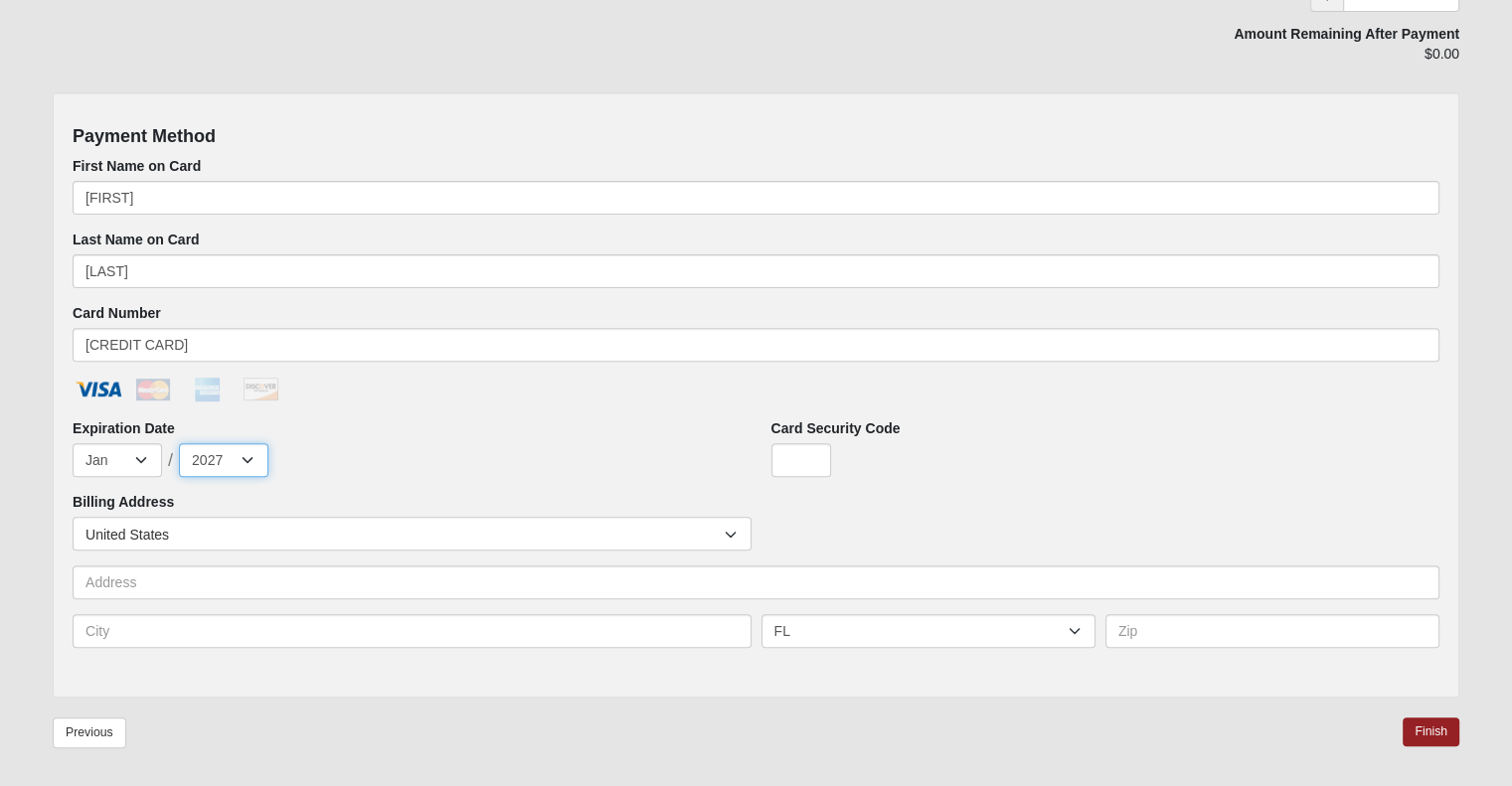 click on "2025
2026
2027
2028
2029
2030
2031
2032
2033
2034
2035
2036
2037
2038
2039
2040" at bounding box center [224, 460] 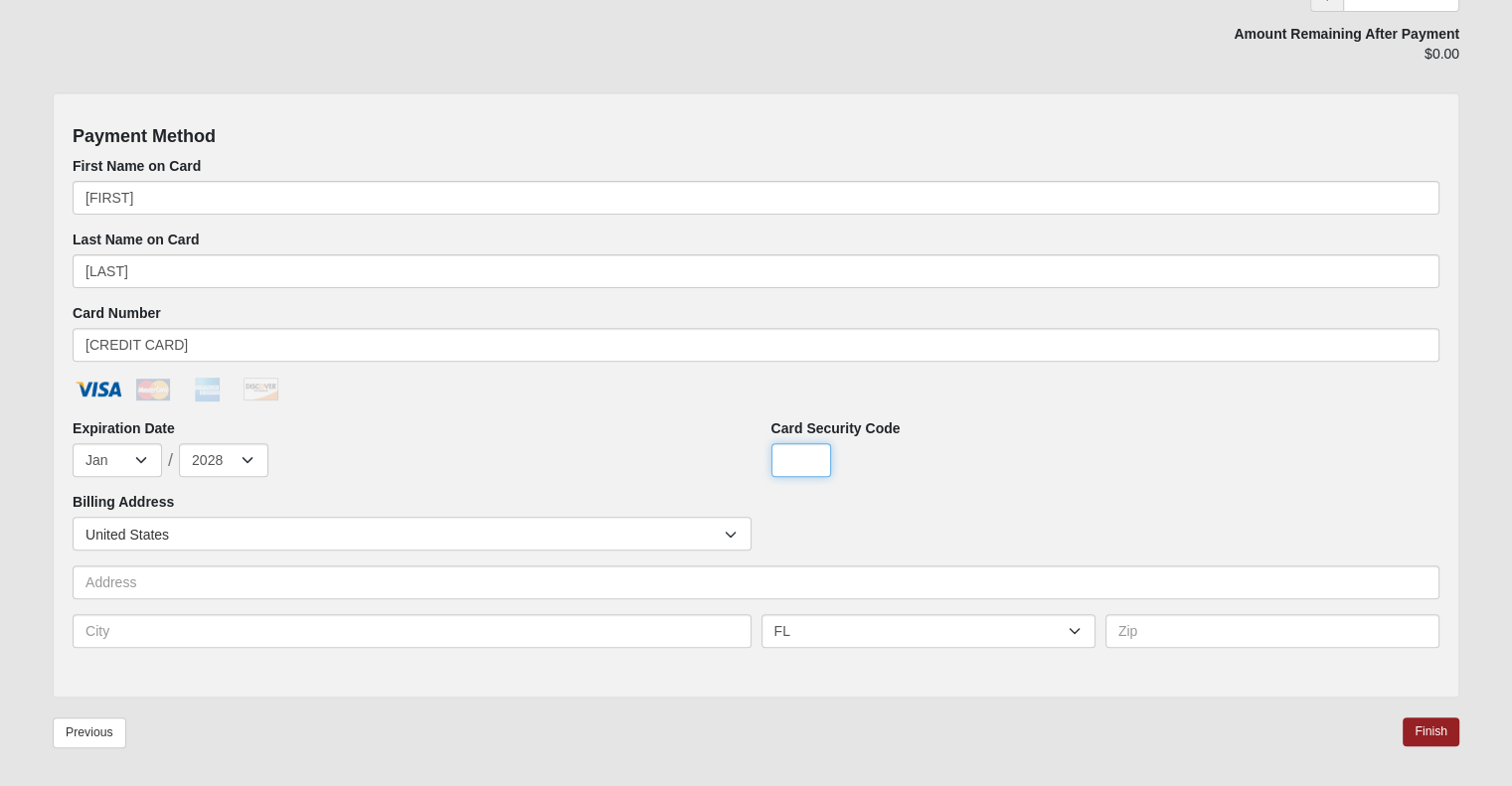 click on "Card Security Code" at bounding box center (801, 460) 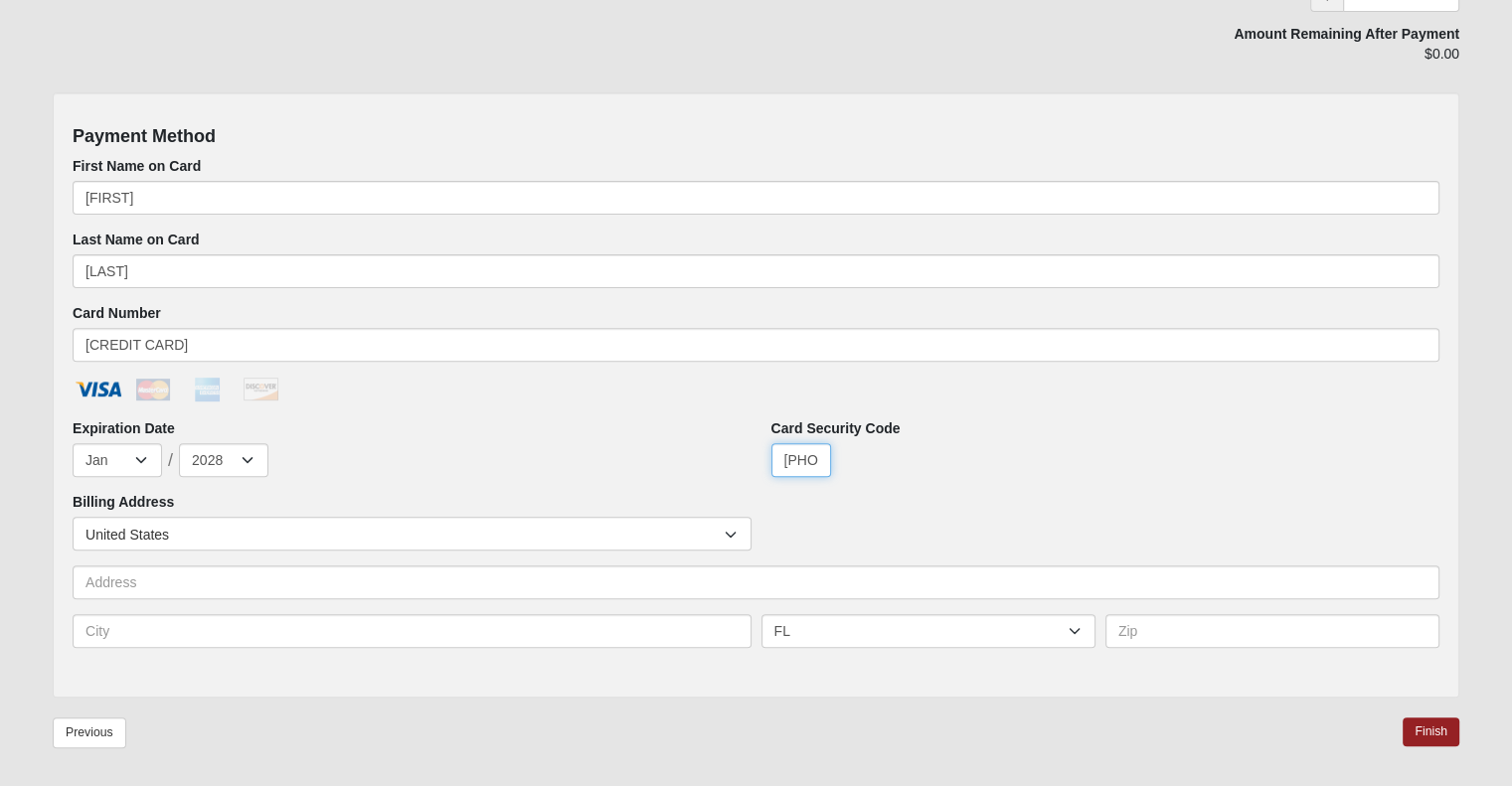 type on "600" 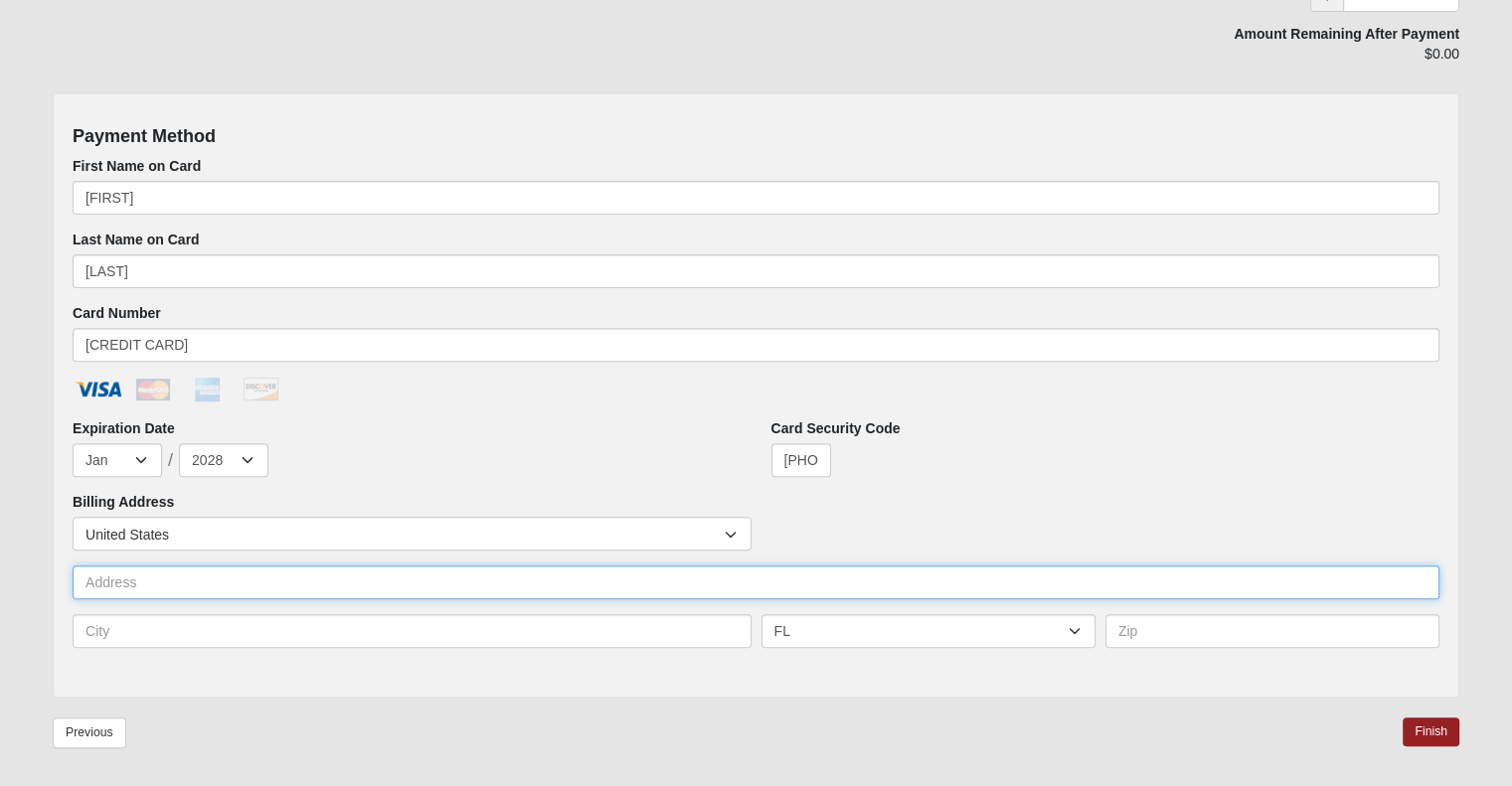 click at bounding box center [756, 582] 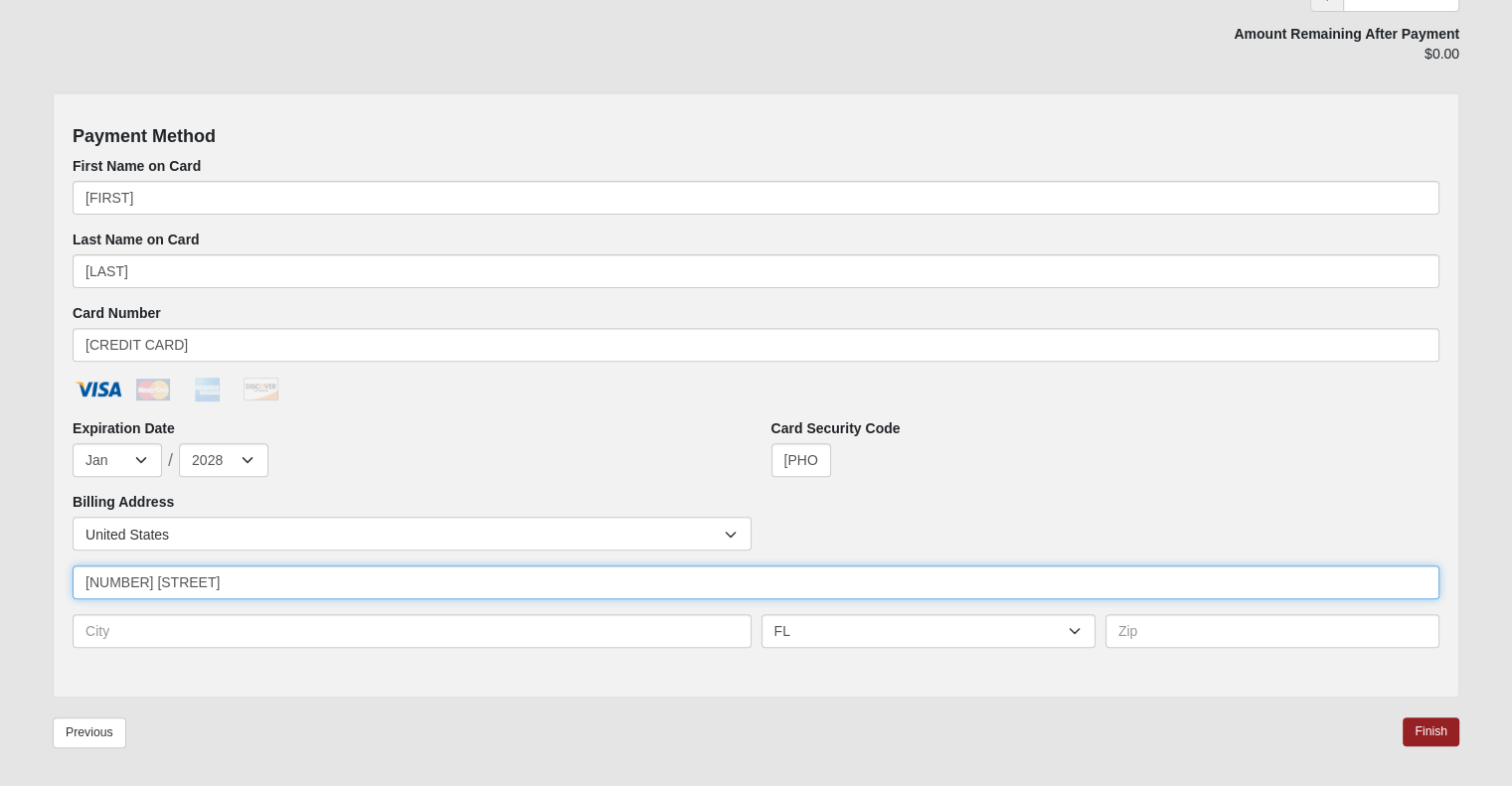 type on "13113 PEACEFUL ROAD" 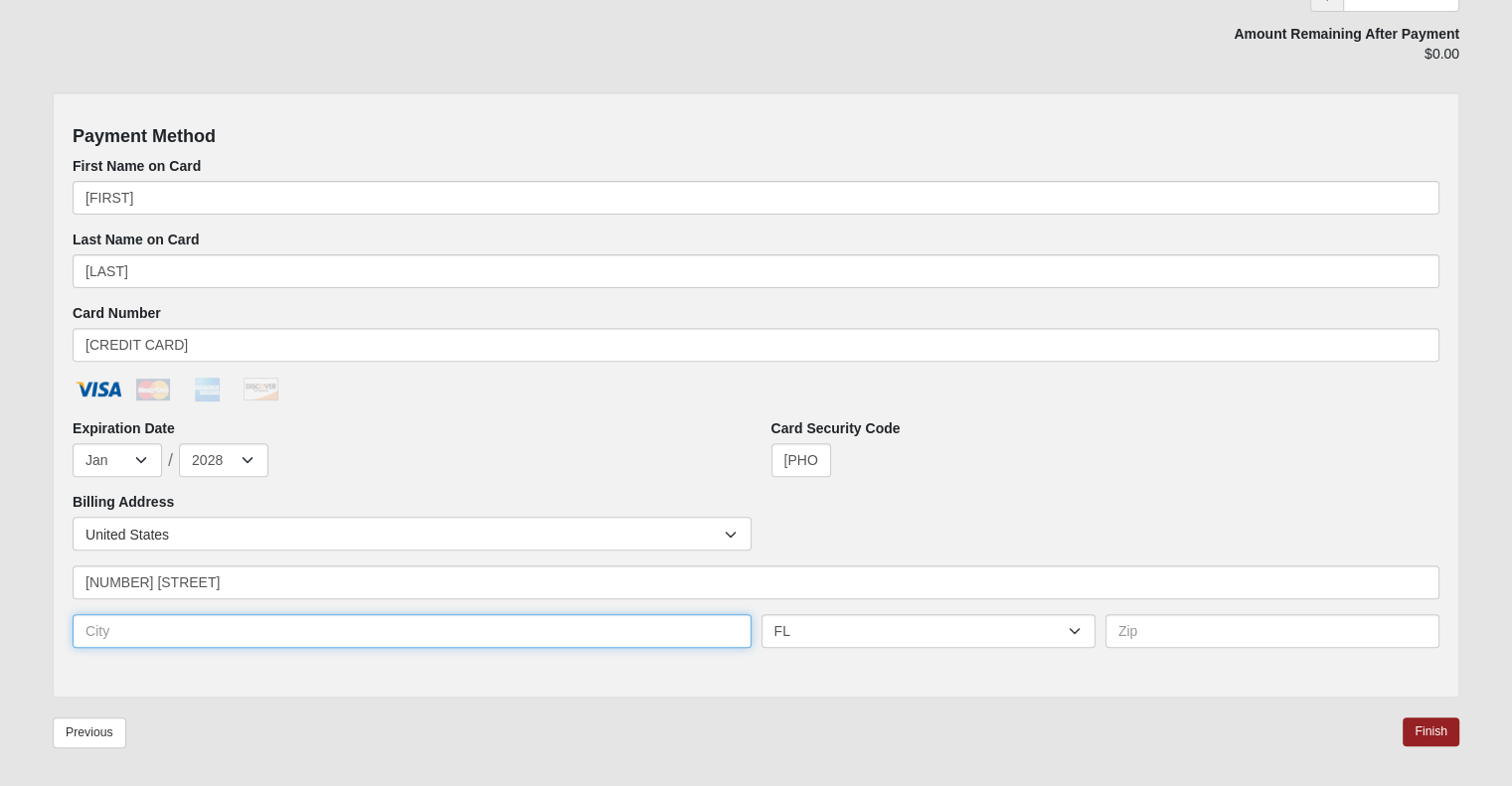 click at bounding box center (412, 631) 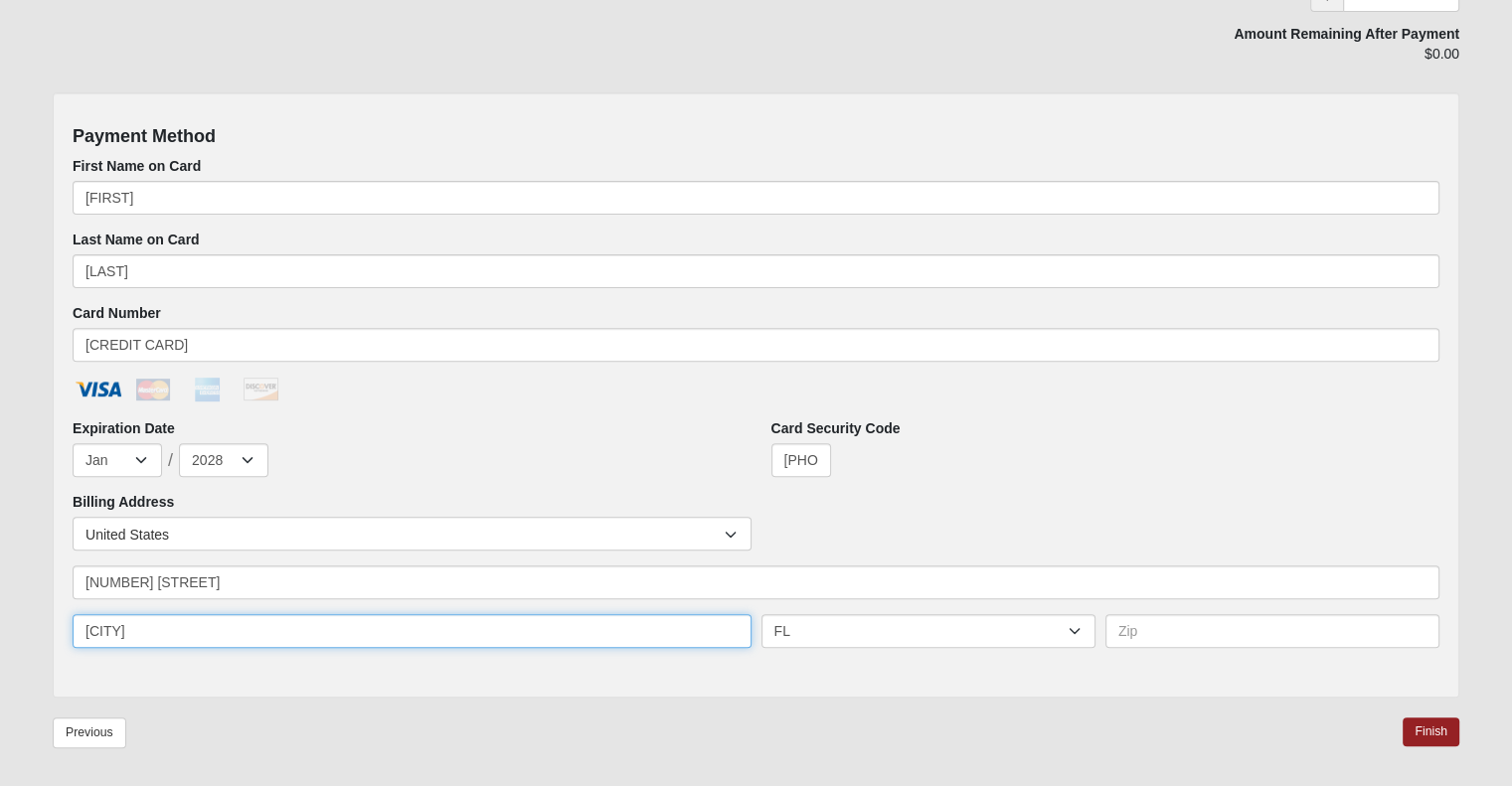 type on "JACKSONVILLE" 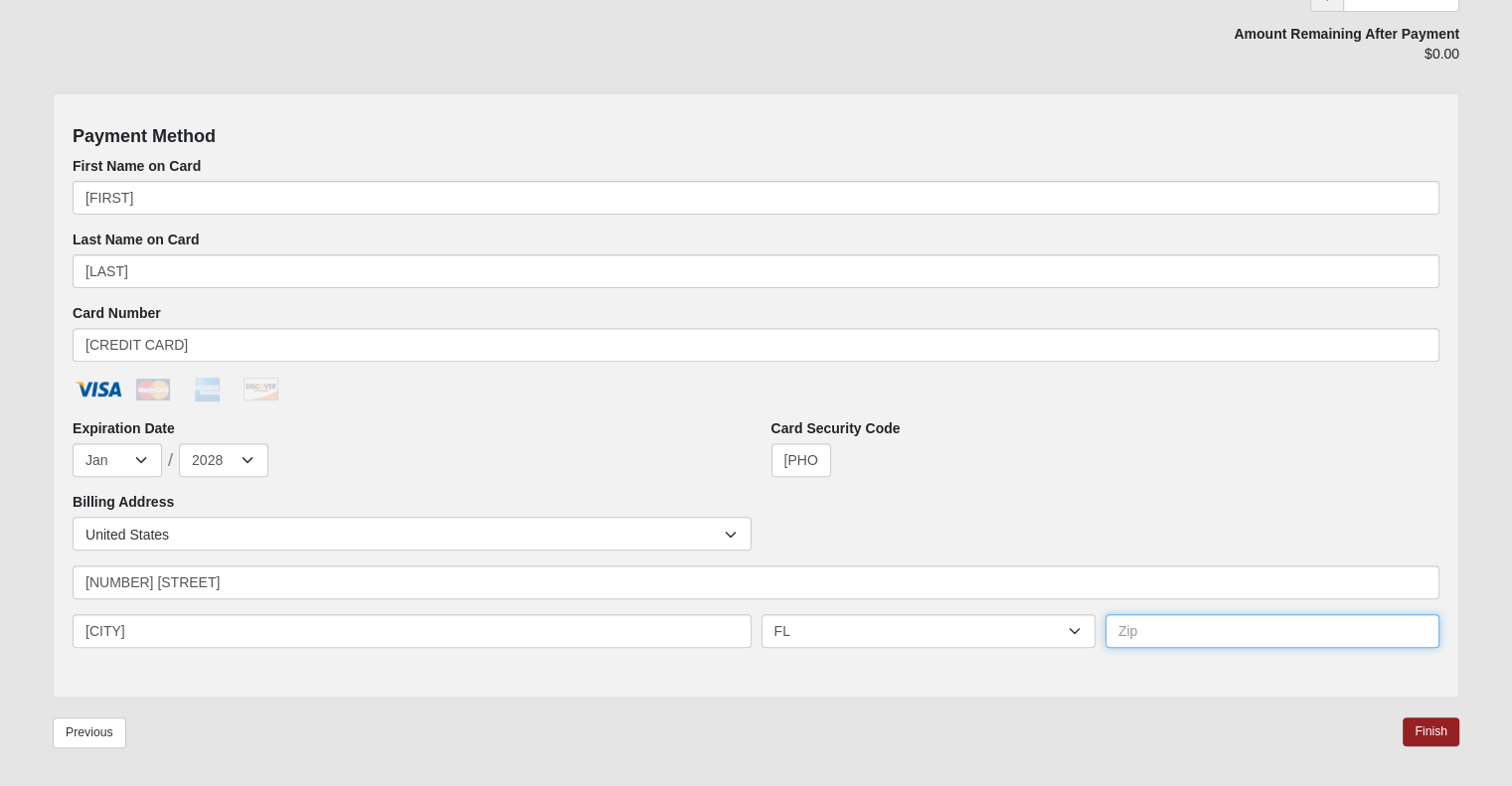 click at bounding box center (1272, 631) 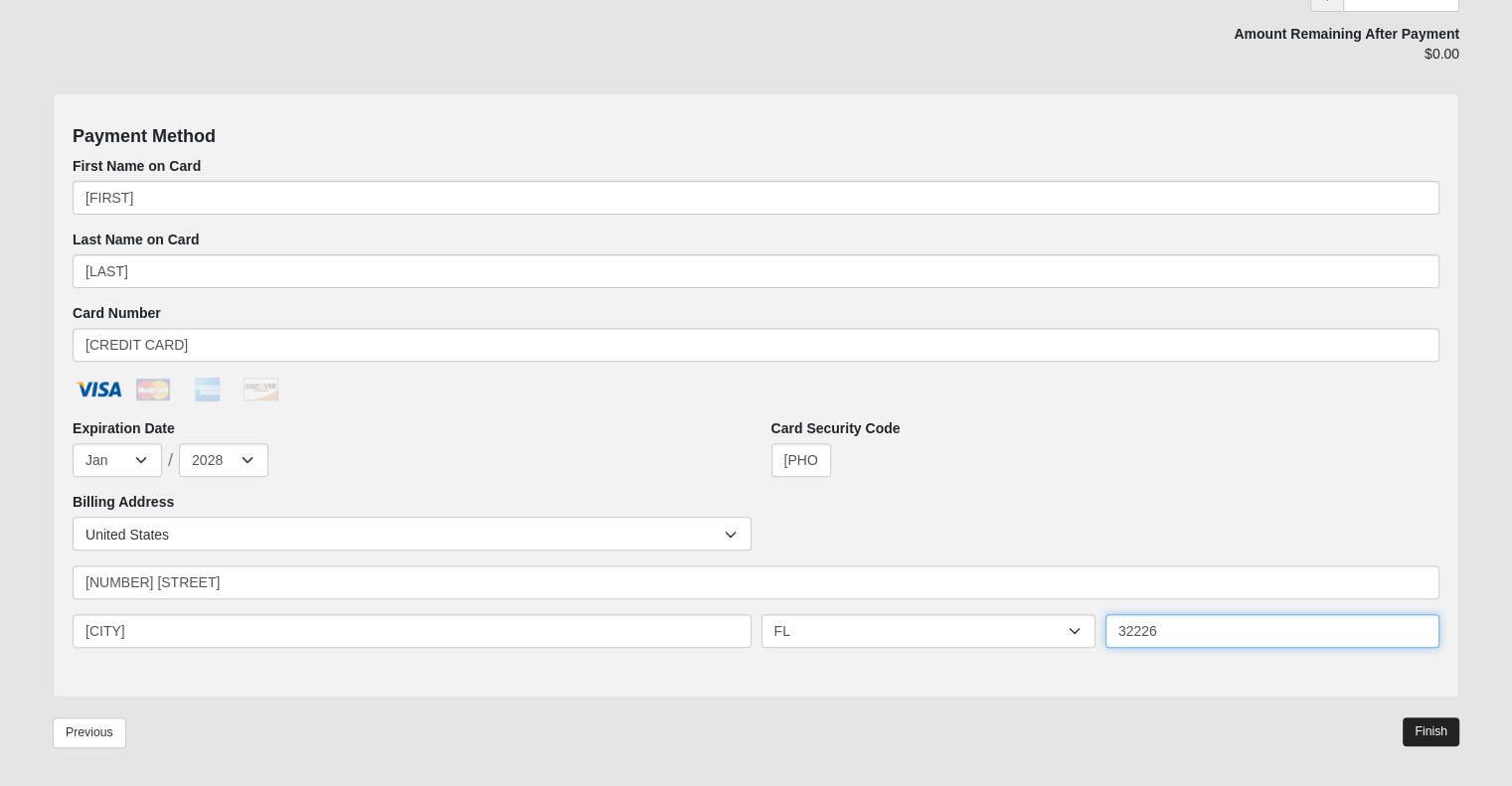 type on "32226" 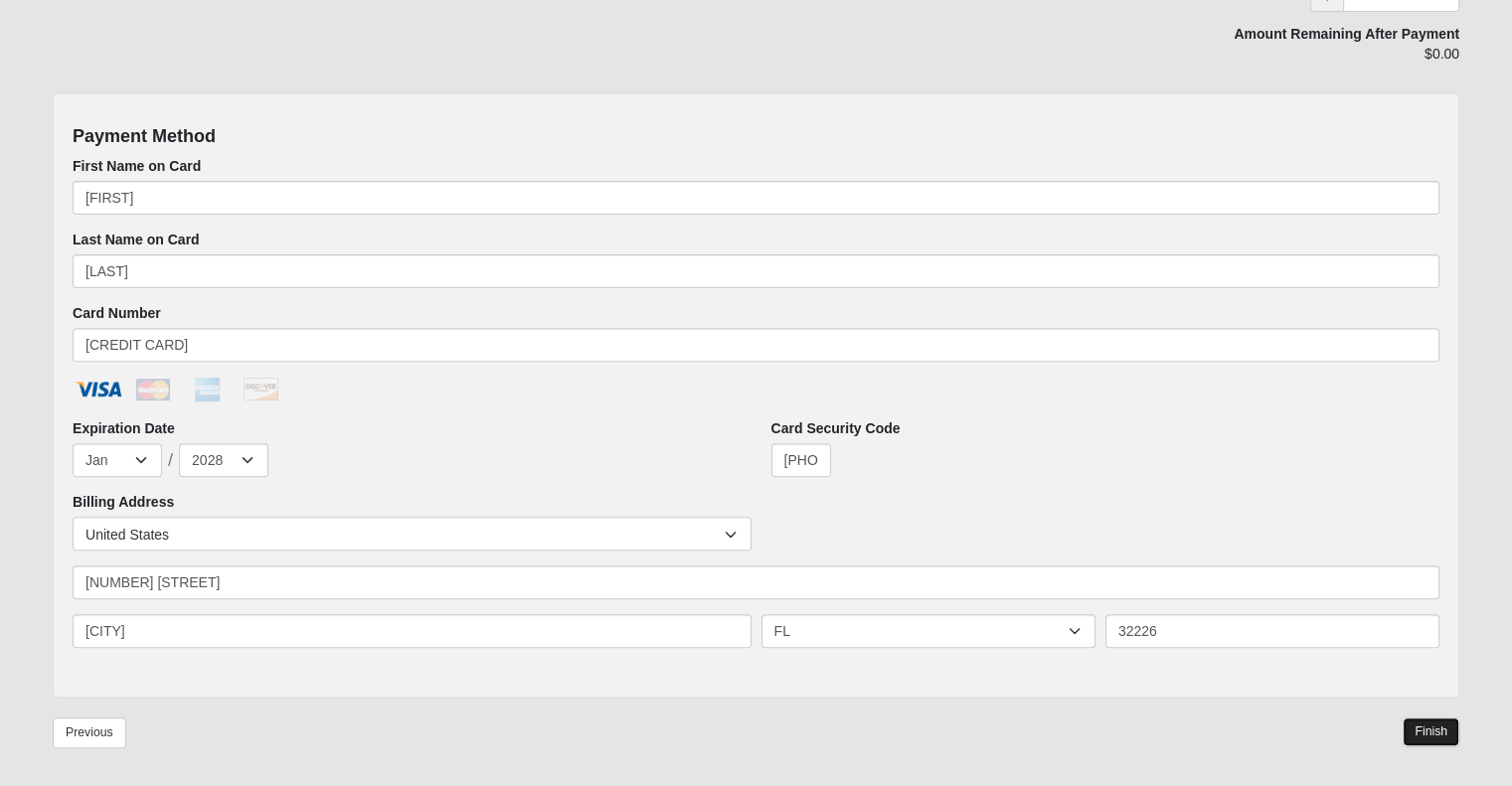 click on "Finish" at bounding box center [1430, 731] 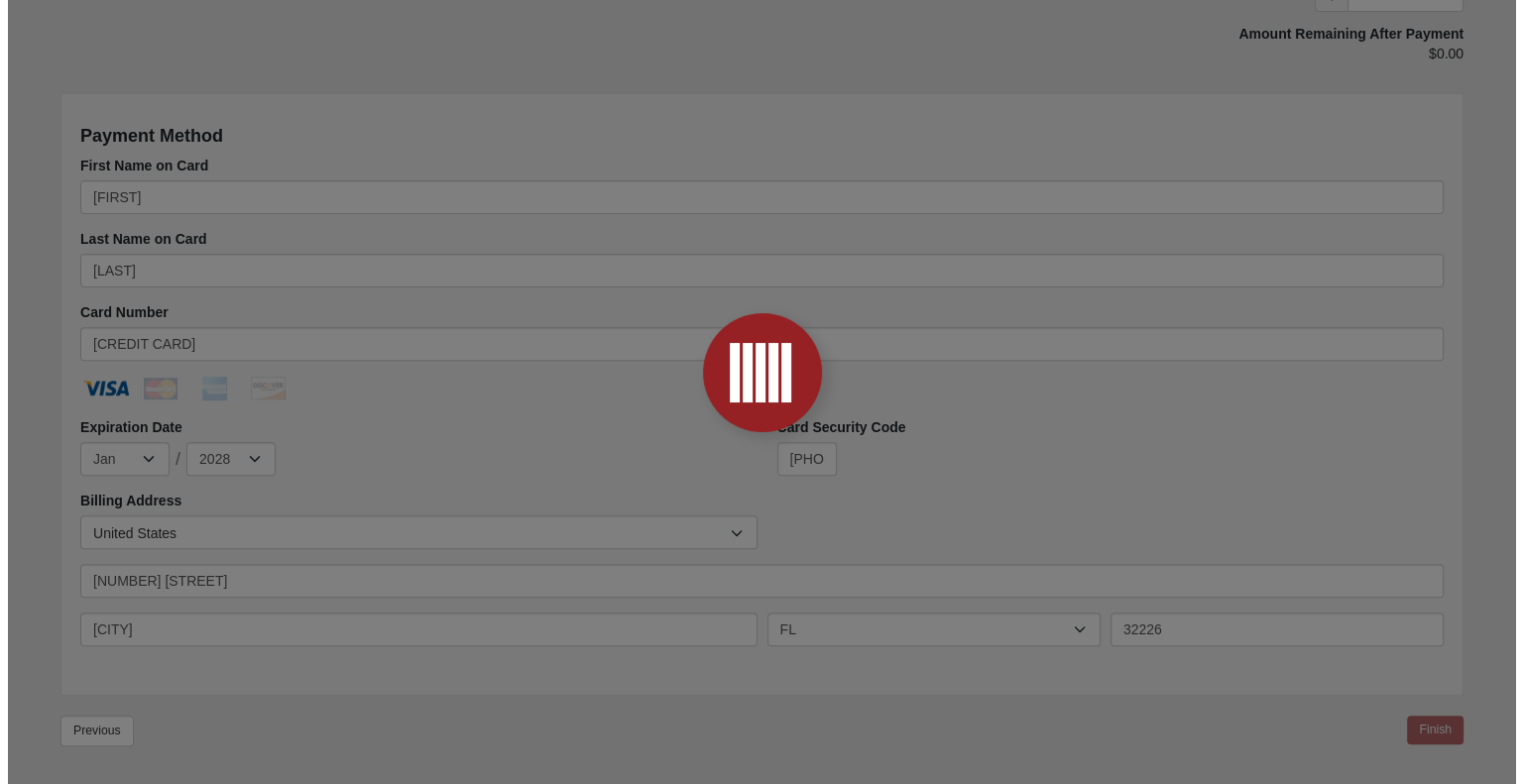 scroll, scrollTop: 0, scrollLeft: 0, axis: both 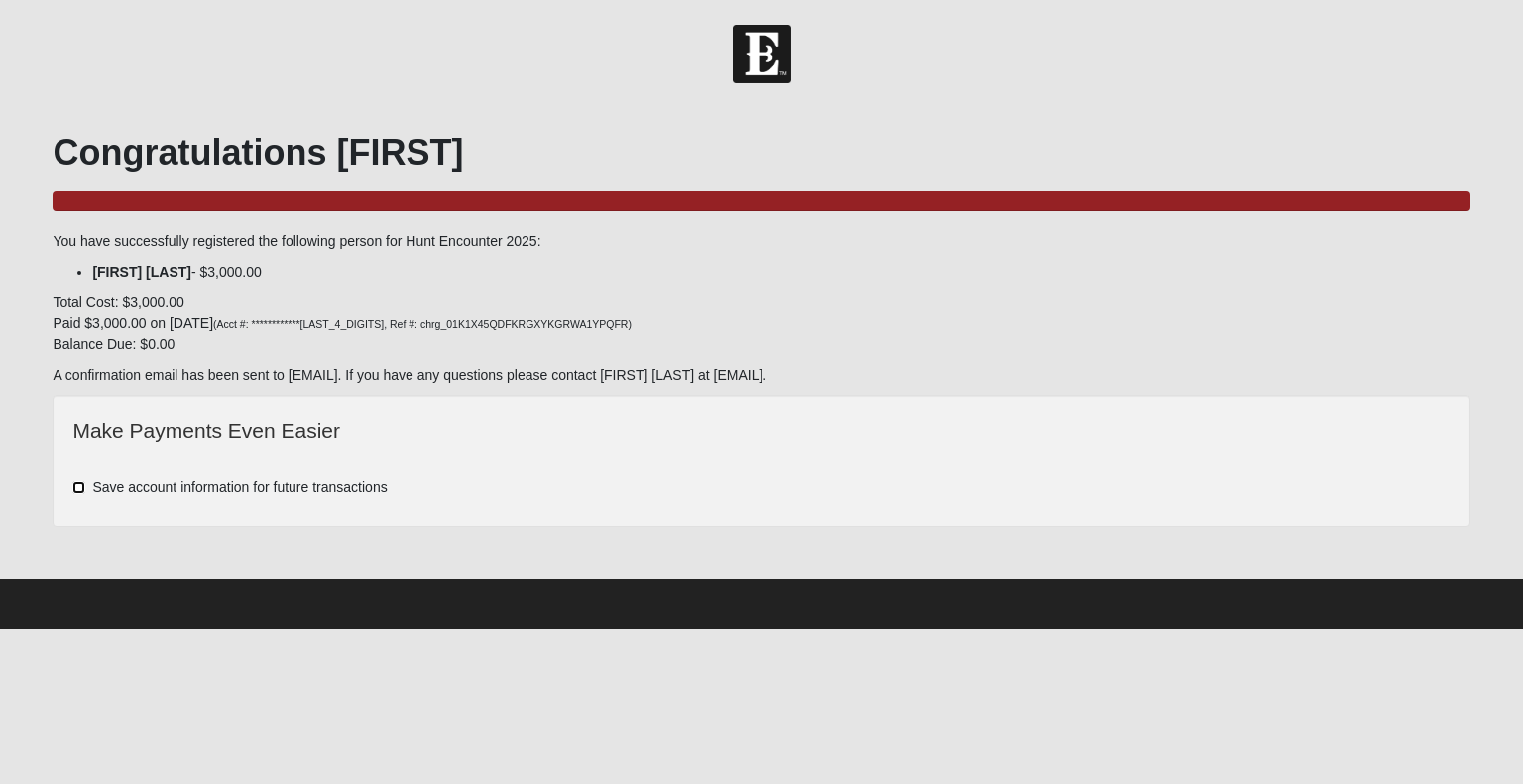 click on "Save account information for future transactions" at bounding box center (78, 487) 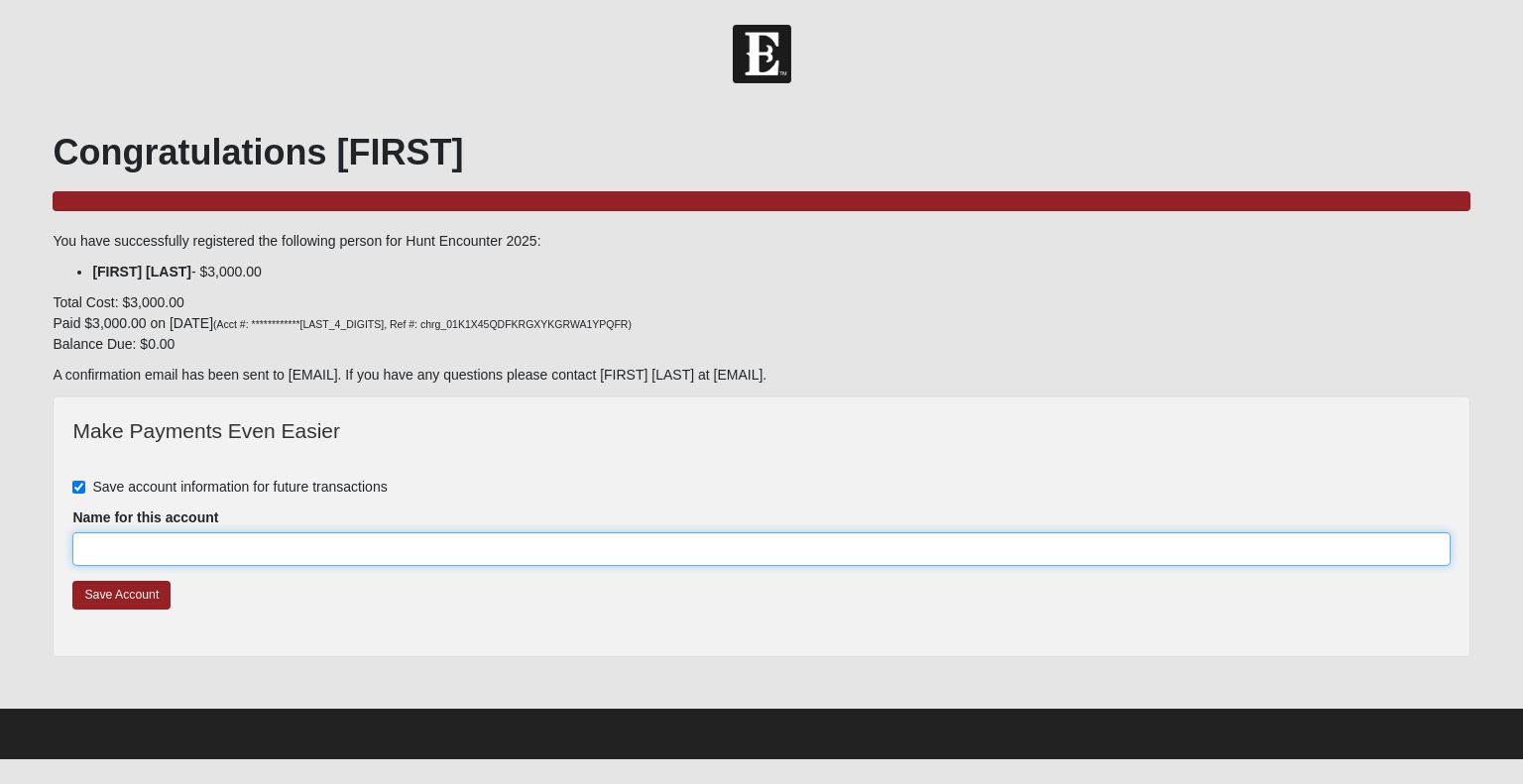 click on "Name for this account" at bounding box center [761, 549] 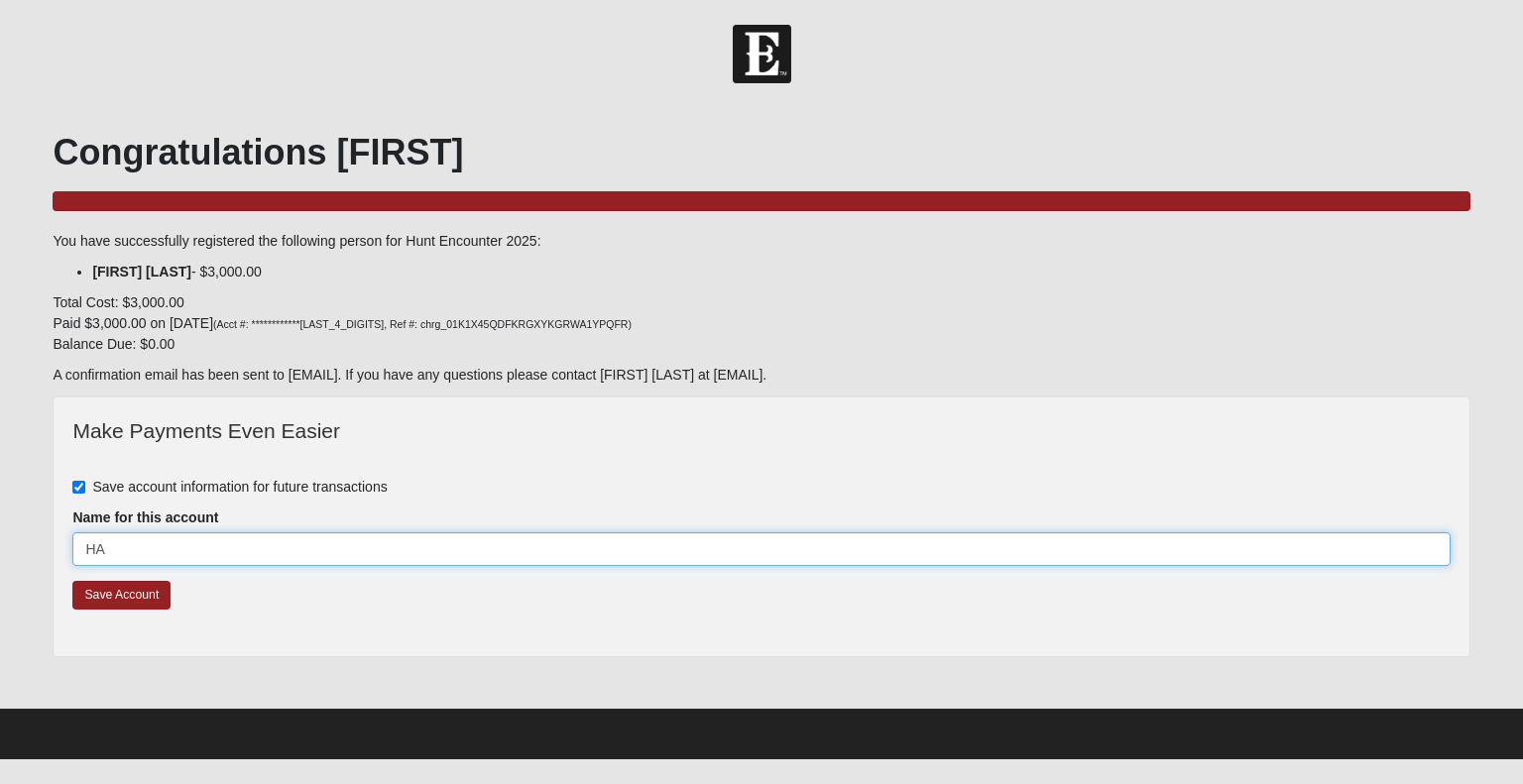 type on "H" 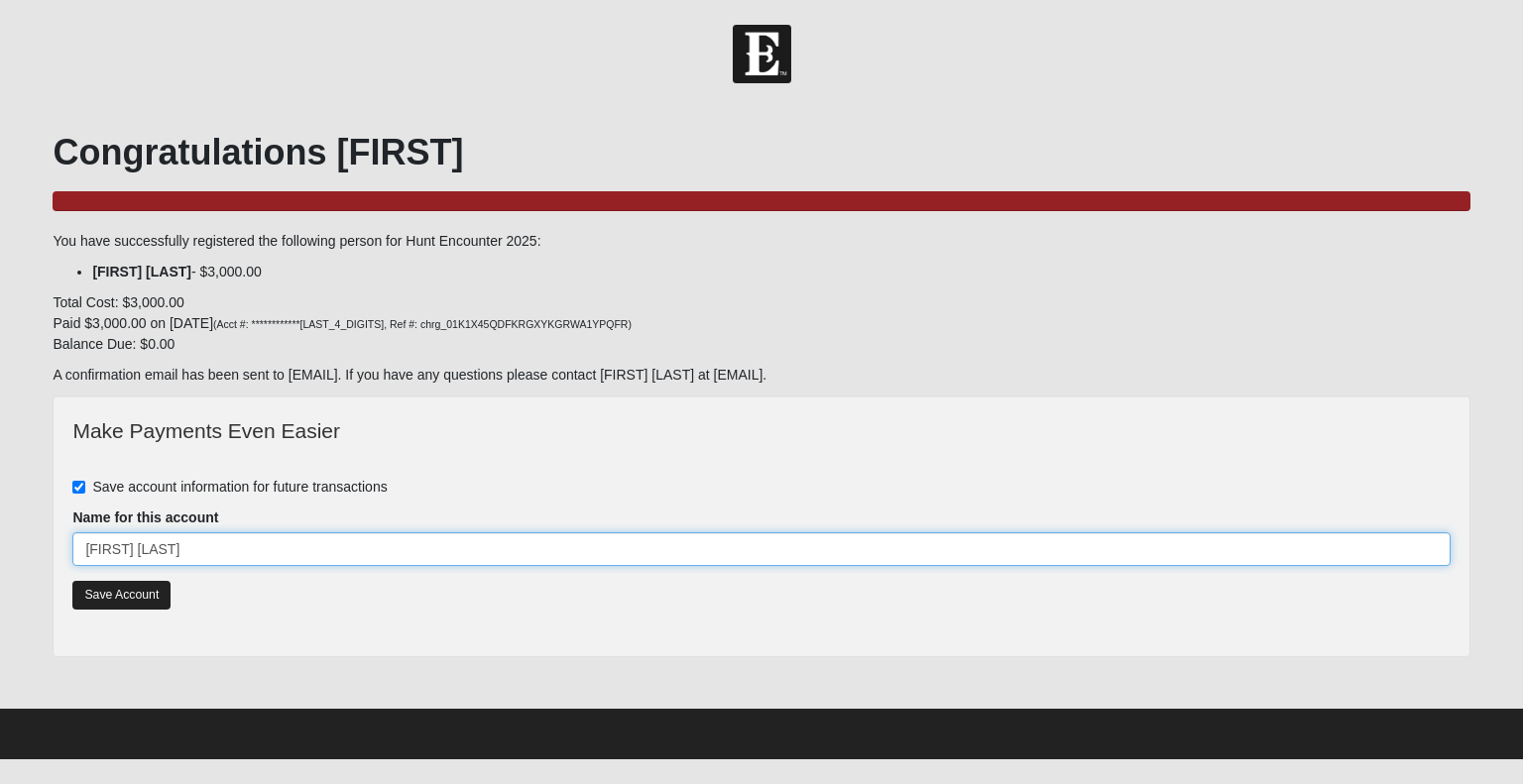 type on "BUDDY CHADWELL" 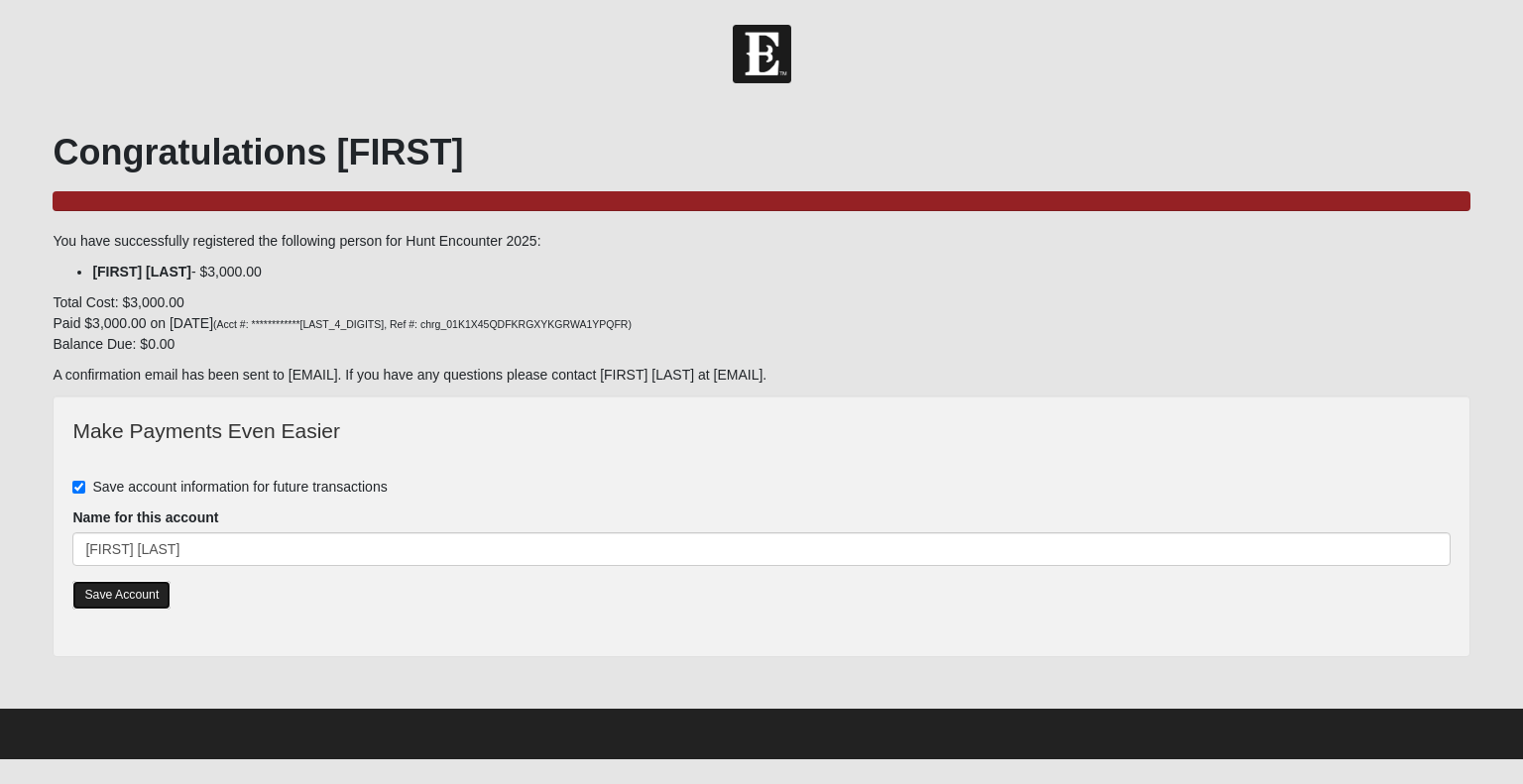 click on "Save Account" at bounding box center (121, 595) 